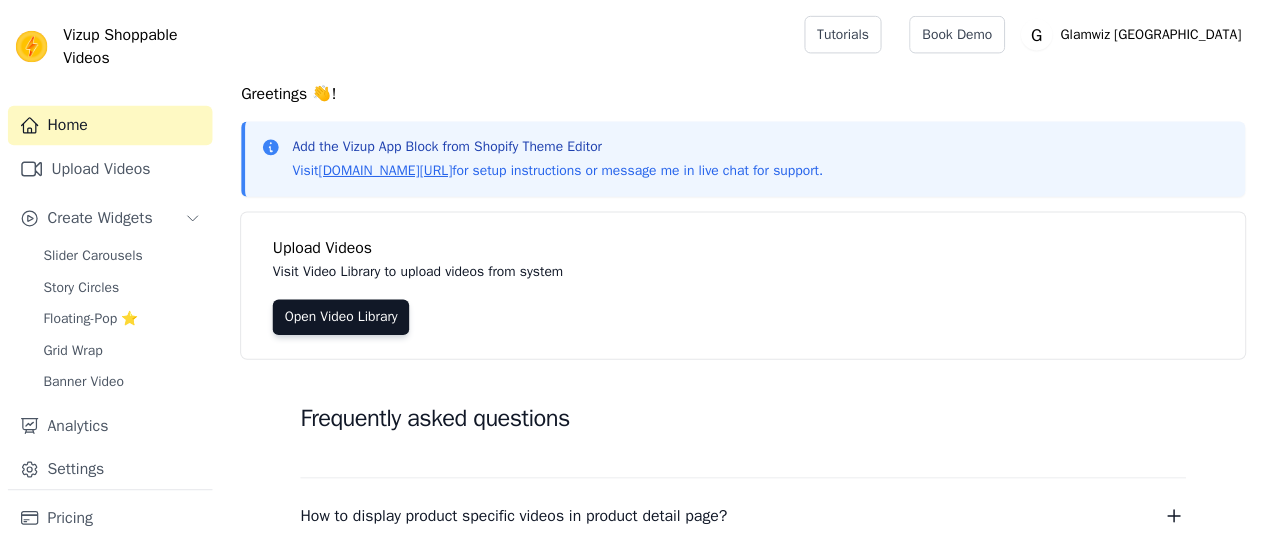 scroll, scrollTop: 0, scrollLeft: 0, axis: both 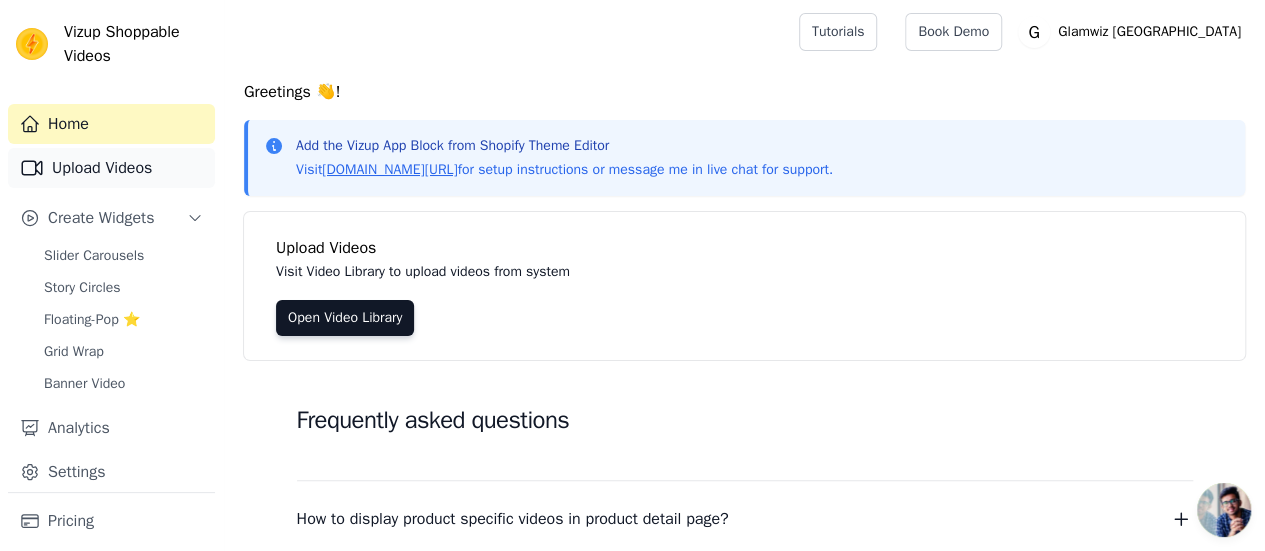 click on "Upload Videos" at bounding box center (111, 168) 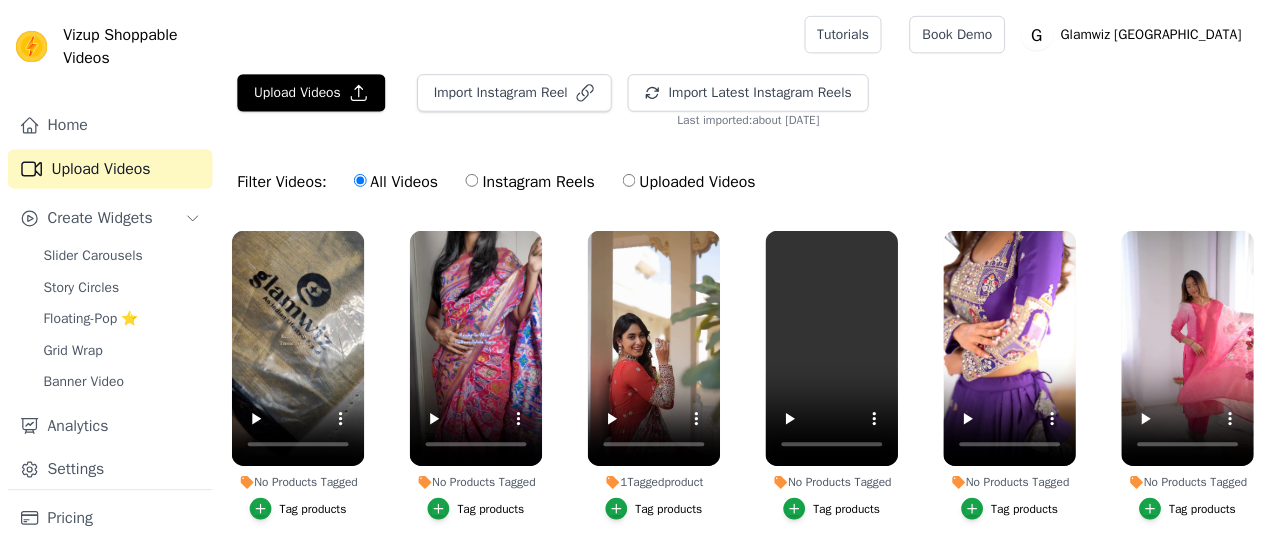 scroll, scrollTop: 0, scrollLeft: 0, axis: both 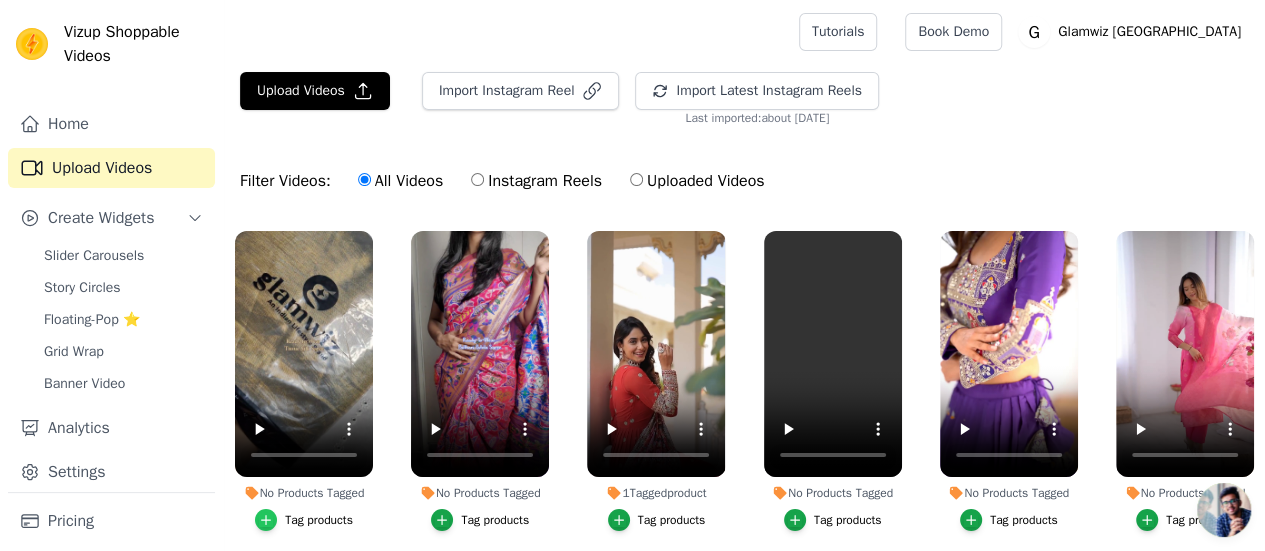 click 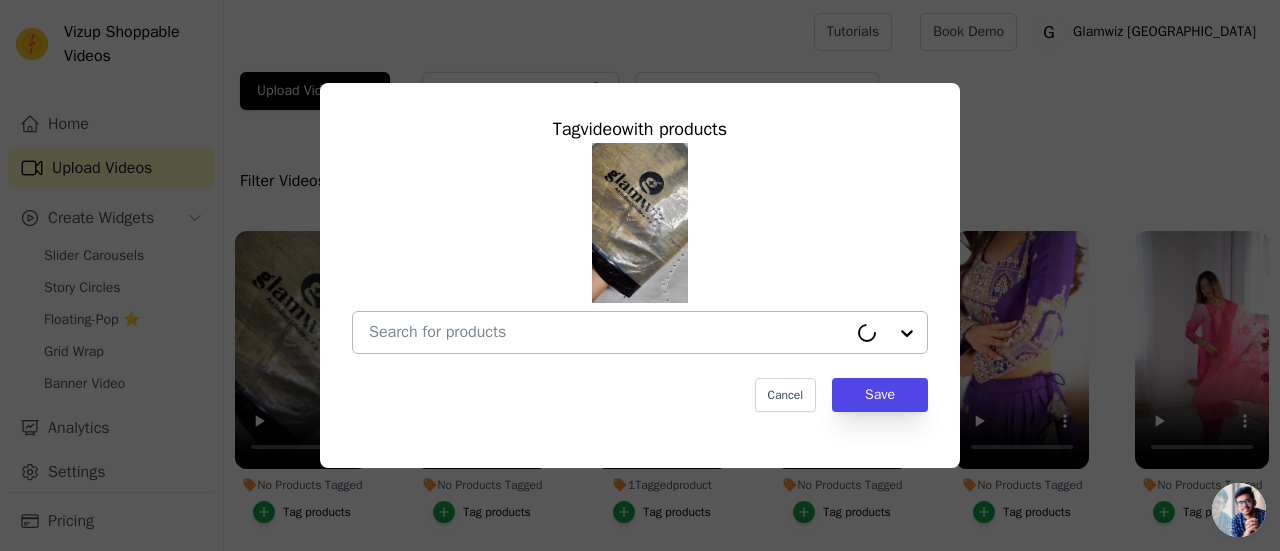 click on "No Products Tagged     Tag  video  with products                         Cancel   Save     Tag products" at bounding box center [608, 332] 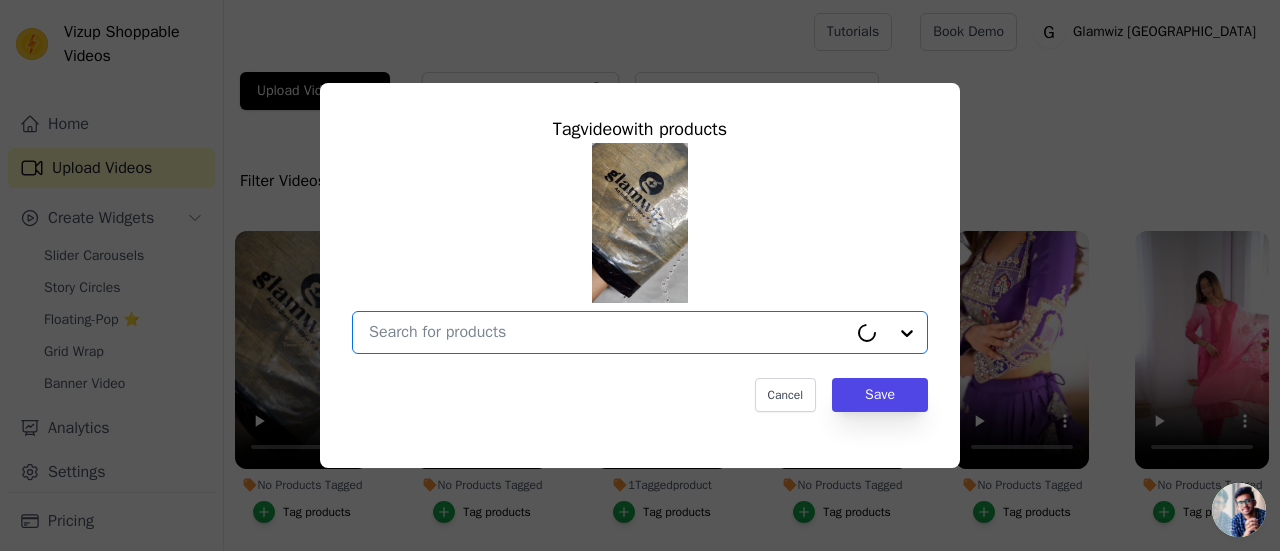 paste on "golden-weave-ready-to-wear-tissue-silk-saree" 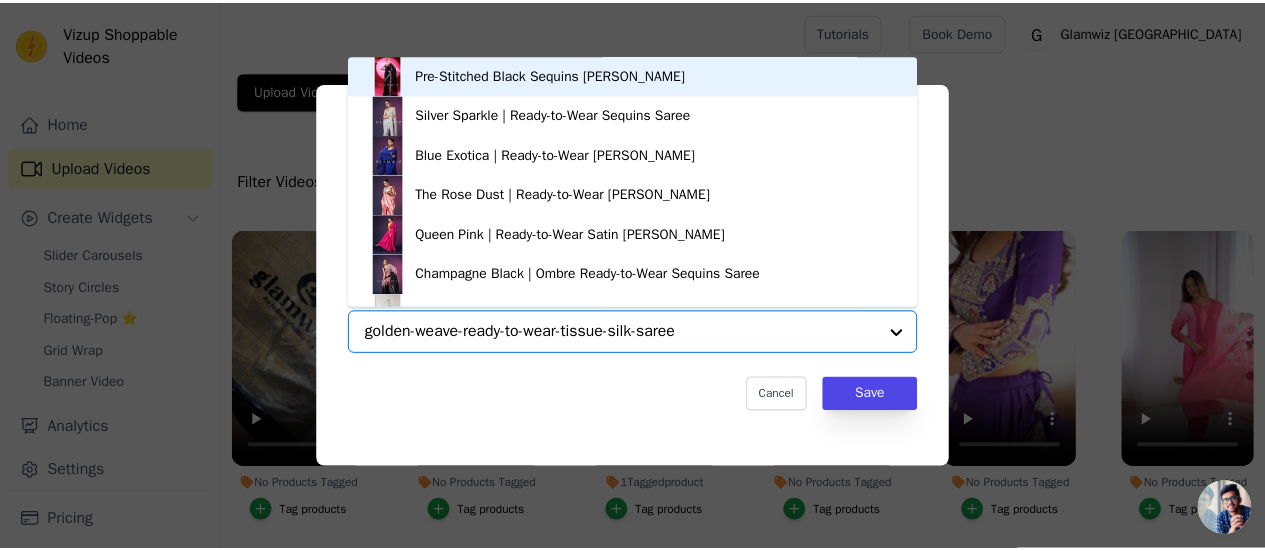 scroll, scrollTop: 0, scrollLeft: 0, axis: both 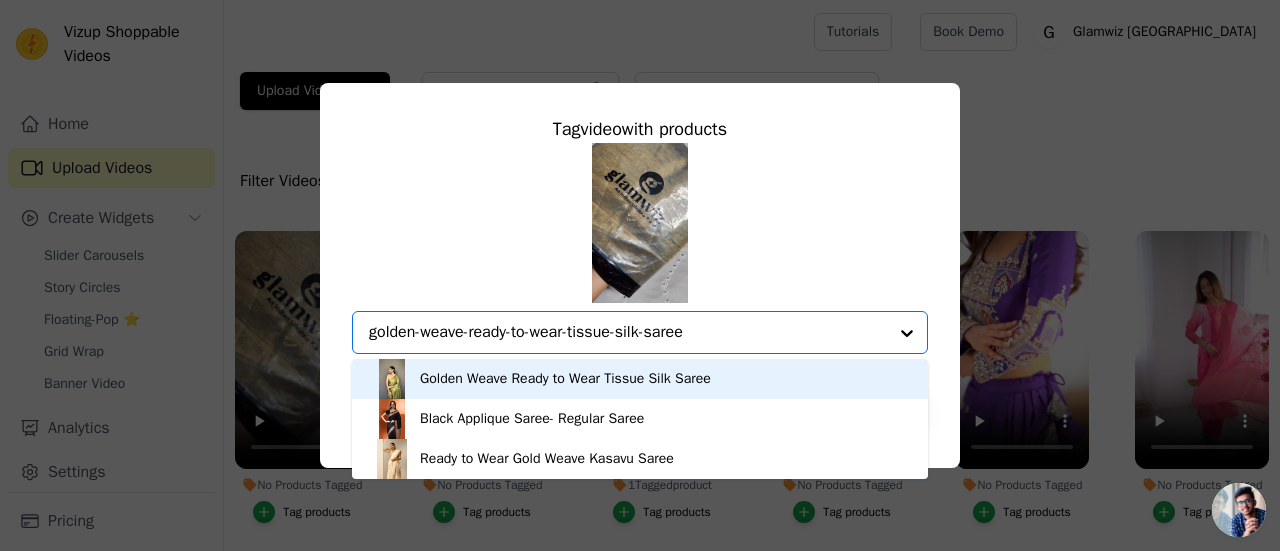 click on "Golden Weave Ready to Wear Tissue Silk Saree" at bounding box center [565, 379] 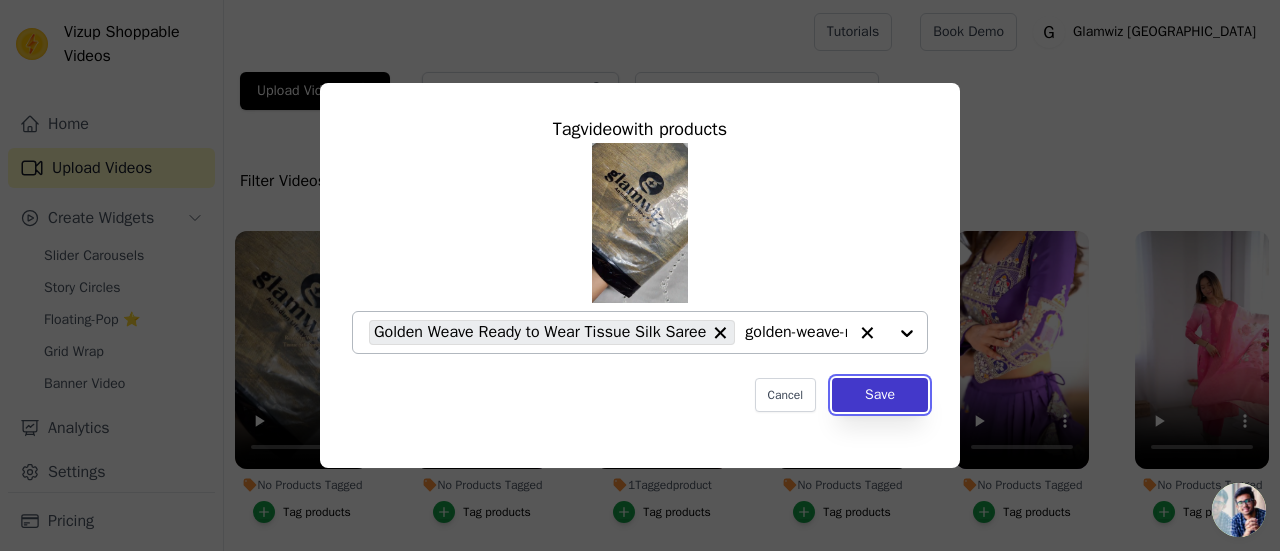 click on "Save" at bounding box center (880, 395) 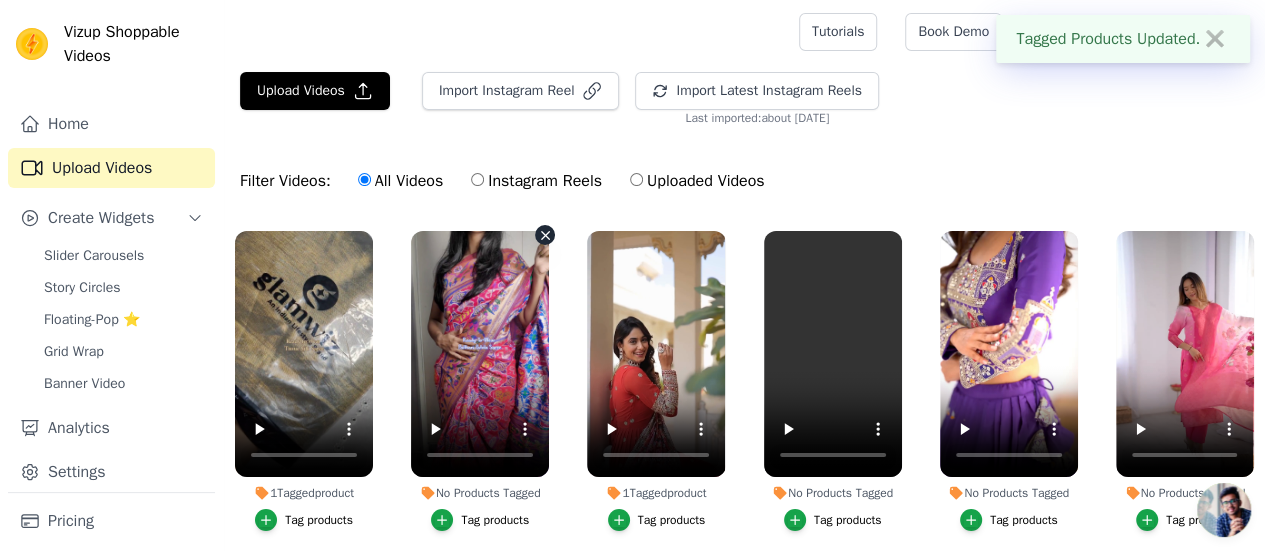 scroll, scrollTop: 70, scrollLeft: 0, axis: vertical 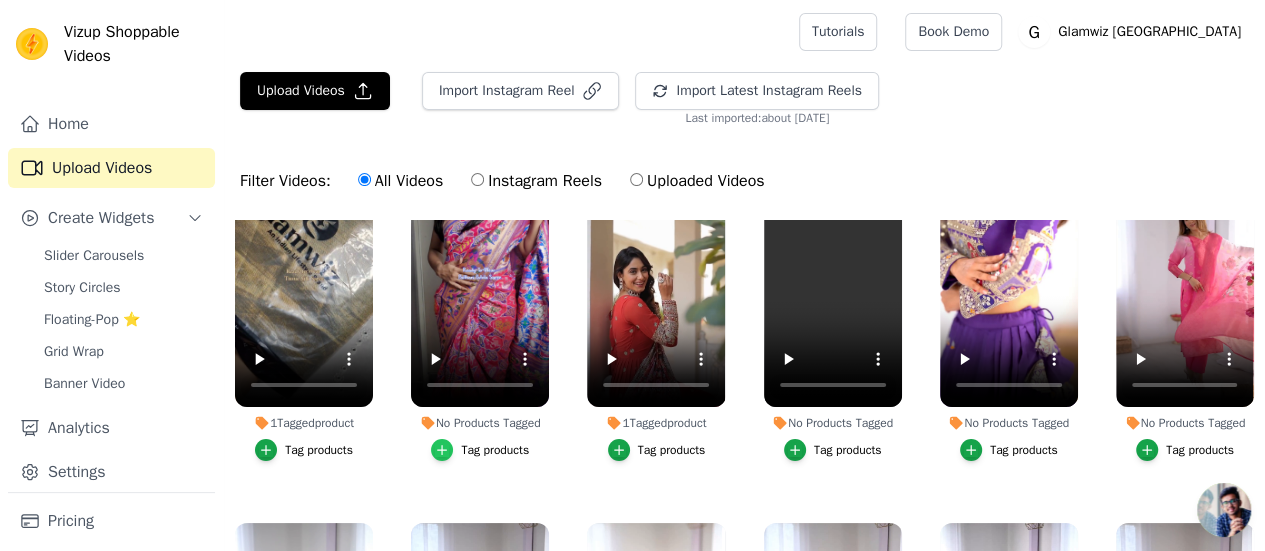 click 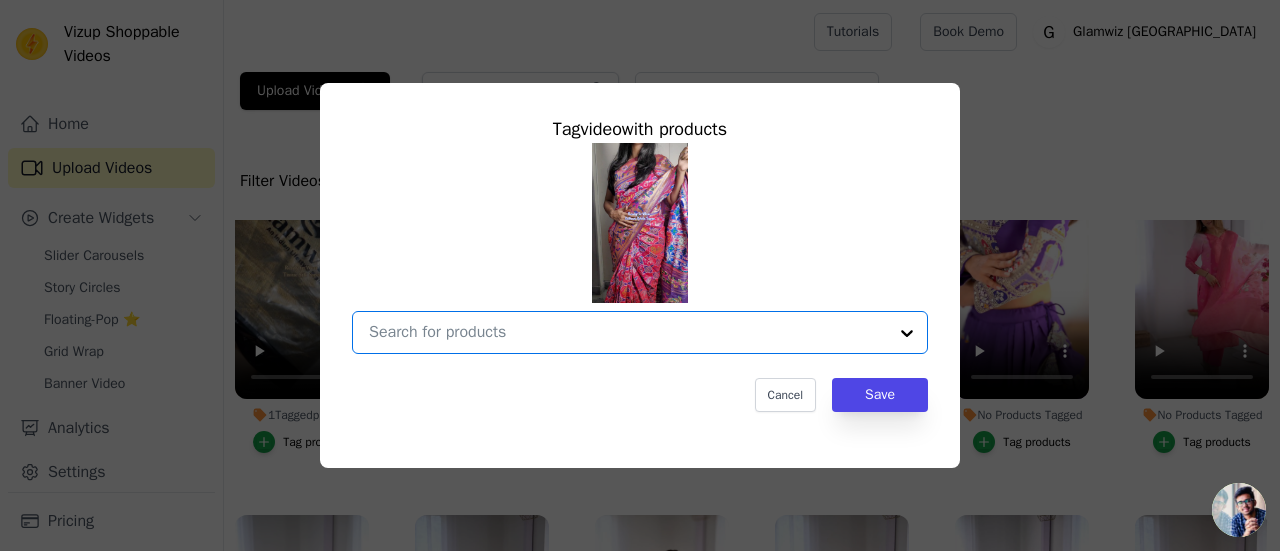 click on "No Products Tagged     Tag  video  with products       Option undefined, selected.   Select is focused, type to refine list, press down to open the menu.                   Cancel   Save     Tag products" at bounding box center [628, 332] 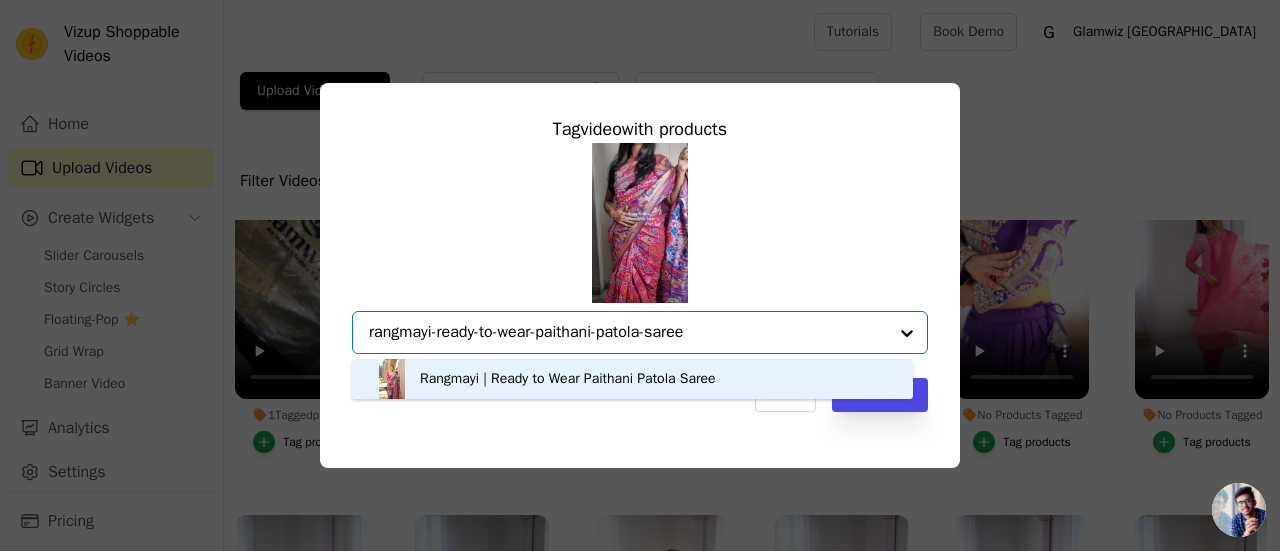 click on "Rangmayi  | Ready to Wear Paithani Patola Saree" at bounding box center (568, 379) 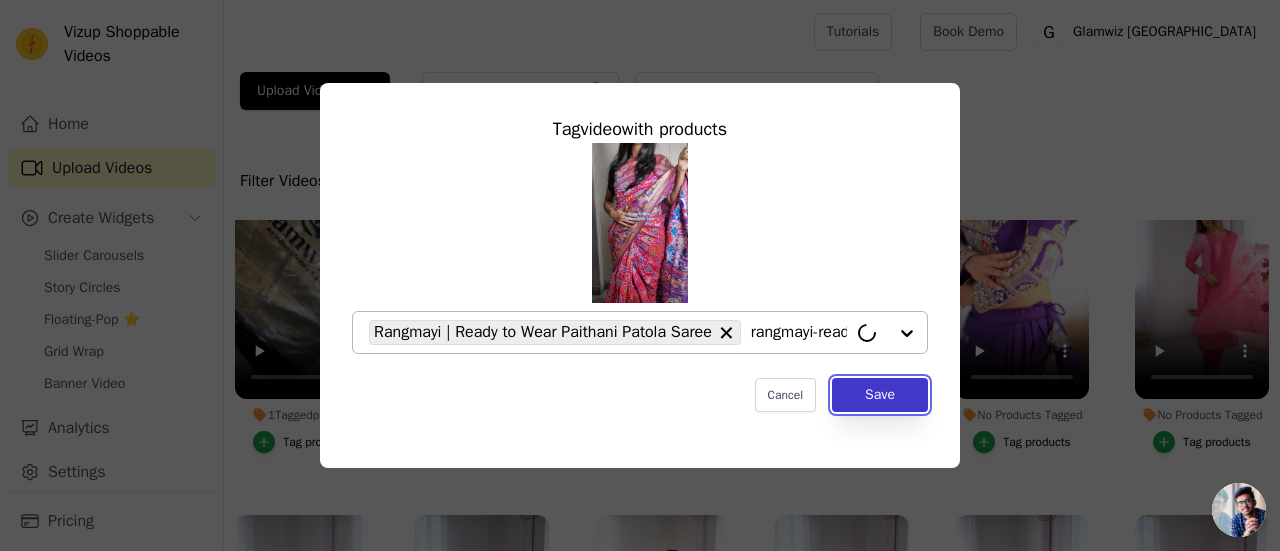 click on "Save" at bounding box center [880, 395] 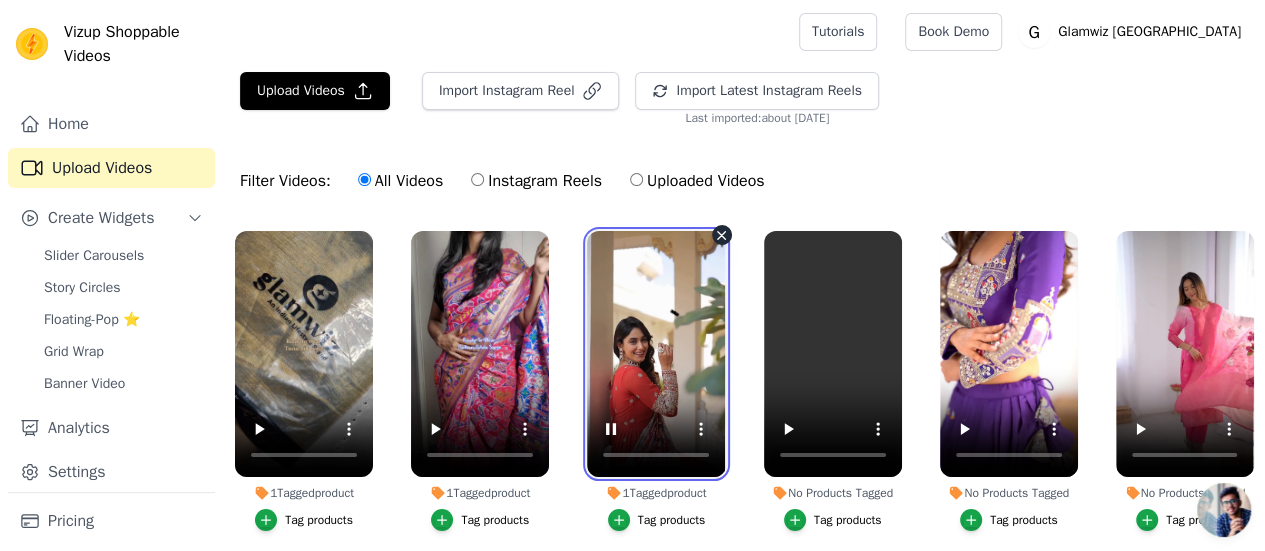 scroll, scrollTop: 1, scrollLeft: 0, axis: vertical 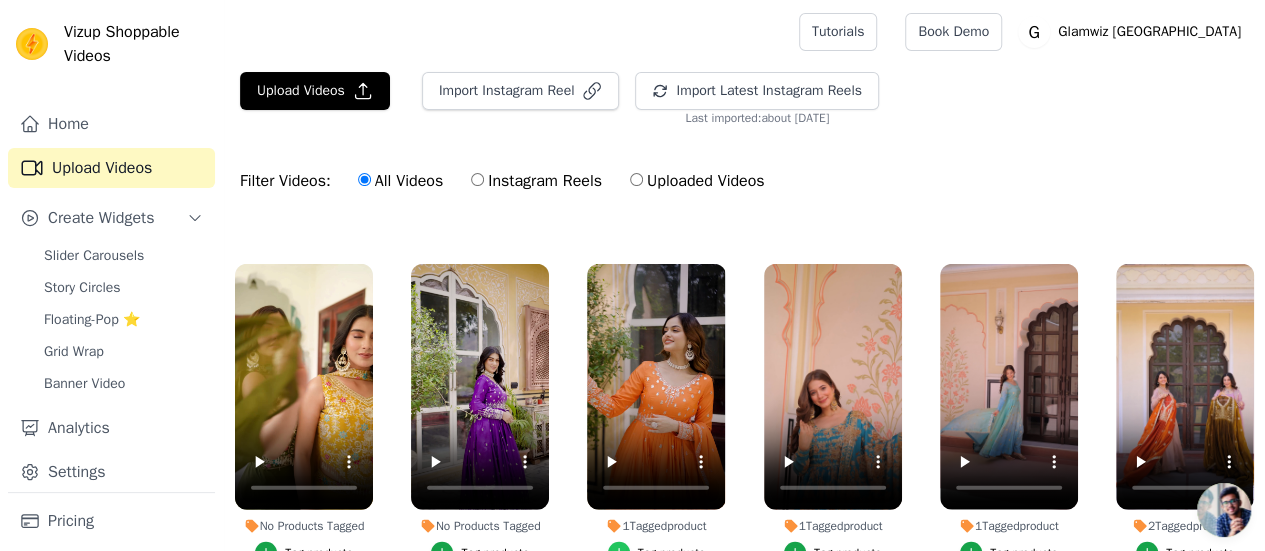 click 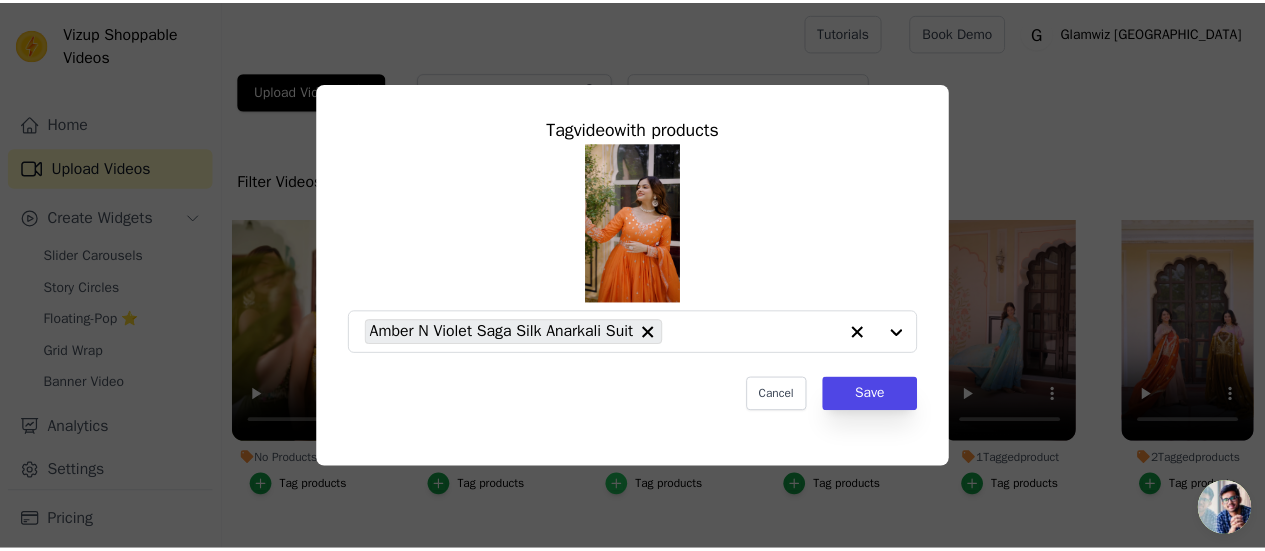 scroll, scrollTop: 2896, scrollLeft: 0, axis: vertical 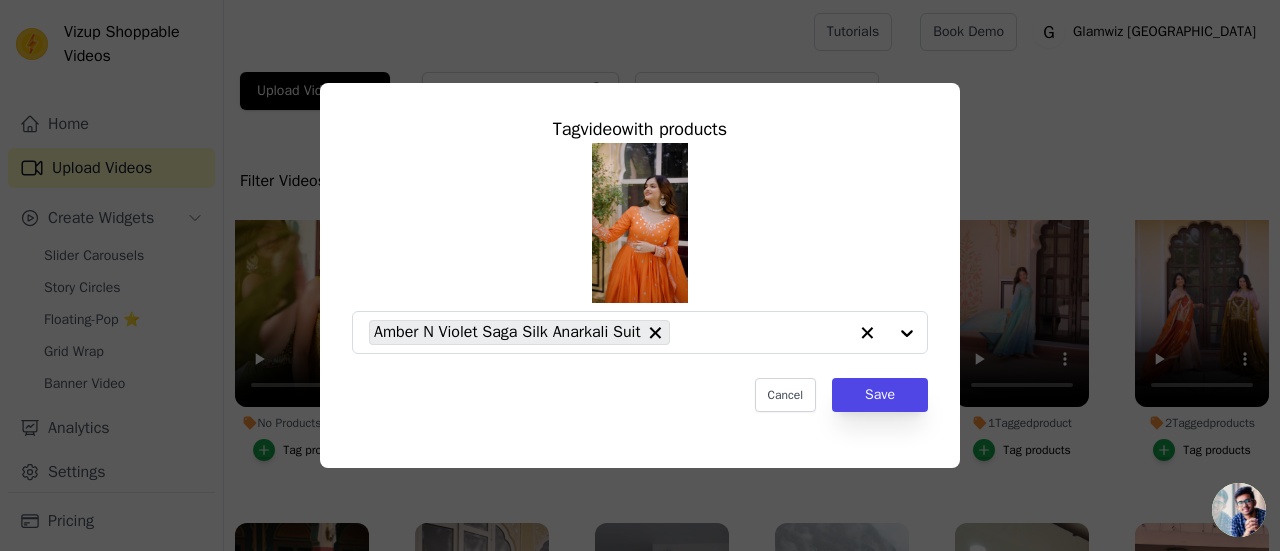 click on "Tag  video  with products           [PERSON_NAME] N [PERSON_NAME] Saga Silk Anarkali Suit                   Cancel   Save" at bounding box center [640, 275] 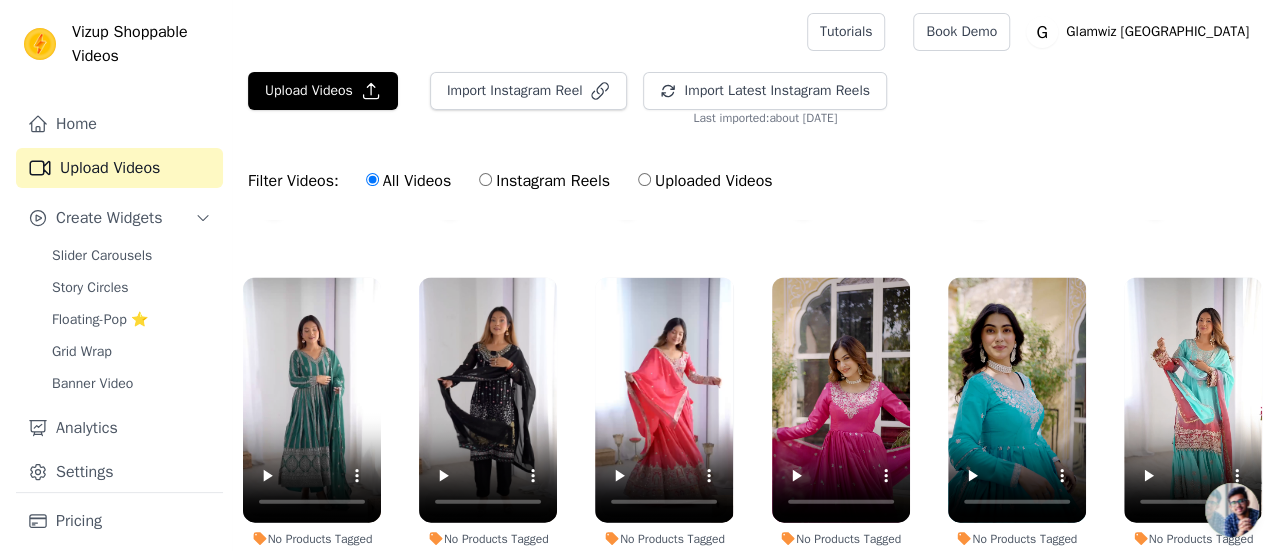scroll, scrollTop: 2128, scrollLeft: 0, axis: vertical 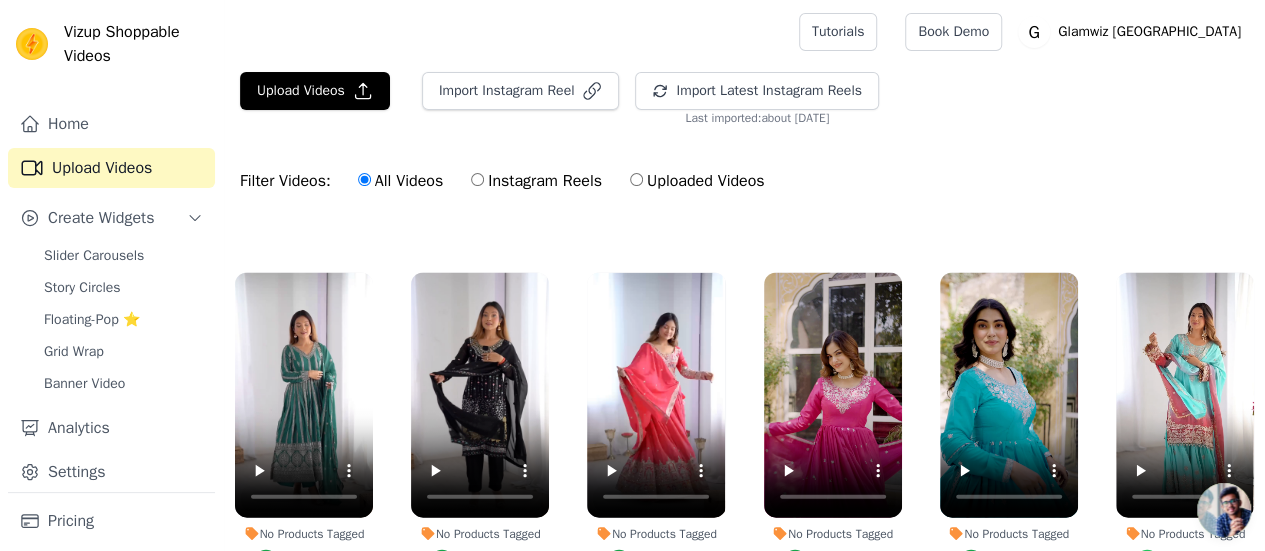 click 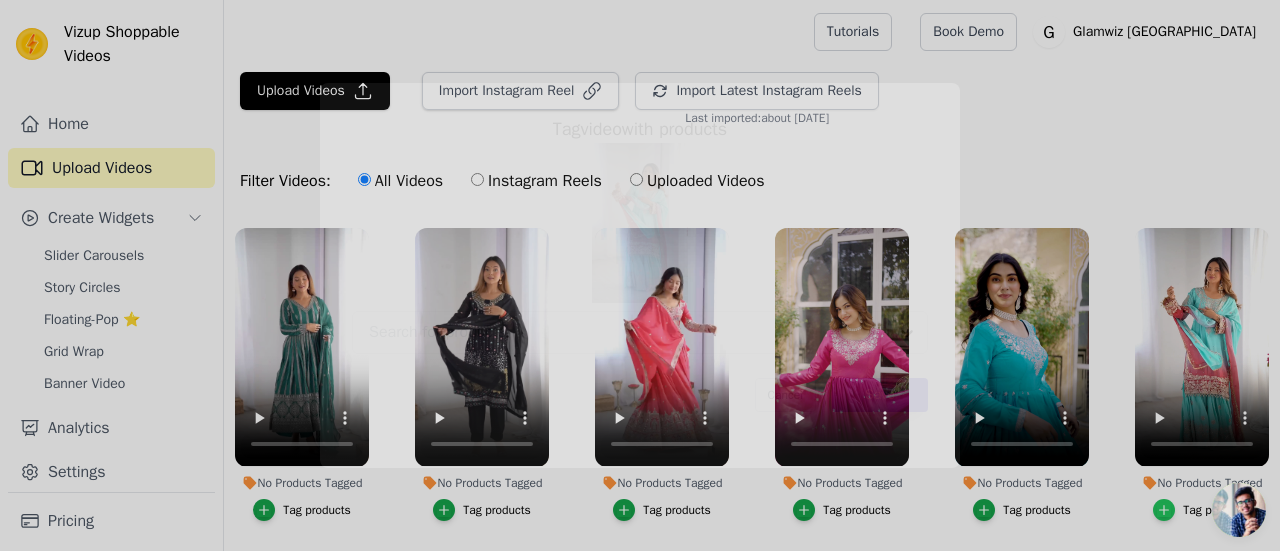 scroll, scrollTop: 2155, scrollLeft: 0, axis: vertical 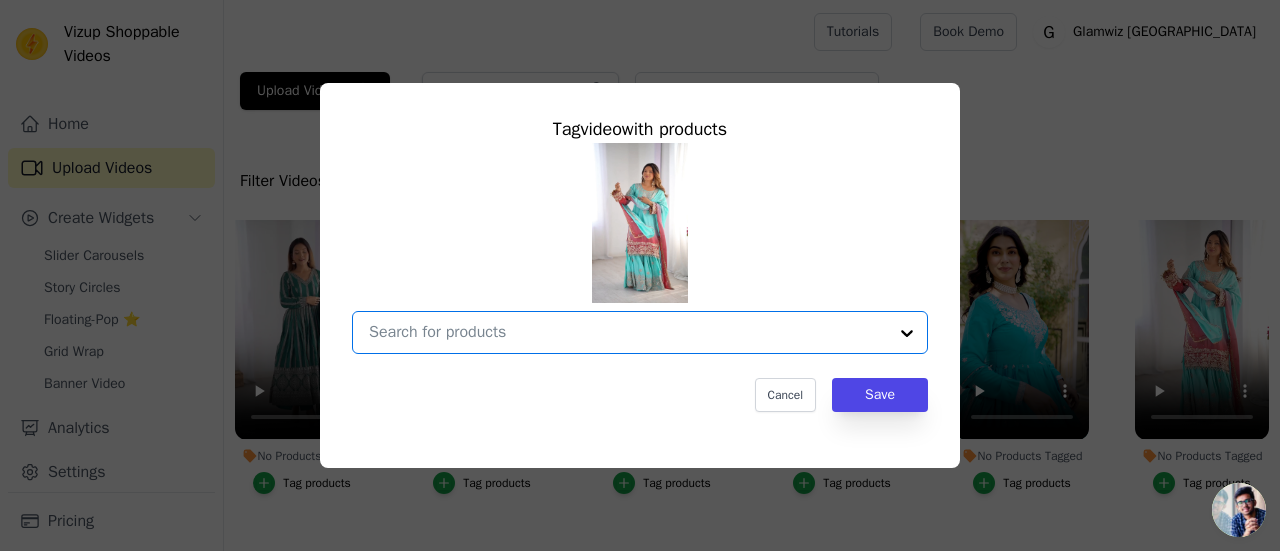 click on "No Products Tagged     Tag  video  with products       Option undefined, selected.   Select is focused, type to refine list, press down to open the menu.                   Cancel   Save     Tag products" at bounding box center [628, 332] 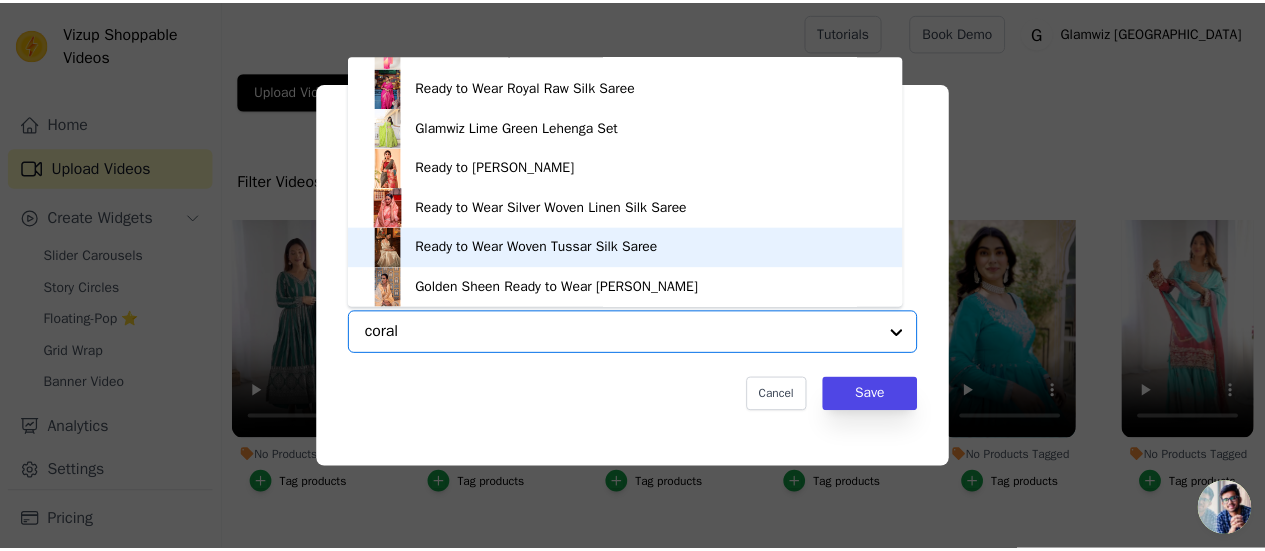 scroll, scrollTop: 0, scrollLeft: 0, axis: both 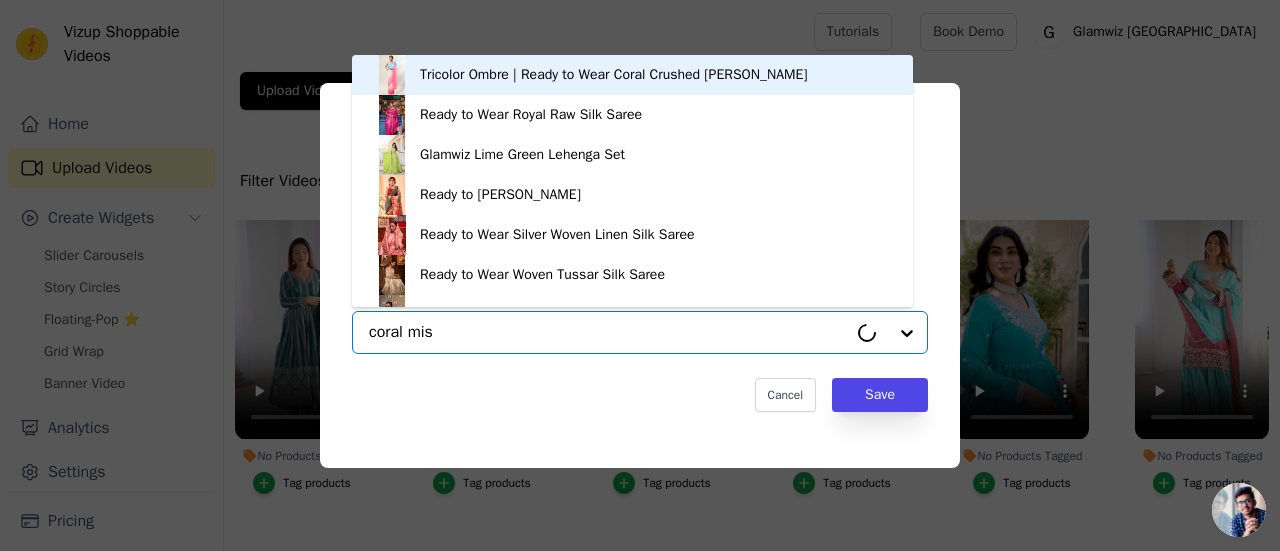 type on "coral mist" 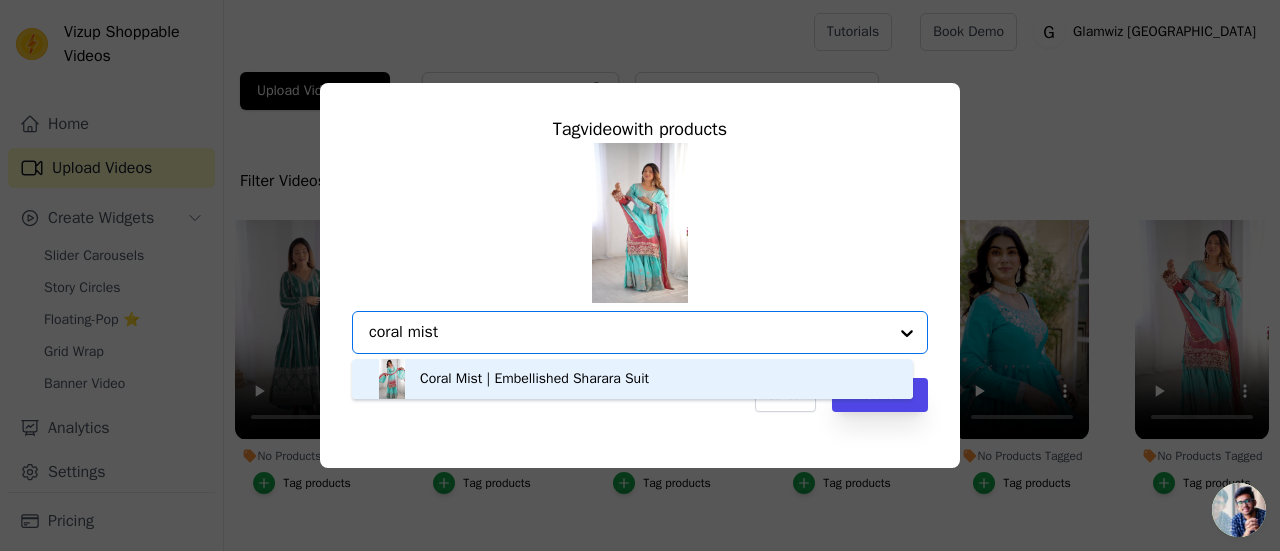 click on "Coral Mist | Embellished Sharara Suit" at bounding box center (534, 379) 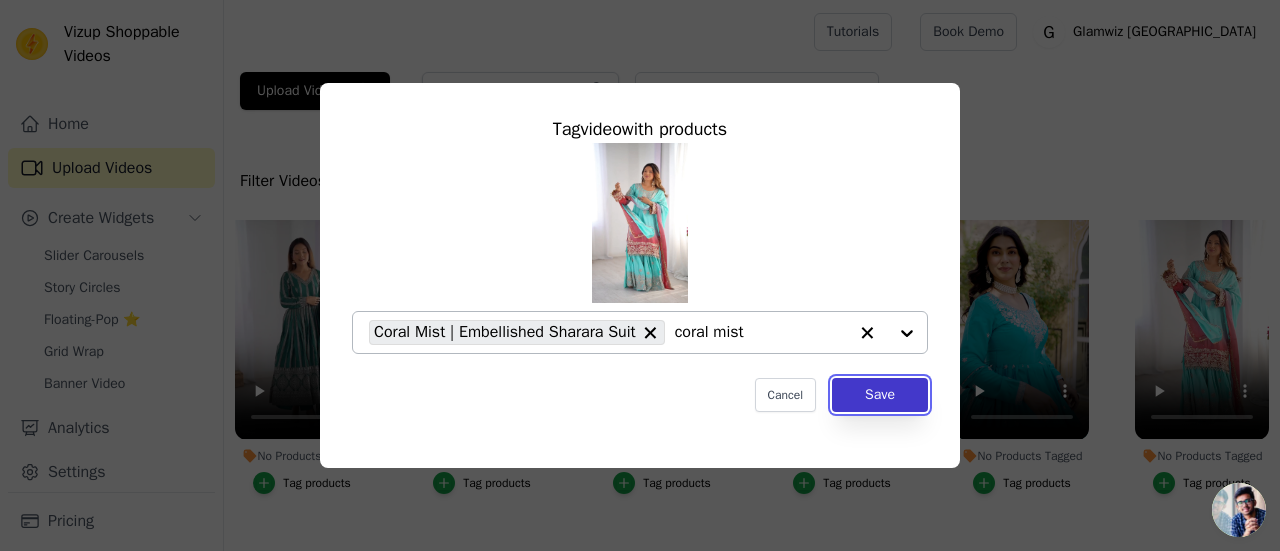 click on "Save" at bounding box center [880, 395] 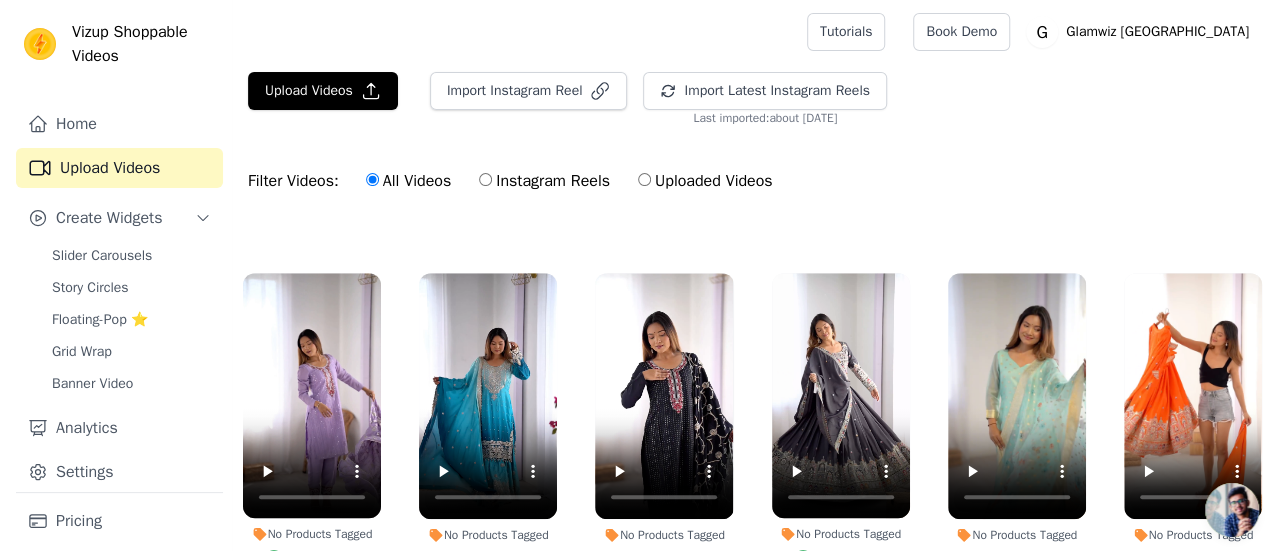 scroll, scrollTop: 1044, scrollLeft: 0, axis: vertical 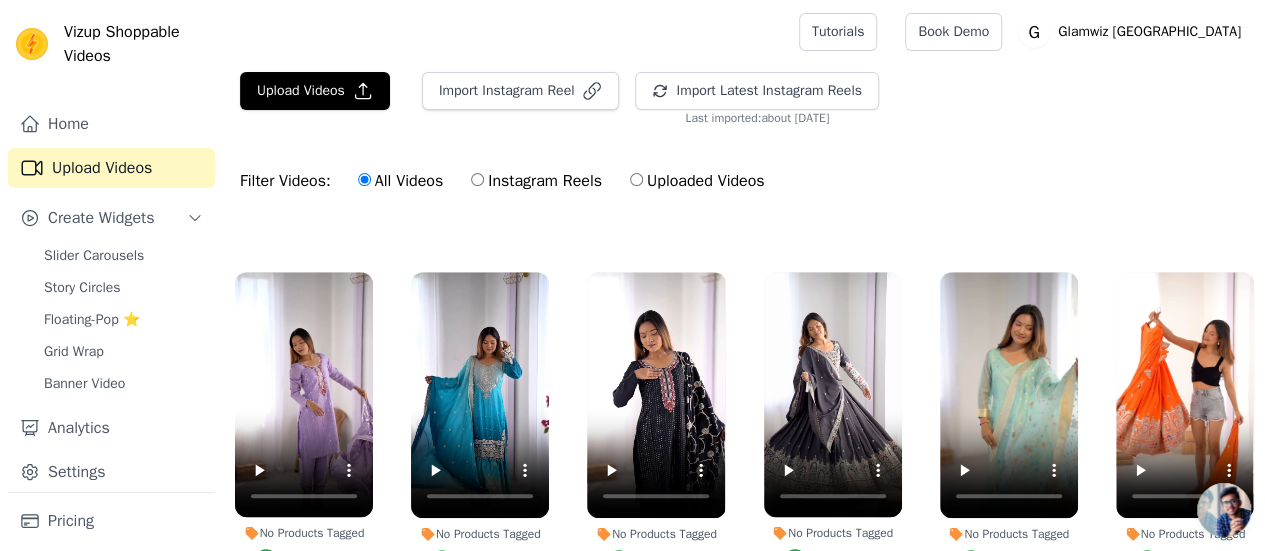 click 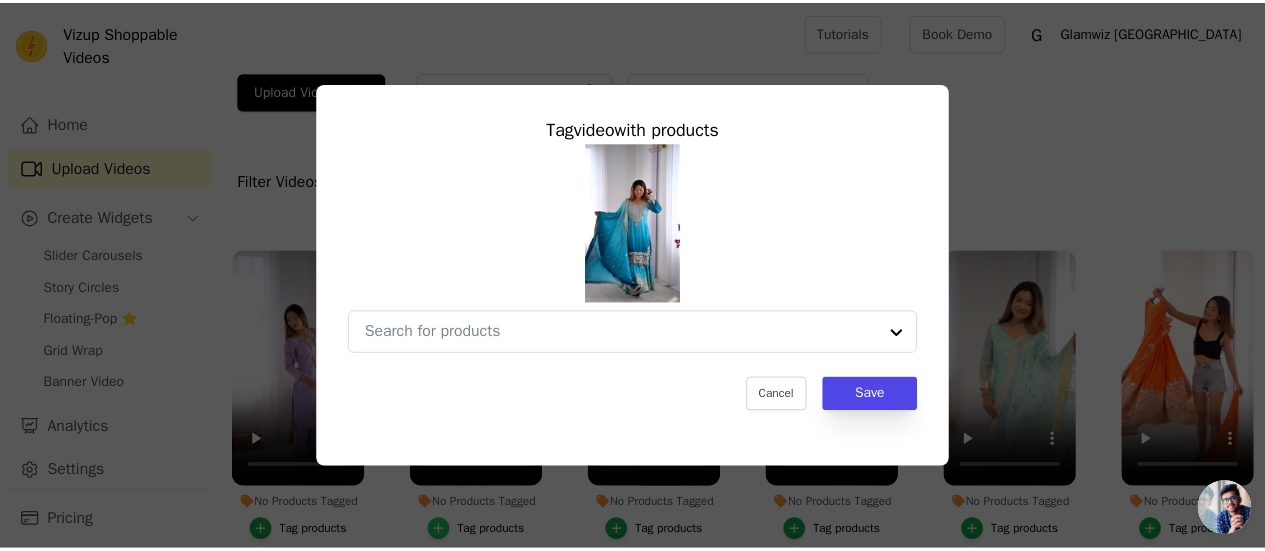 scroll, scrollTop: 1057, scrollLeft: 0, axis: vertical 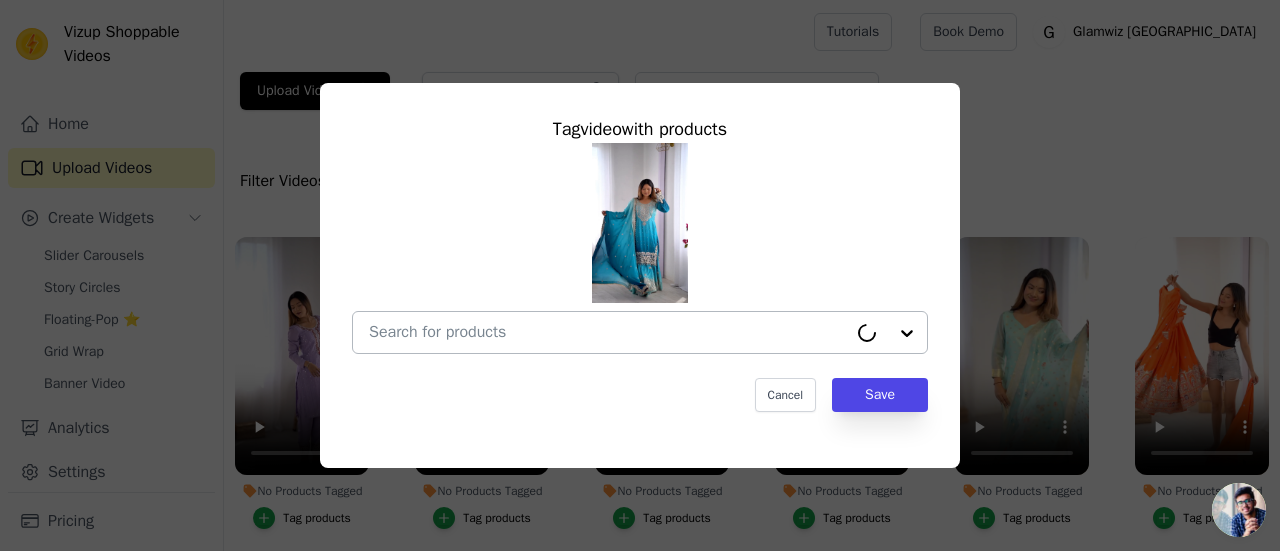 click on "No Products Tagged     Tag  video  with products                         Cancel   Save     Tag products" at bounding box center [608, 332] 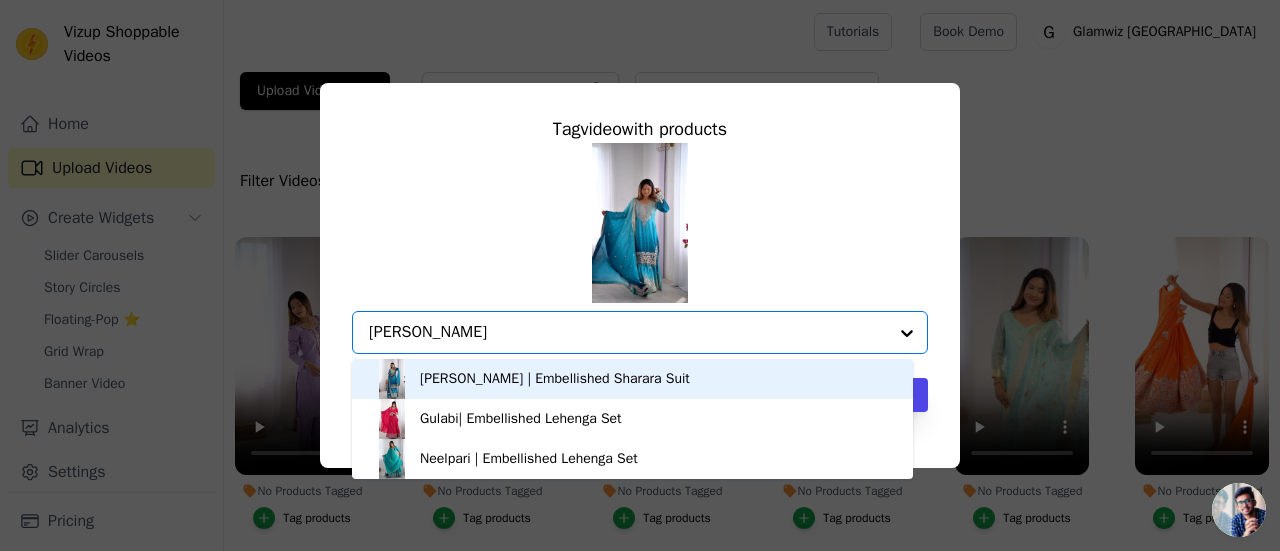 type on "sitara jheel" 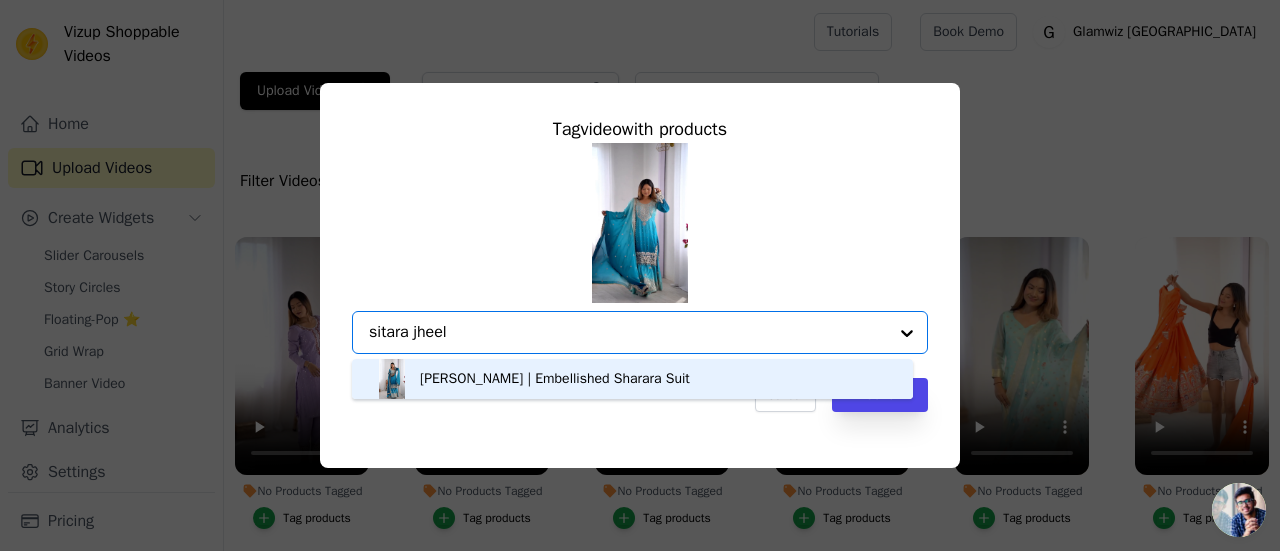 click on "[PERSON_NAME] | Embellished Sharara Suit" at bounding box center (555, 379) 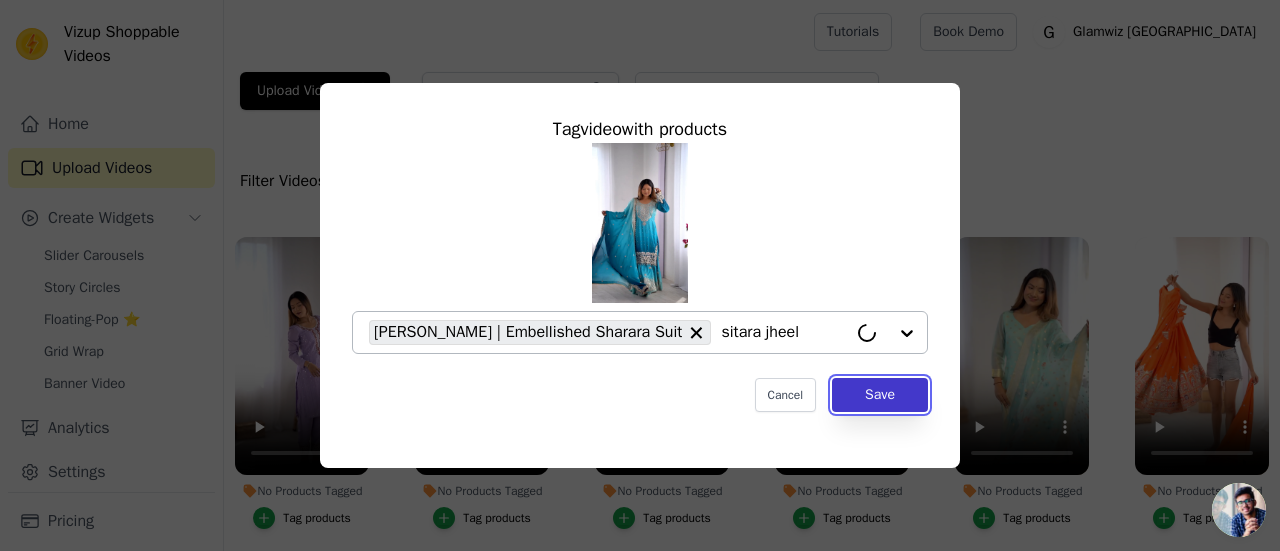 click on "Save" at bounding box center [880, 395] 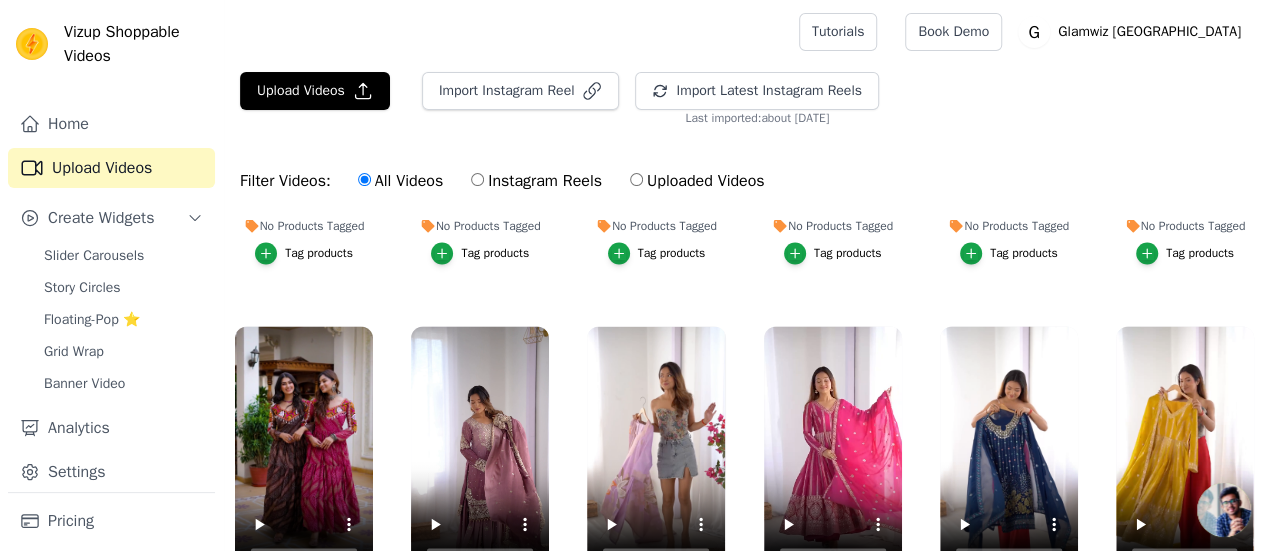 scroll, scrollTop: 1713, scrollLeft: 0, axis: vertical 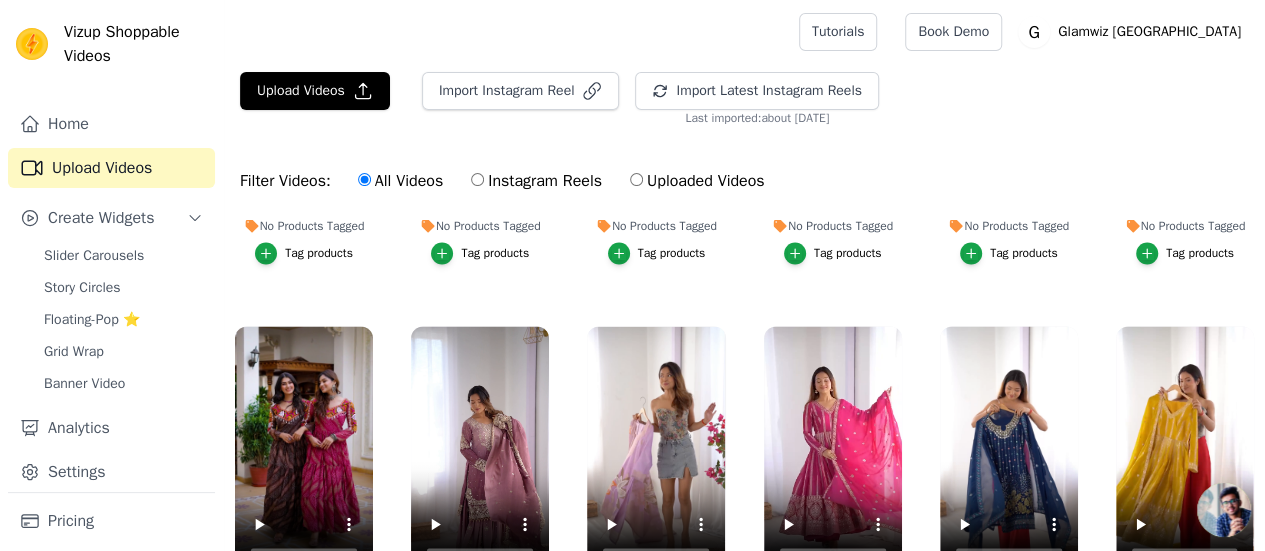 click 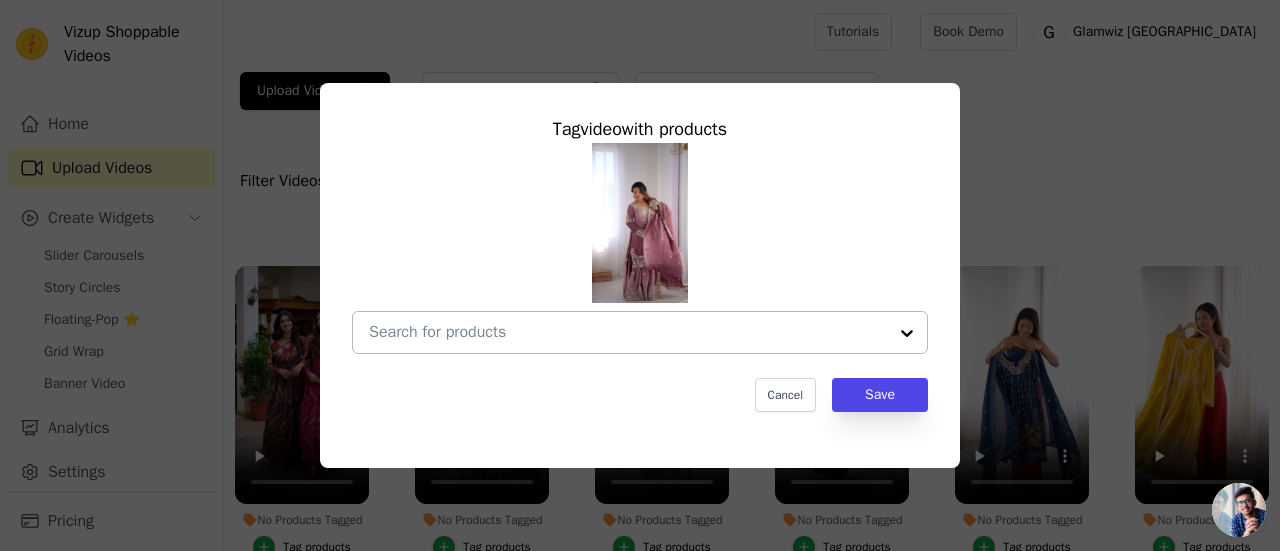 click on "No Products Tagged     Tag  video  with products                         Cancel   Save     Tag products" at bounding box center [628, 332] 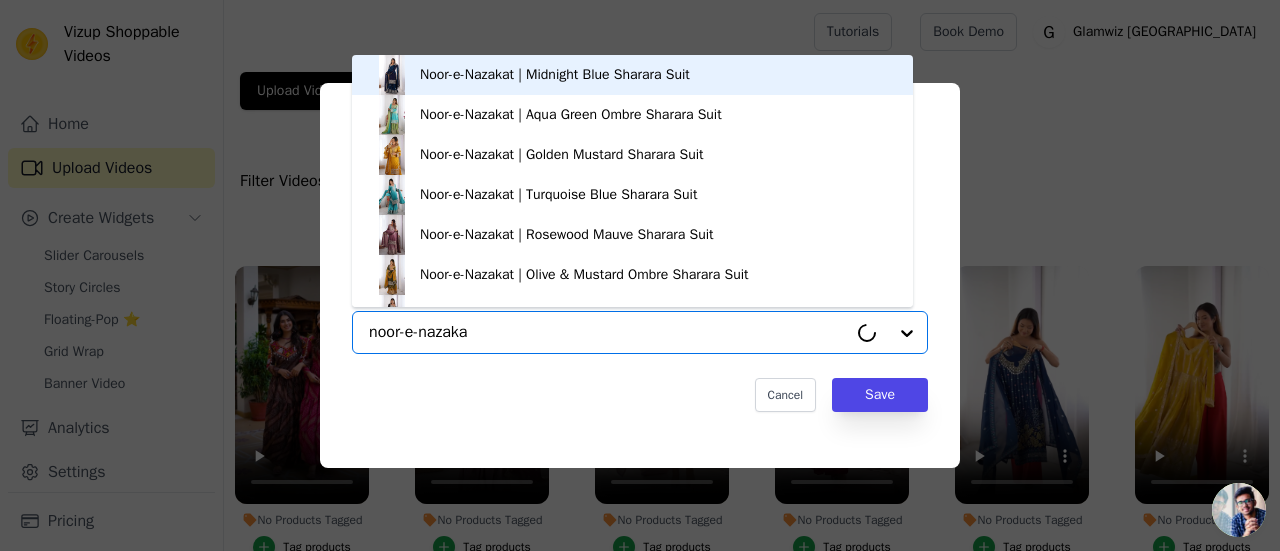 type on "noor-e-nazakat" 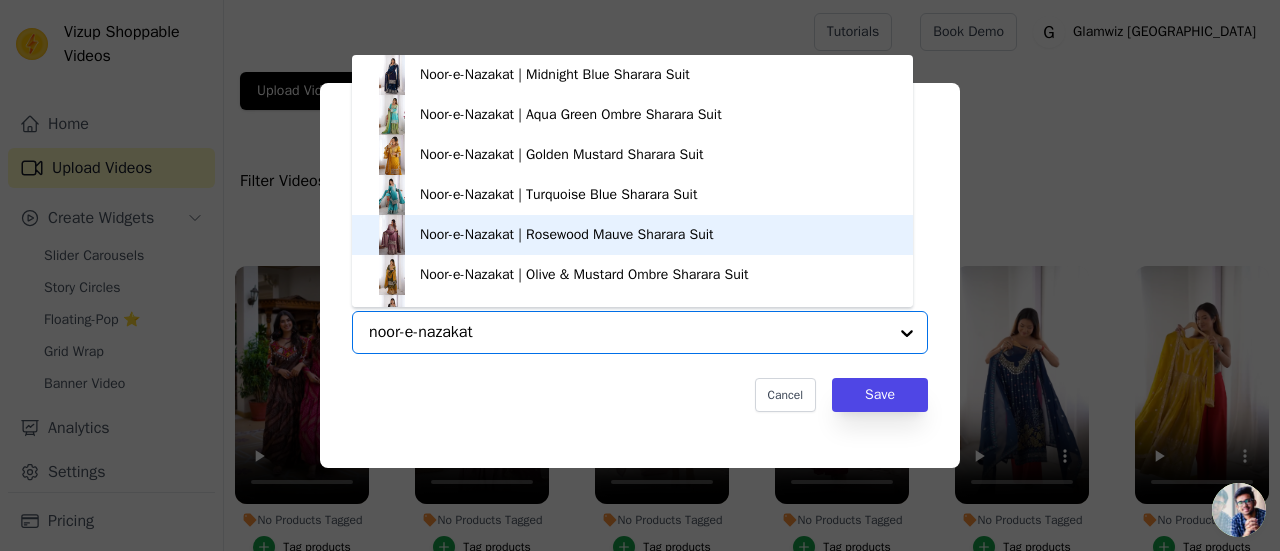 click on "Noor-e-Nazakat | Rosewood Mauve Sharara Suit" at bounding box center (567, 235) 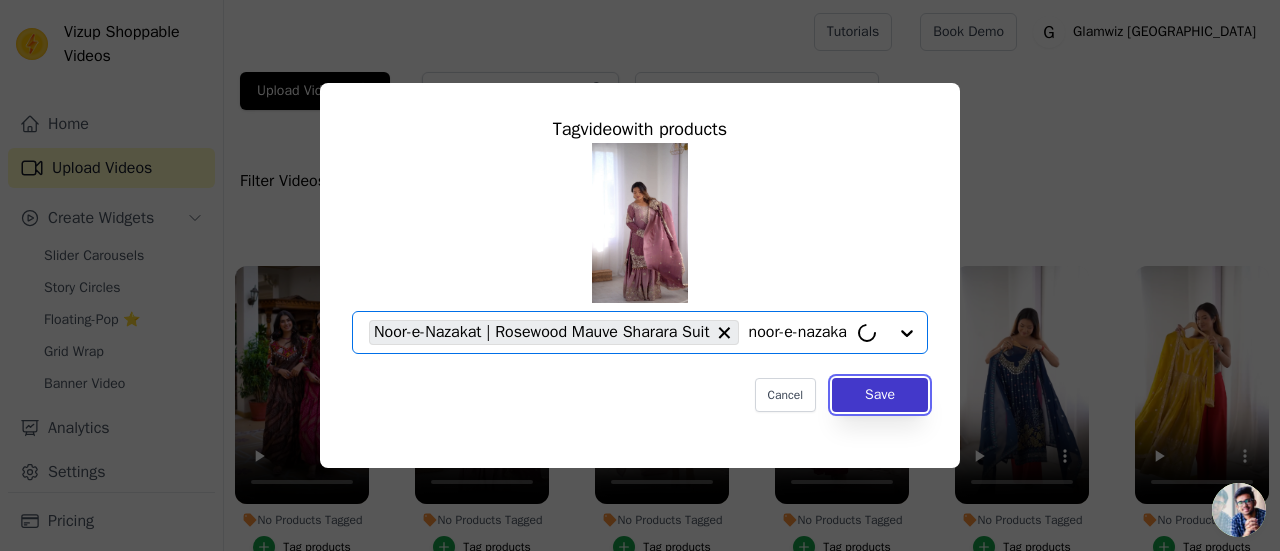 click on "Save" at bounding box center (880, 395) 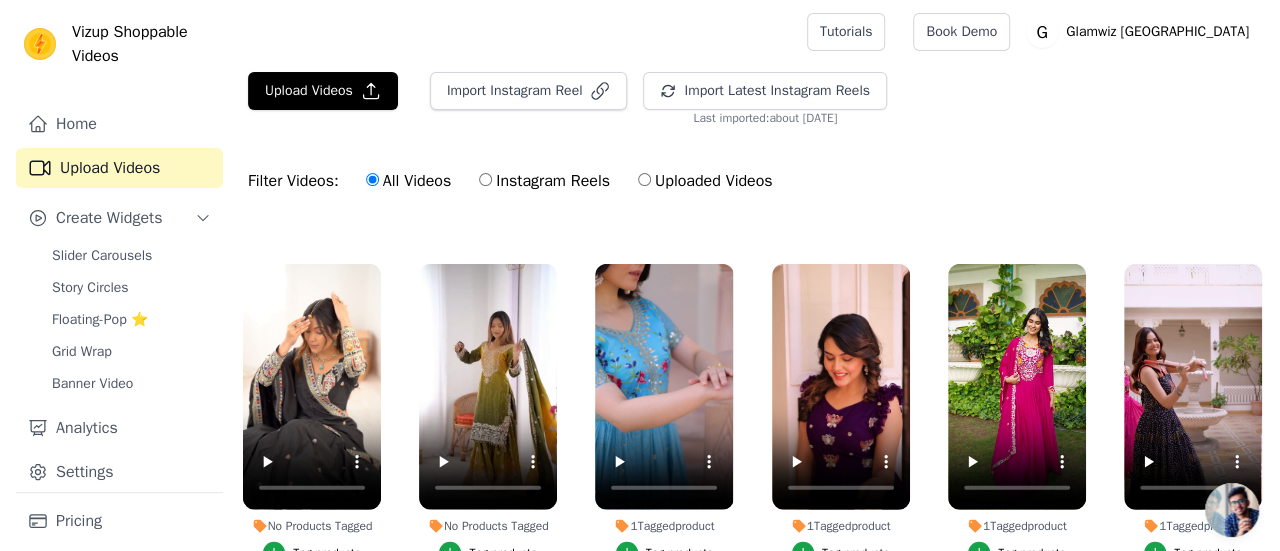 scroll, scrollTop: 2497, scrollLeft: 0, axis: vertical 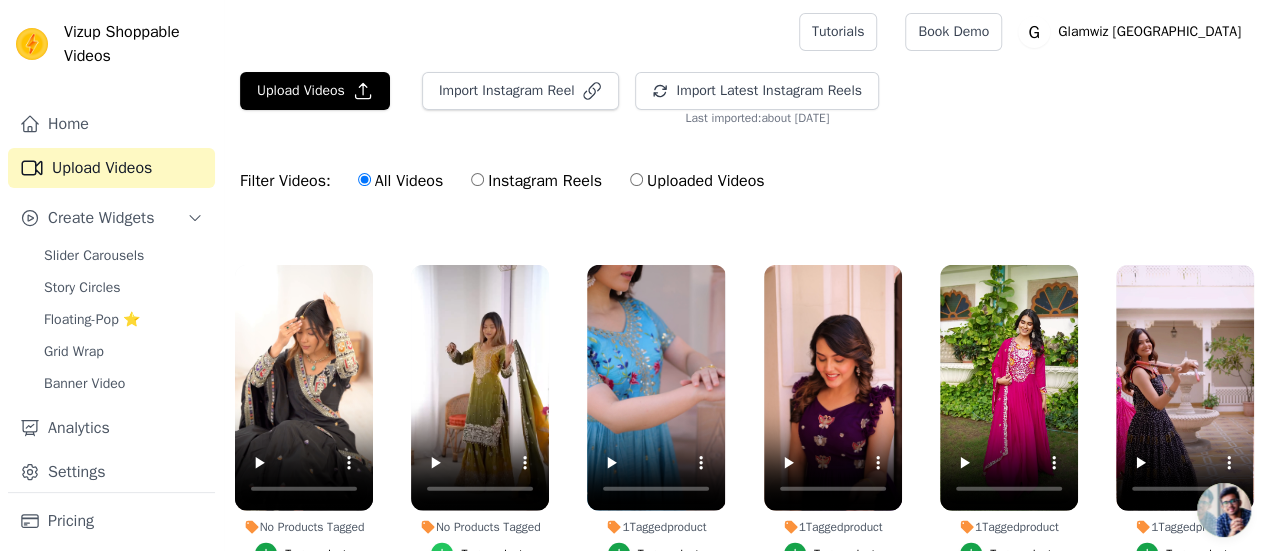 click 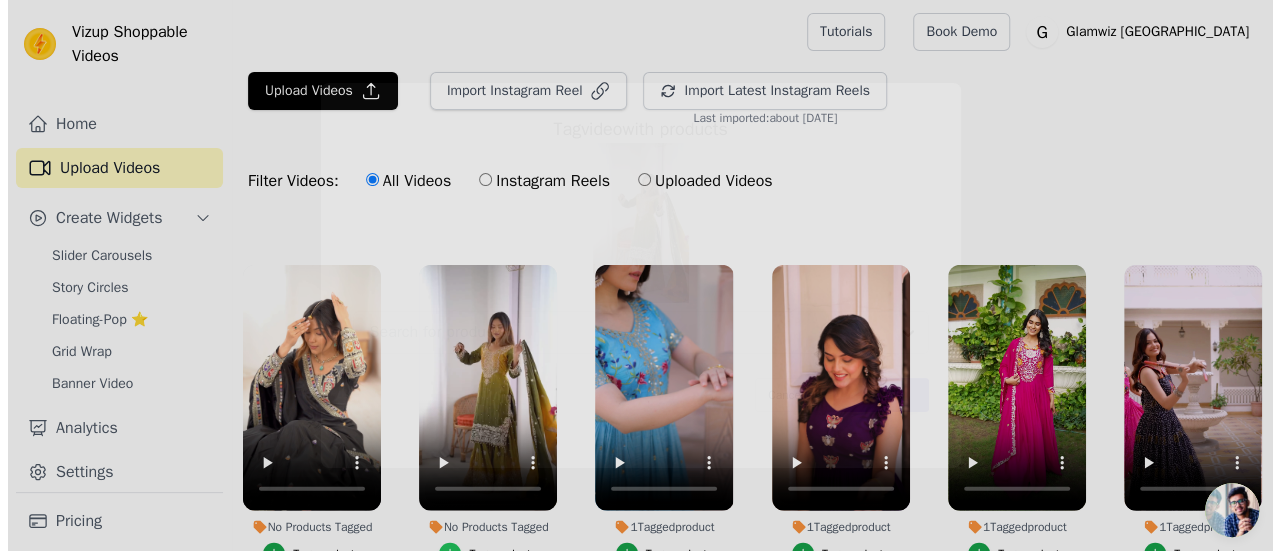 scroll, scrollTop: 2529, scrollLeft: 0, axis: vertical 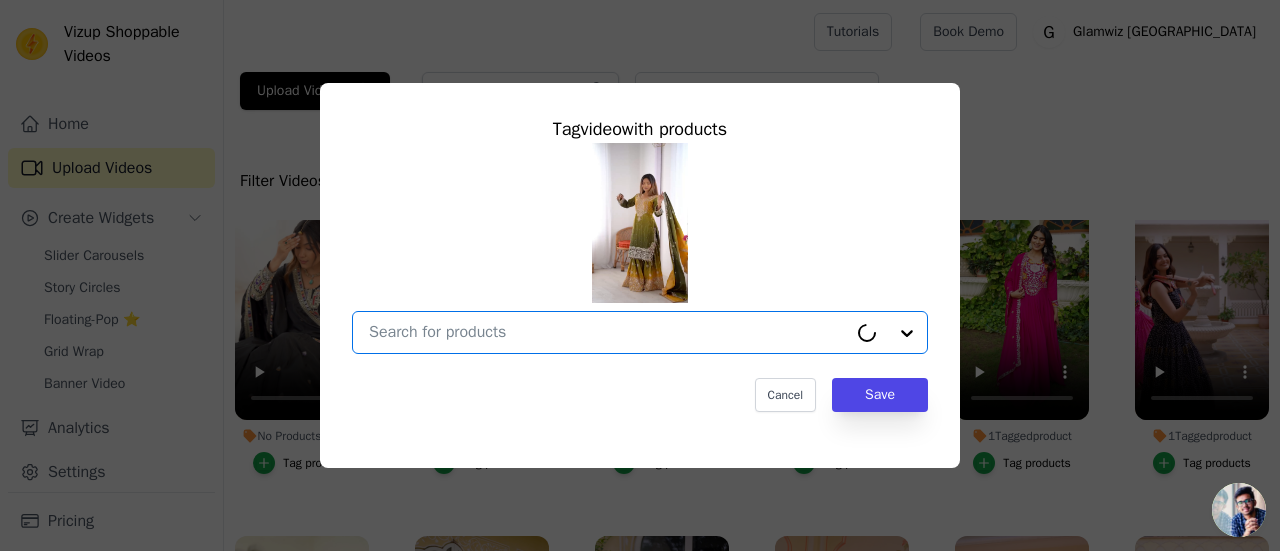 click on "No Products Tagged     Tag  video  with products       Option undefined, selected.   Select is focused, type to refine list, press down to open the menu.                   Cancel   Save     Tag products" at bounding box center [608, 332] 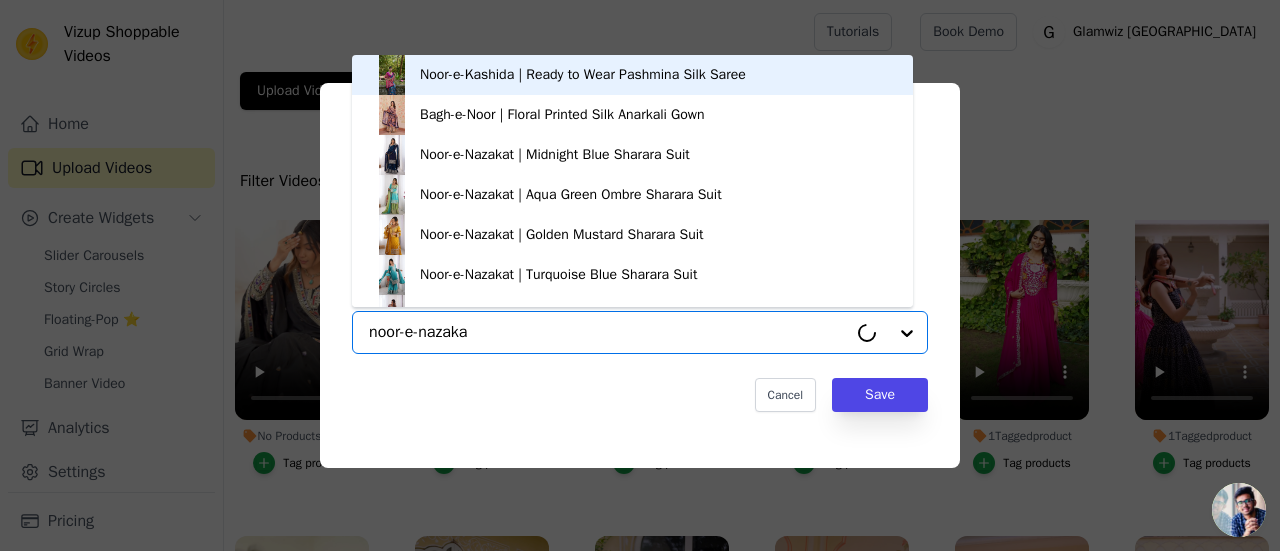 type on "noor-e-nazakat" 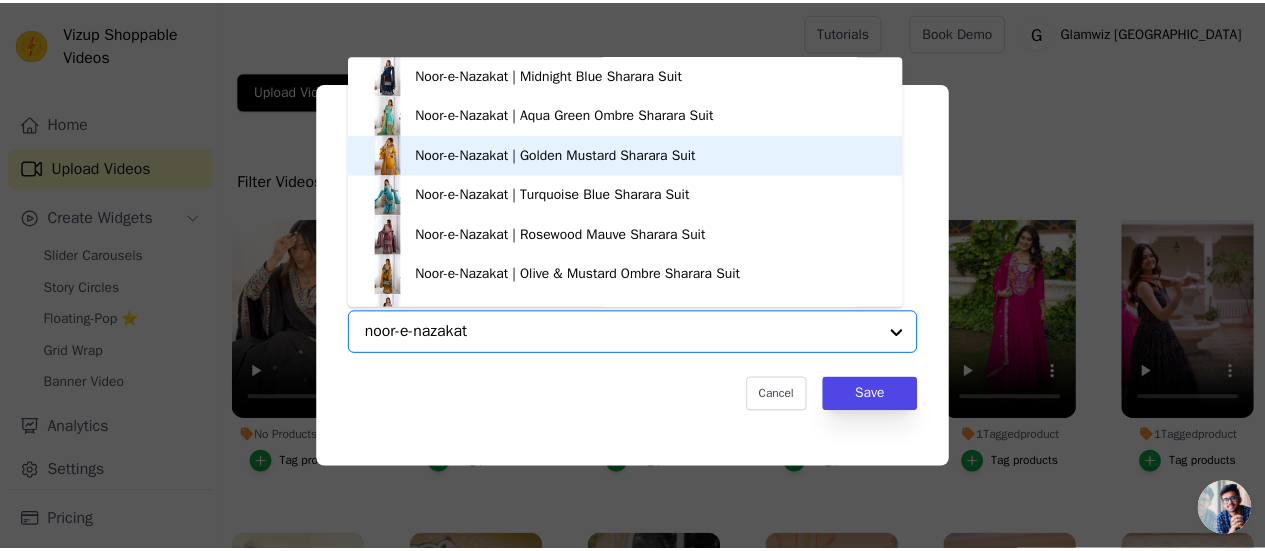 scroll, scrollTop: 68, scrollLeft: 0, axis: vertical 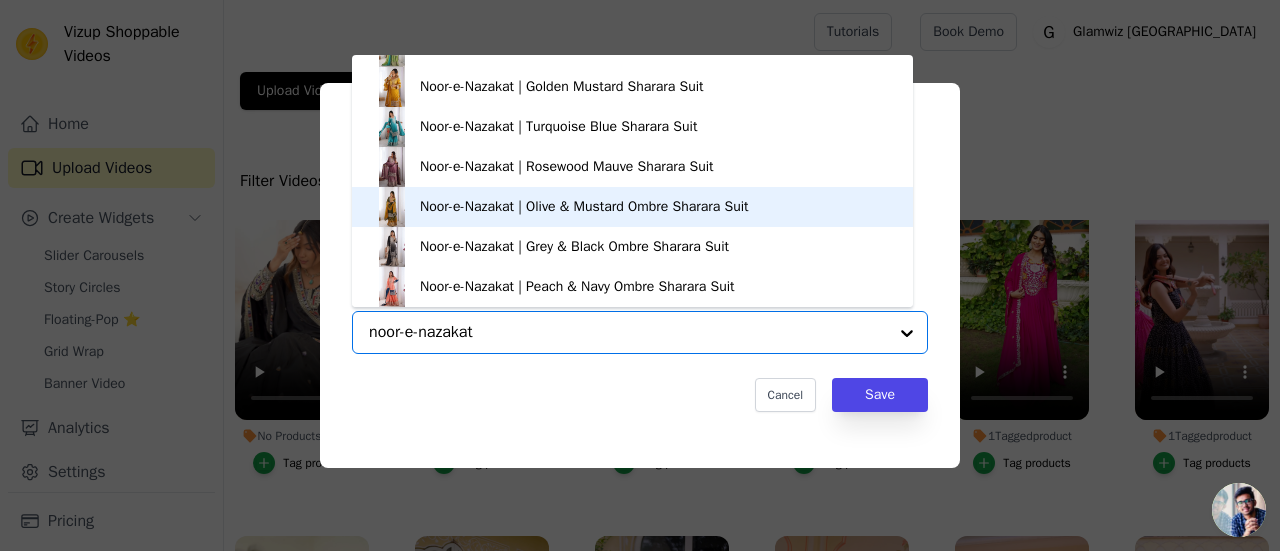 click on "Noor-e-Nazakat | Olive & Mustard Ombre Sharara Suit" at bounding box center (584, 207) 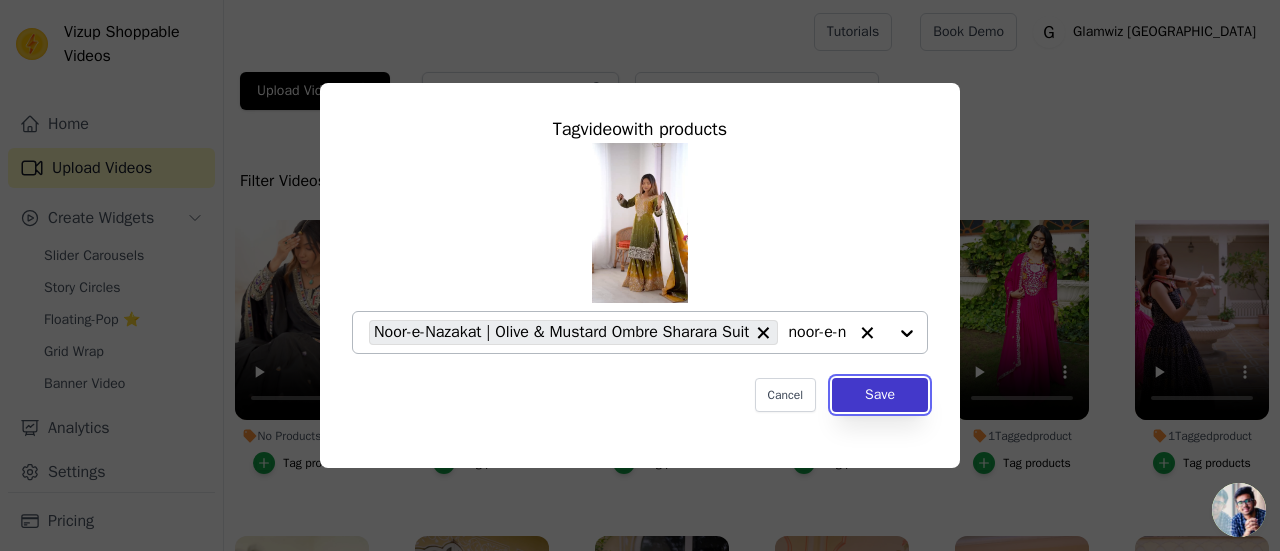 click on "Save" at bounding box center [880, 395] 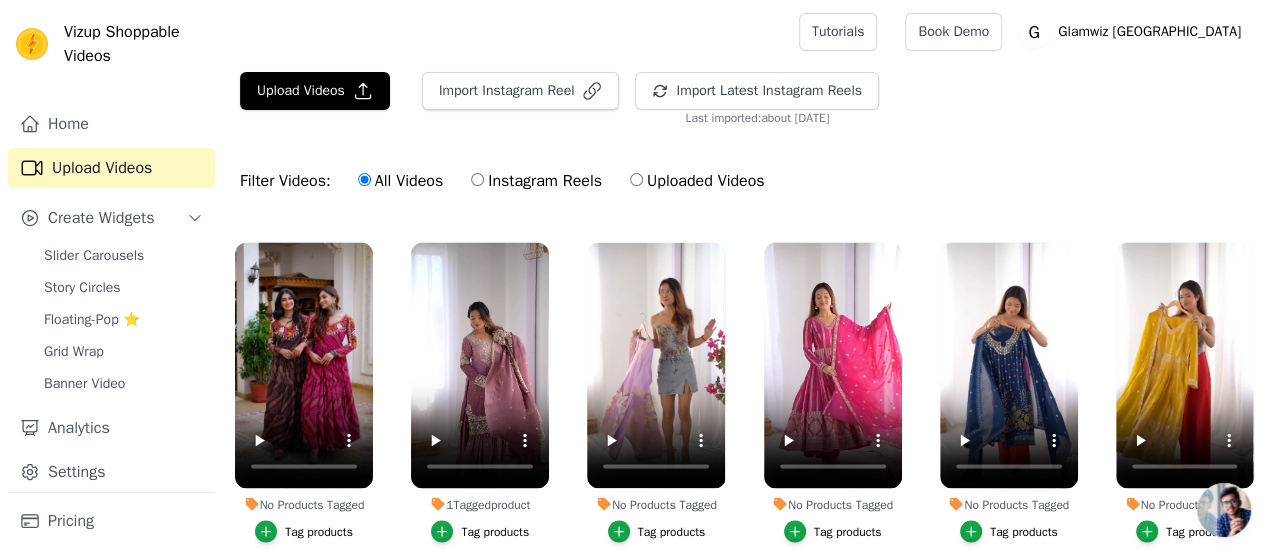 scroll, scrollTop: 1796, scrollLeft: 0, axis: vertical 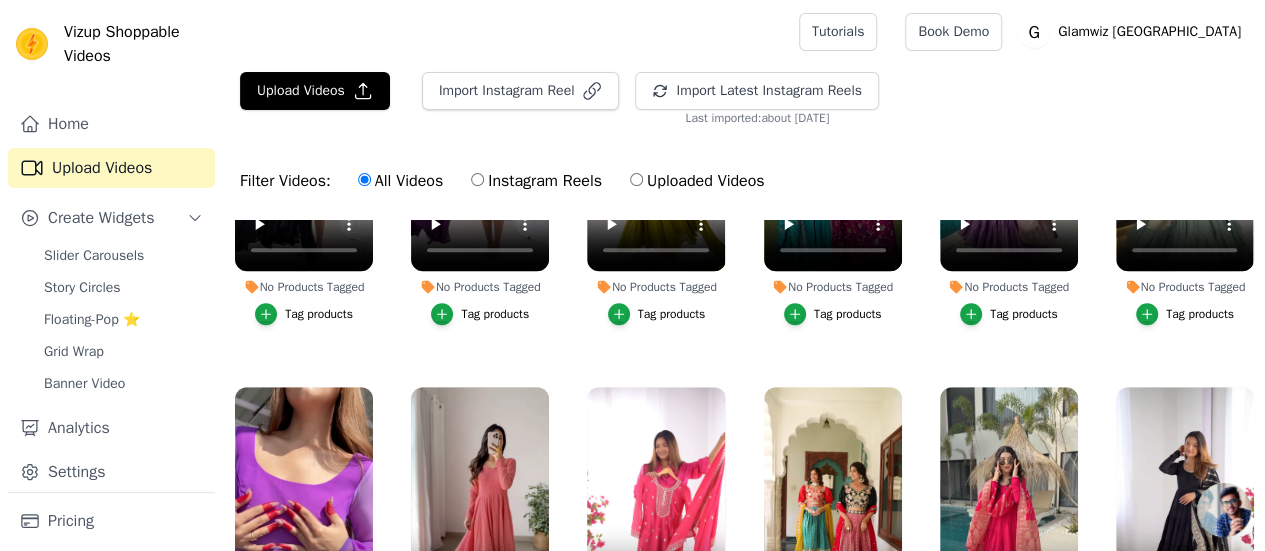 click 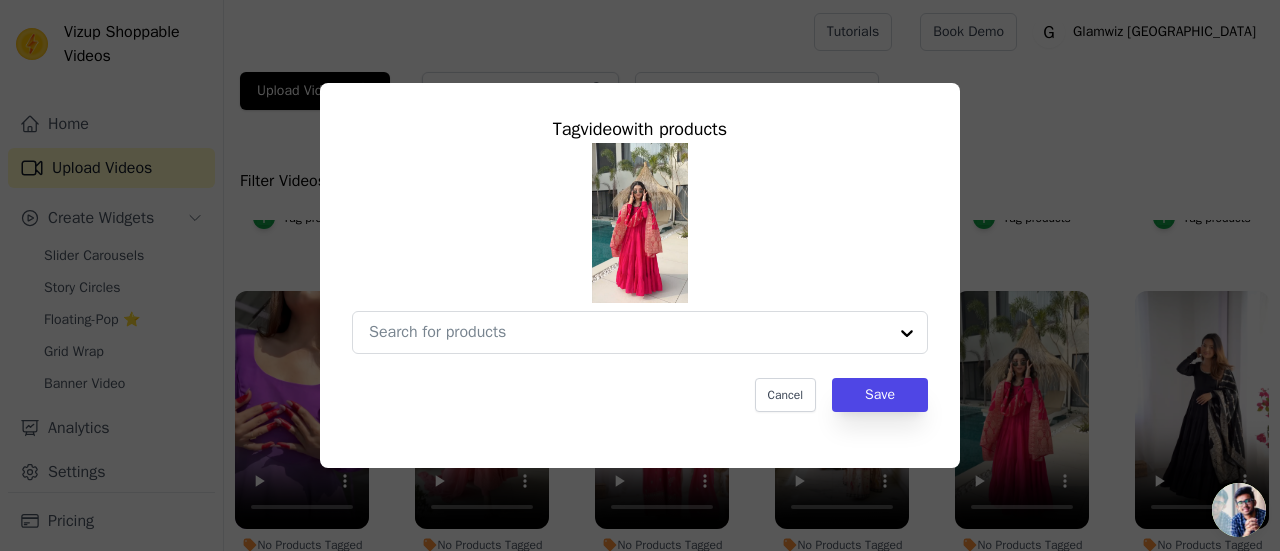 scroll, scrollTop: 4604, scrollLeft: 0, axis: vertical 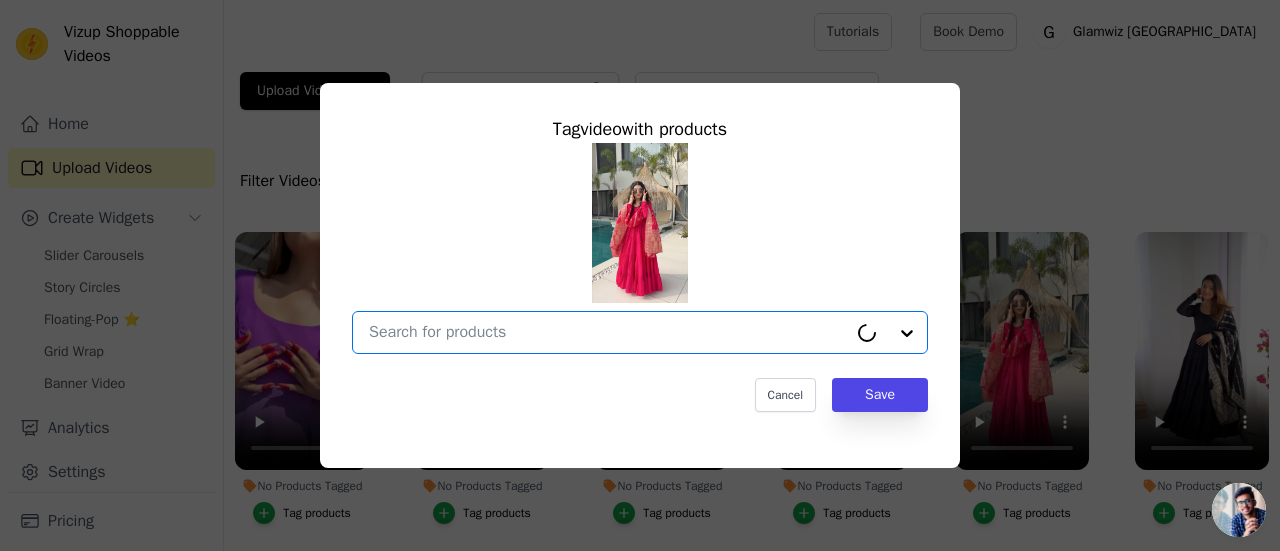 click on "No Products Tagged     Tag  video  with products       Option undefined, selected.   Select is focused, type to refine list, press down to open the menu.                   Cancel   Save     Tag products" at bounding box center [608, 332] 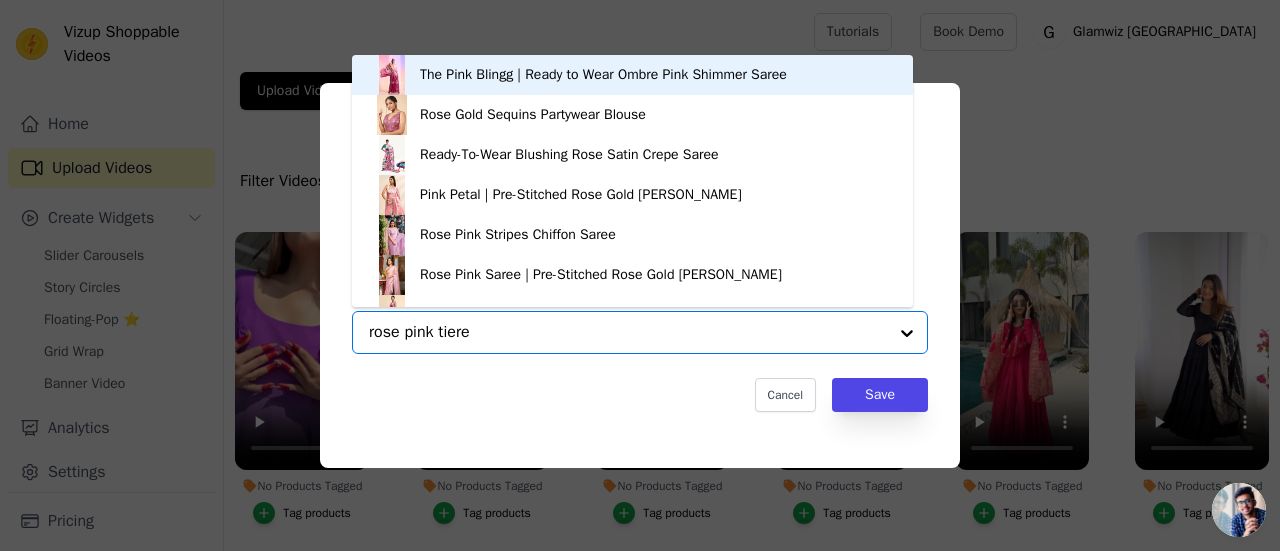 type on "rose pink tiered" 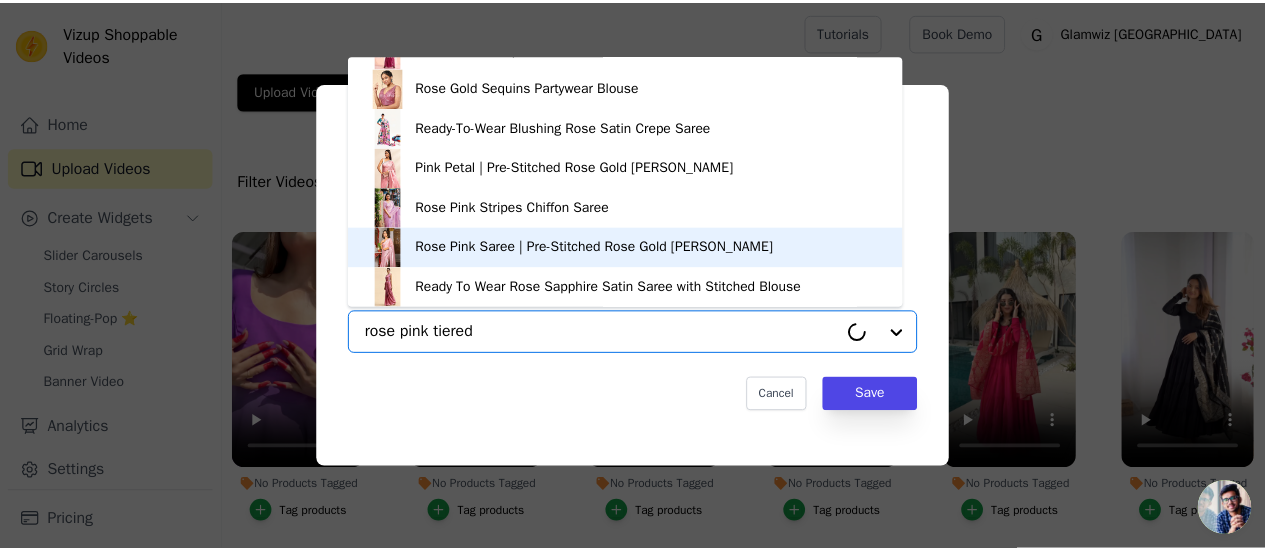 scroll, scrollTop: 0, scrollLeft: 0, axis: both 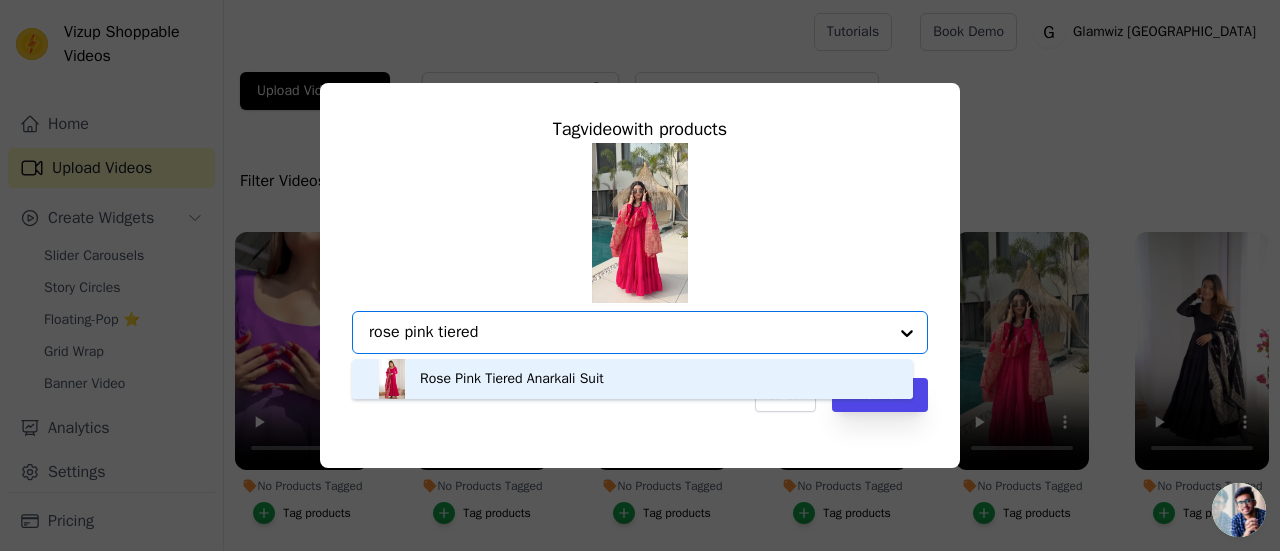 click on "Rose Pink Tiered Anarkali Suit" at bounding box center (512, 379) 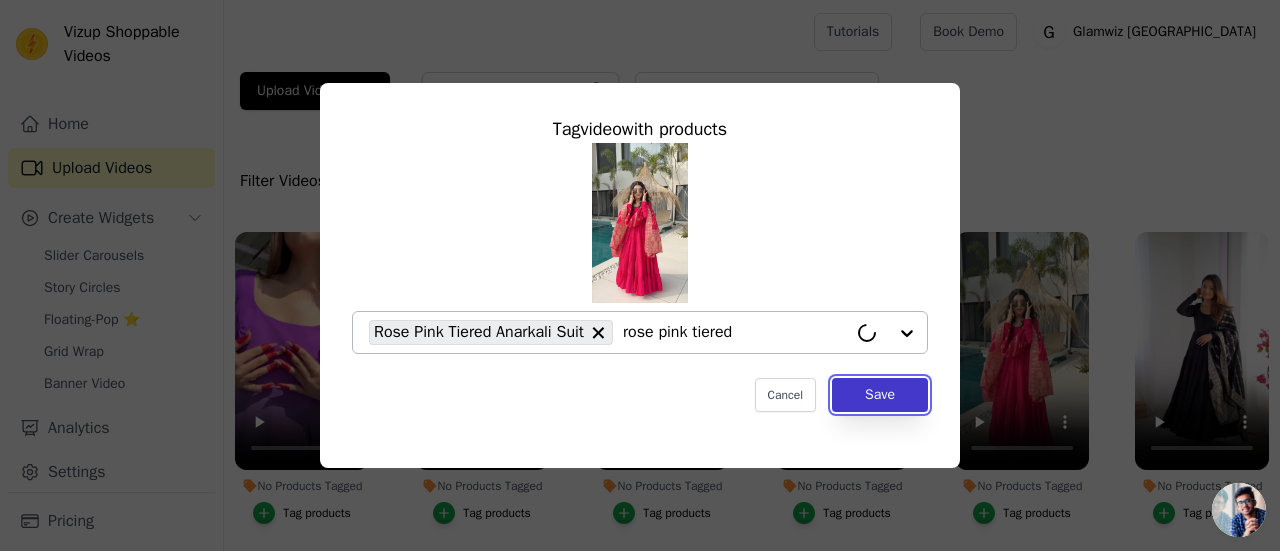 click on "Save" at bounding box center (880, 395) 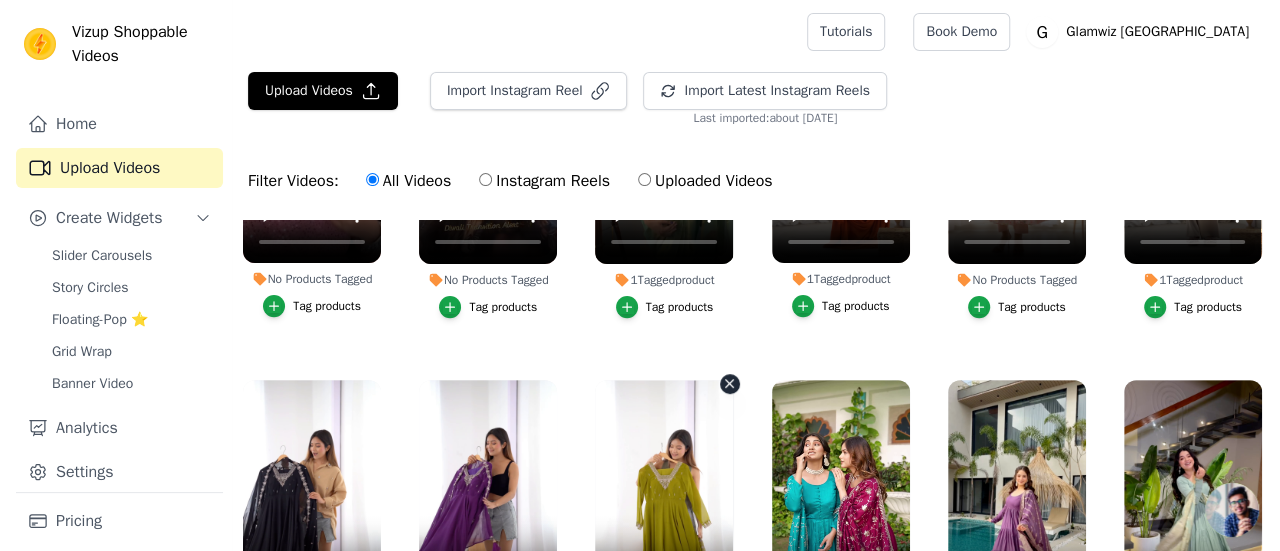 scroll, scrollTop: 4190, scrollLeft: 0, axis: vertical 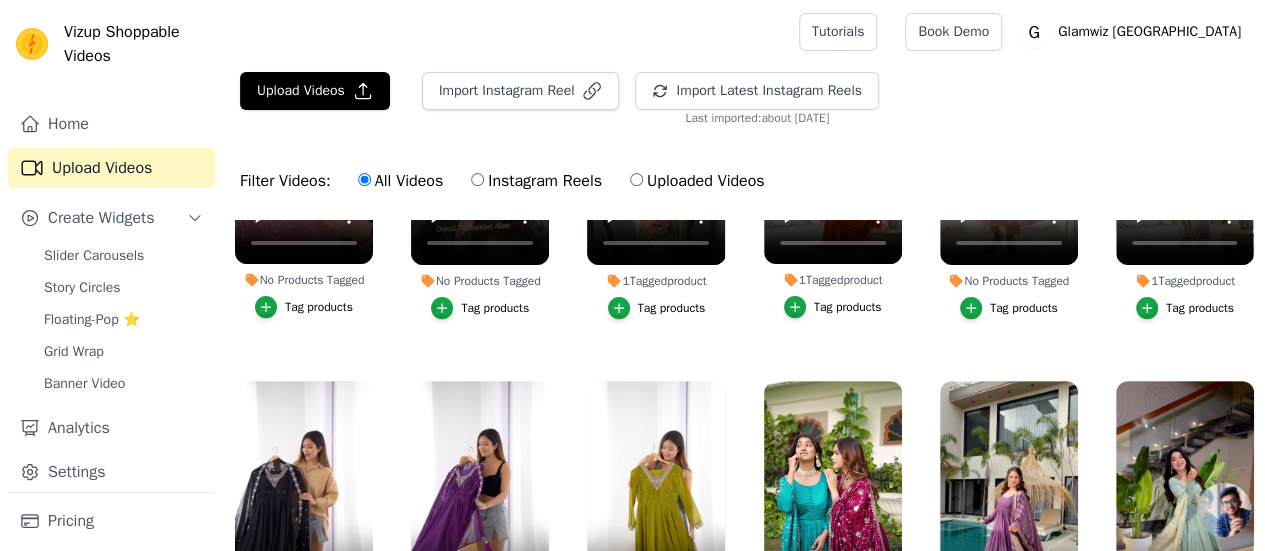click on "Tag products" at bounding box center [1009, 669] 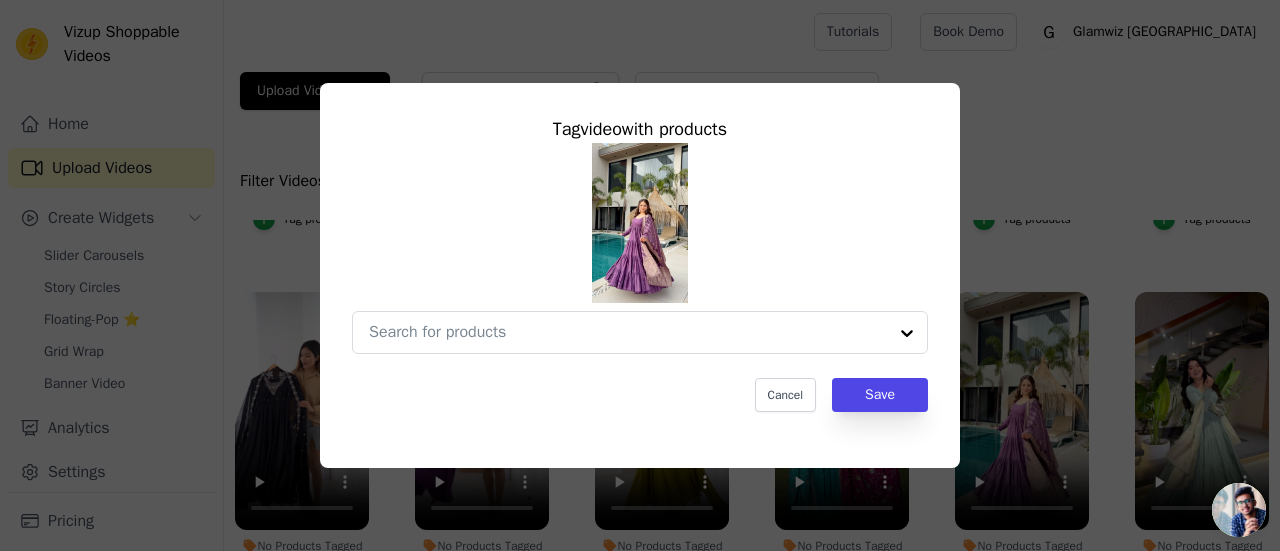scroll, scrollTop: 4244, scrollLeft: 0, axis: vertical 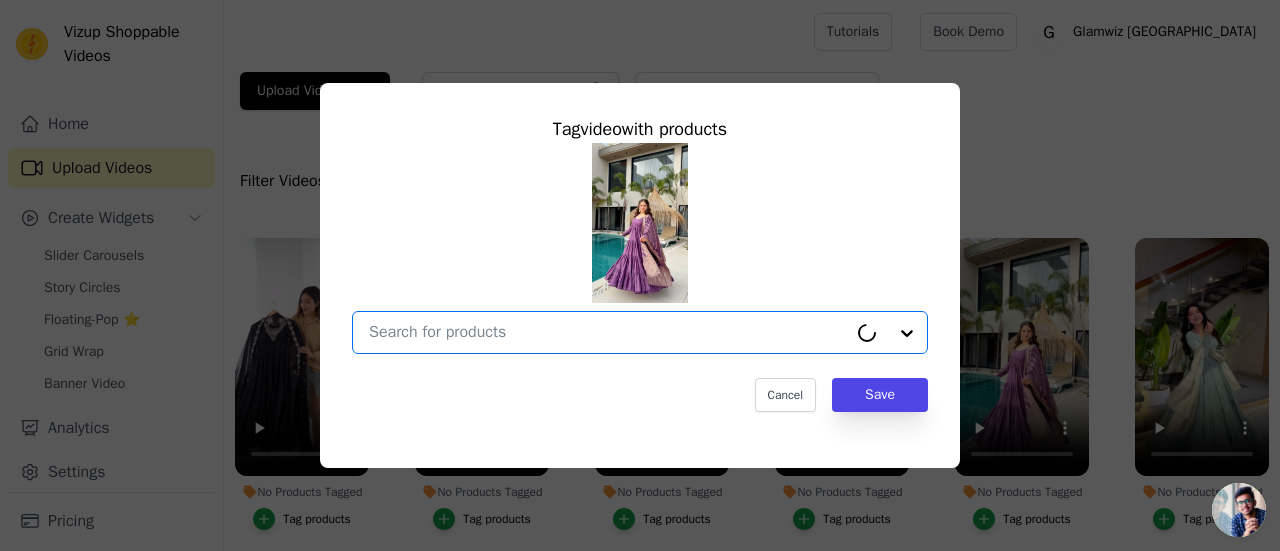 click on "No Products Tagged     Tag  video  with products       Option undefined, selected.   Select is focused, type to refine list, press down to open the menu.                   Cancel   Save     Tag products" at bounding box center [608, 332] 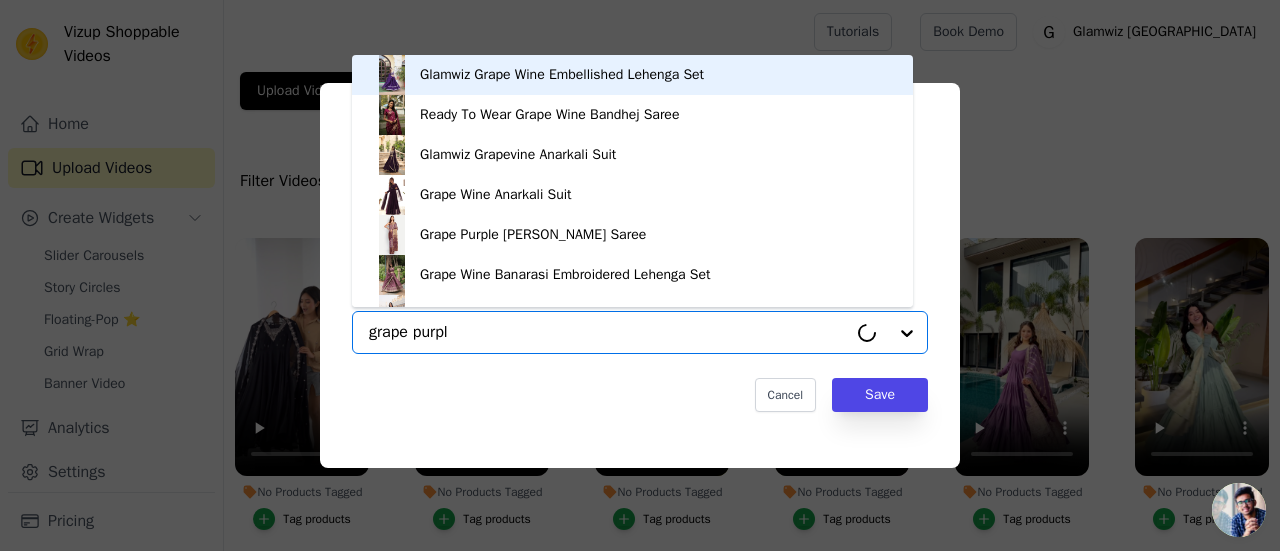 type on "grape purple" 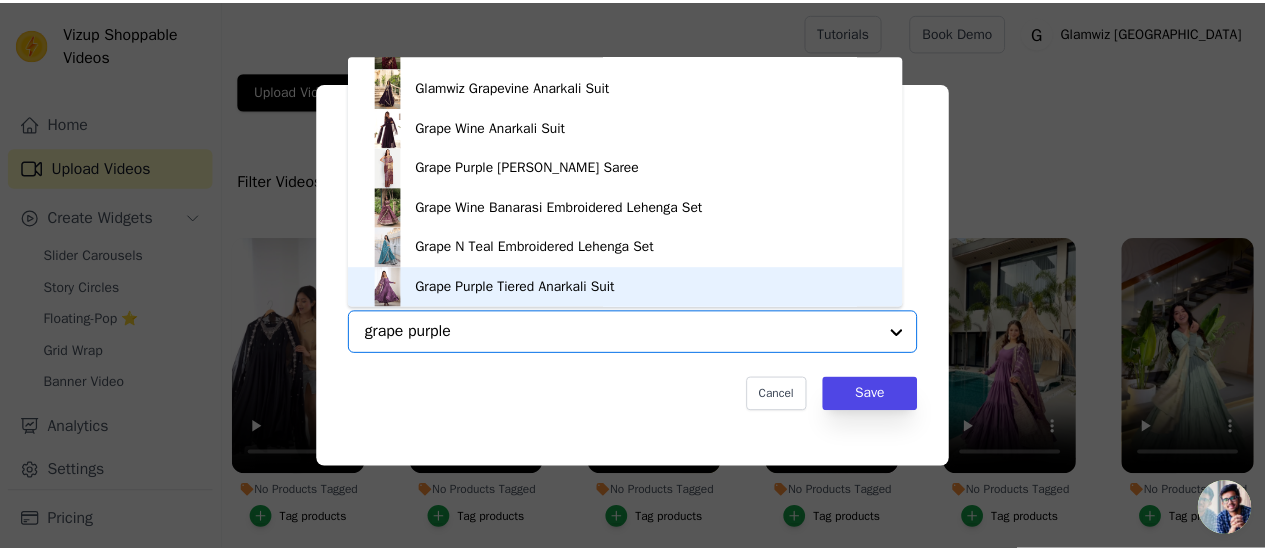 scroll, scrollTop: 68, scrollLeft: 0, axis: vertical 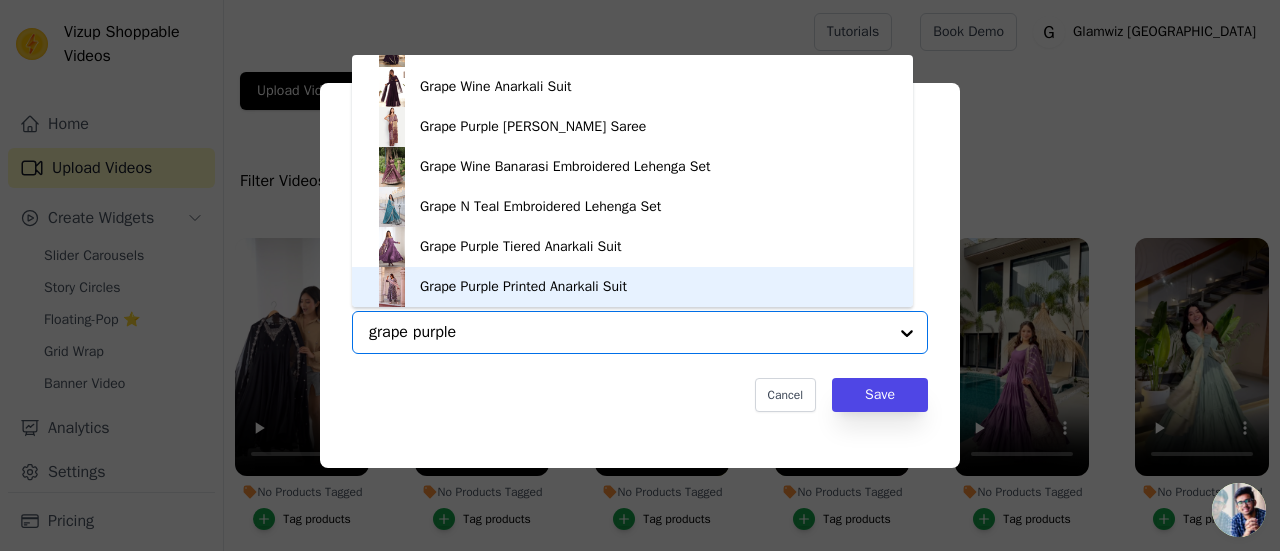 click on "Grape Purple Printed Anarkali Suit" at bounding box center [523, 287] 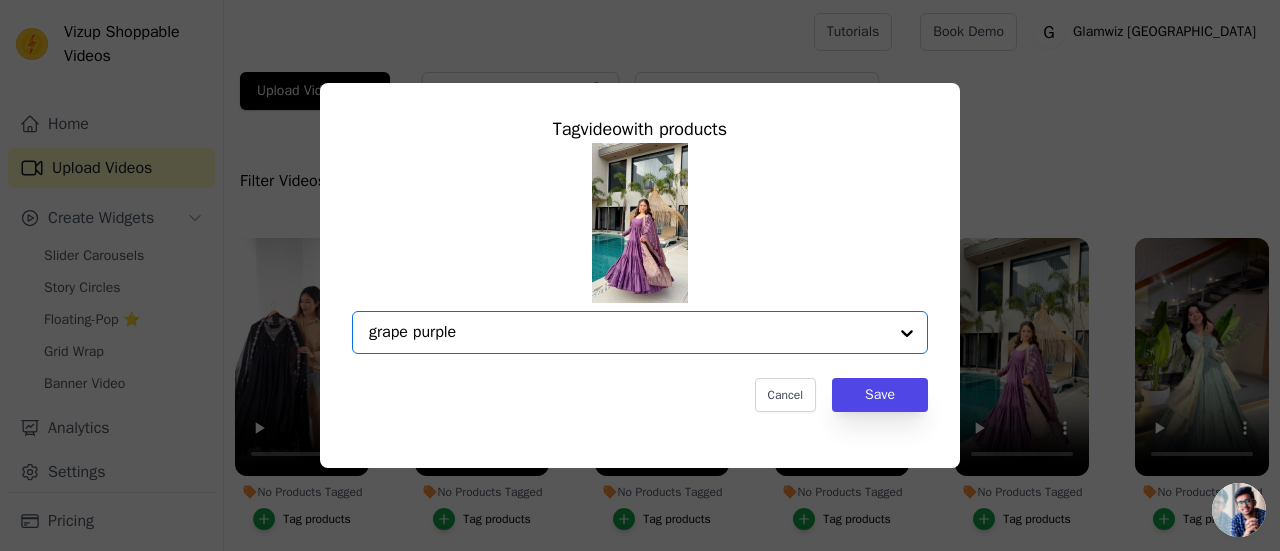 click on "grape purple" at bounding box center [628, 332] 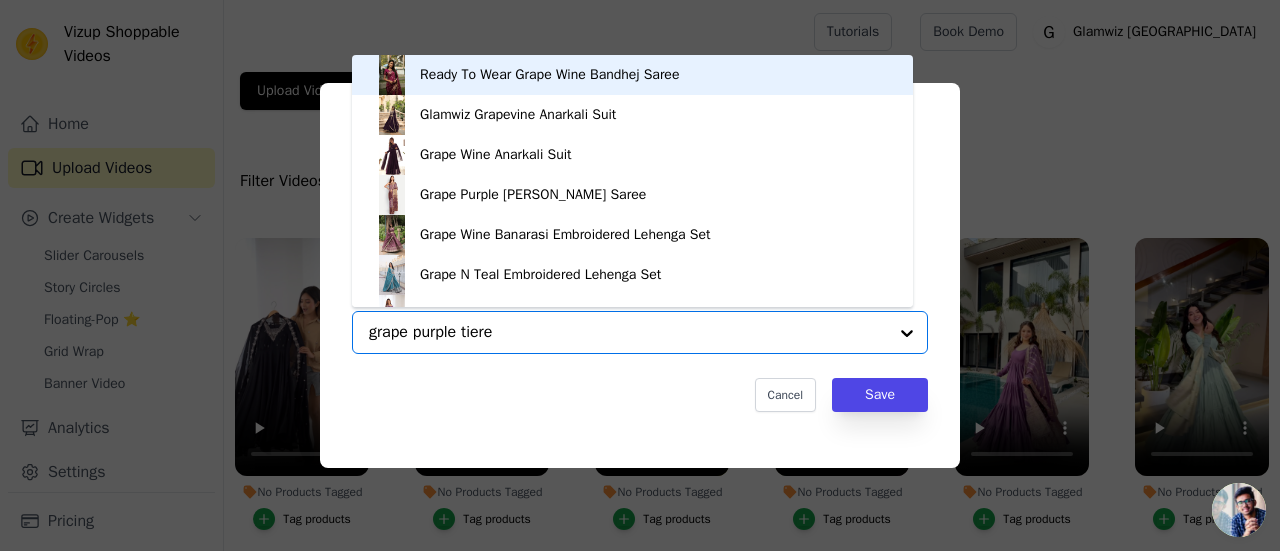 type on "grape purple tiered" 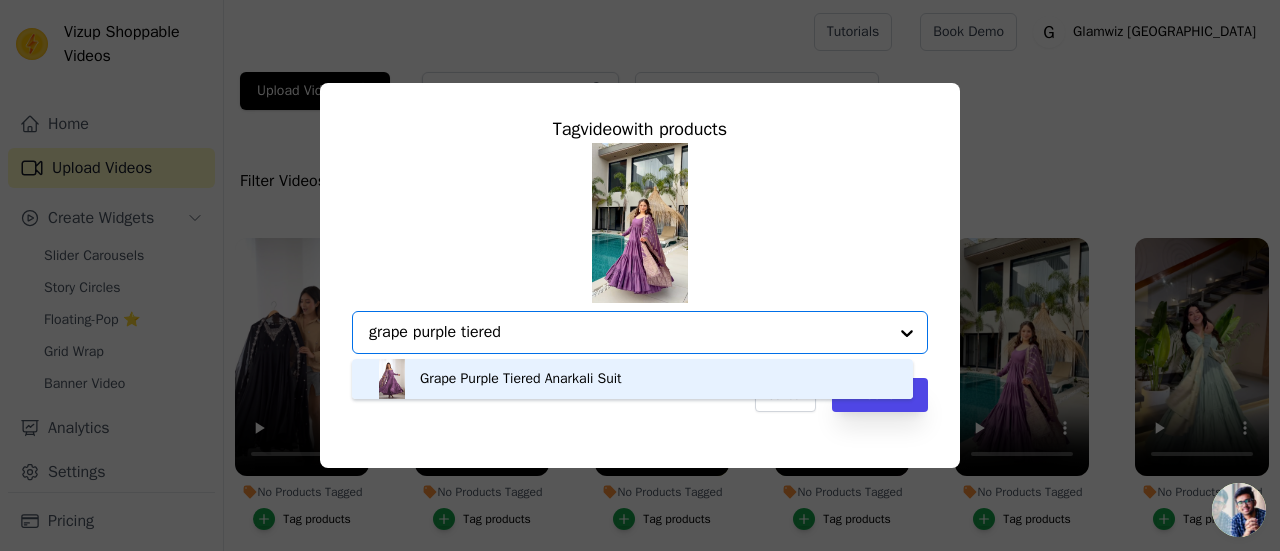 click on "Grape Purple Tiered Anarkali Suit" at bounding box center (521, 379) 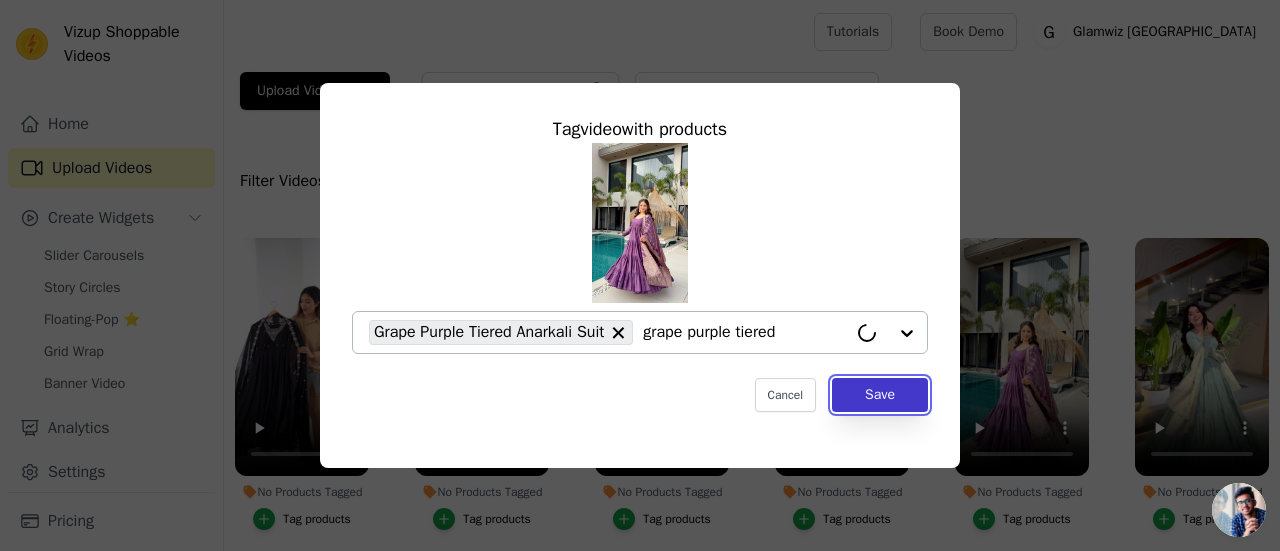 click on "Save" at bounding box center [880, 395] 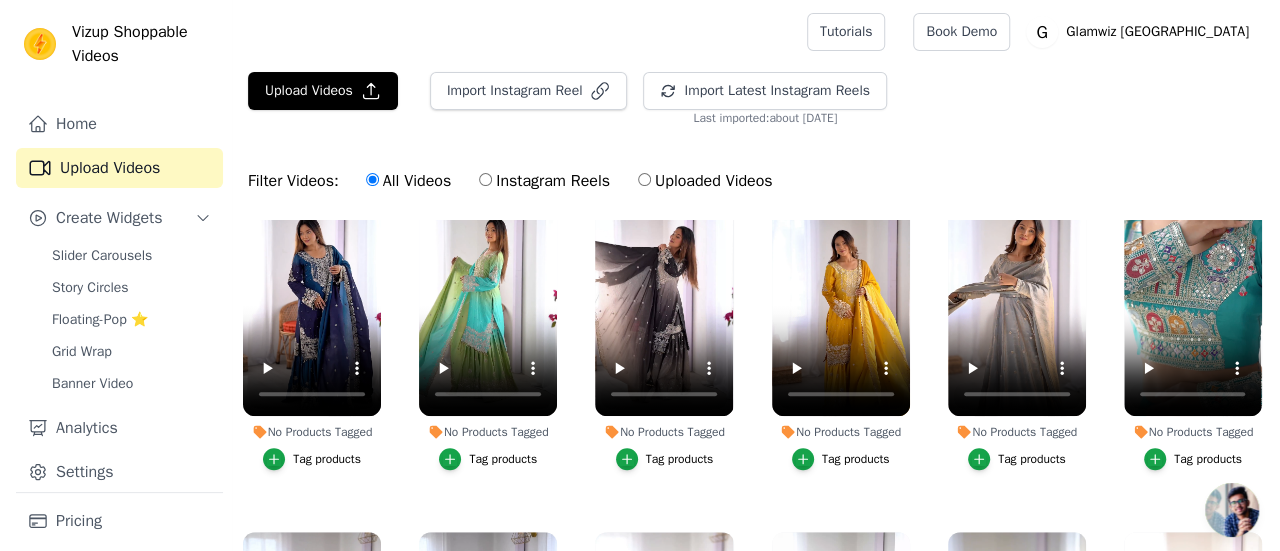 scroll, scrollTop: 727, scrollLeft: 0, axis: vertical 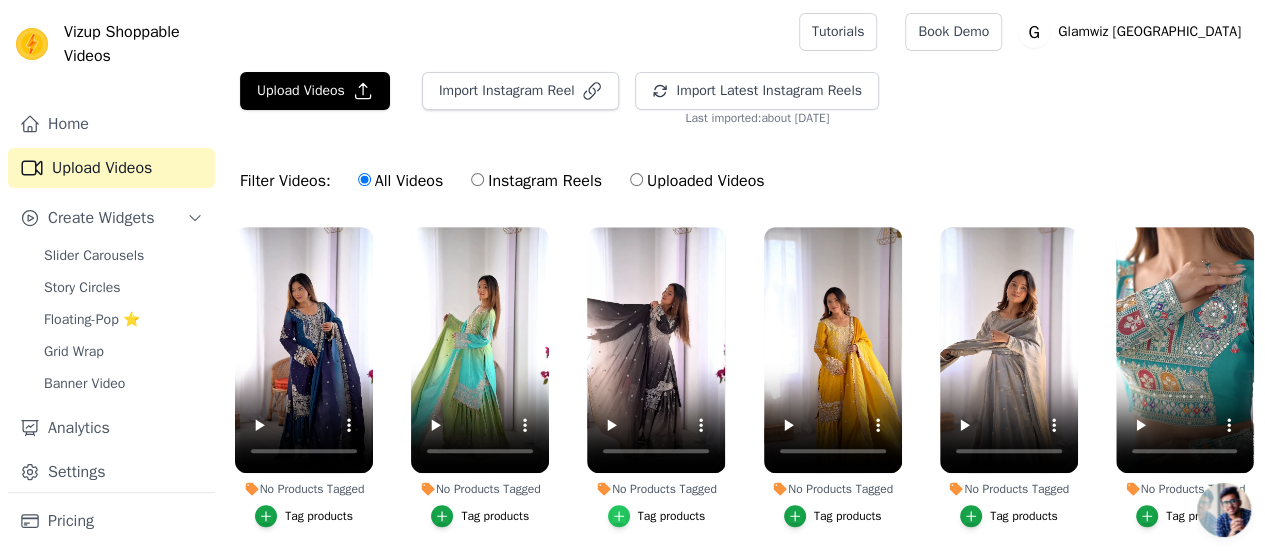 click 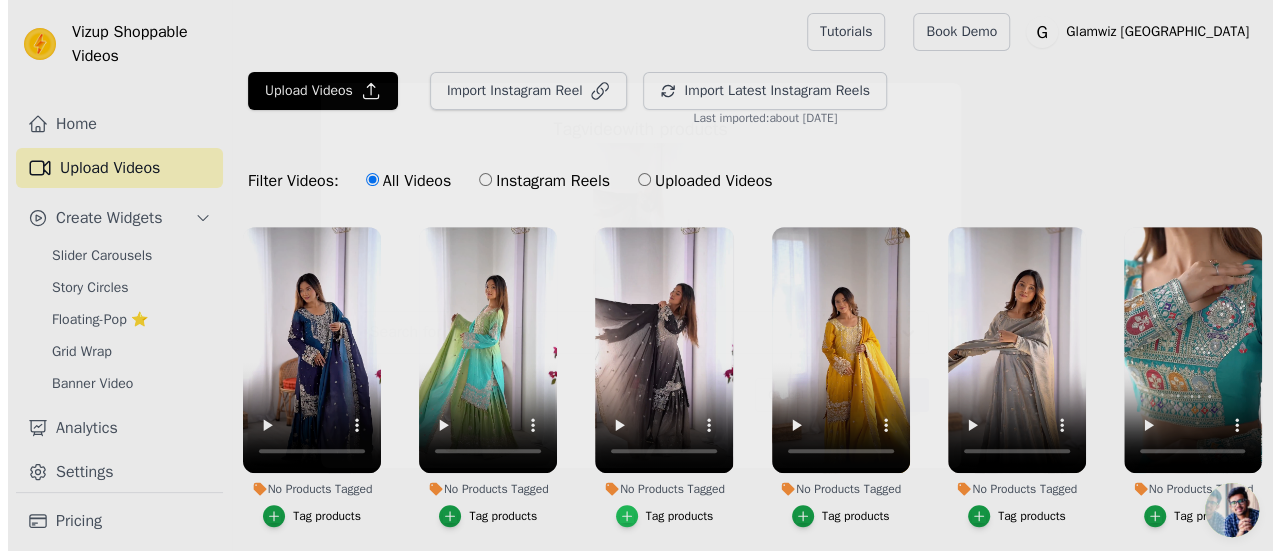 scroll, scrollTop: 736, scrollLeft: 0, axis: vertical 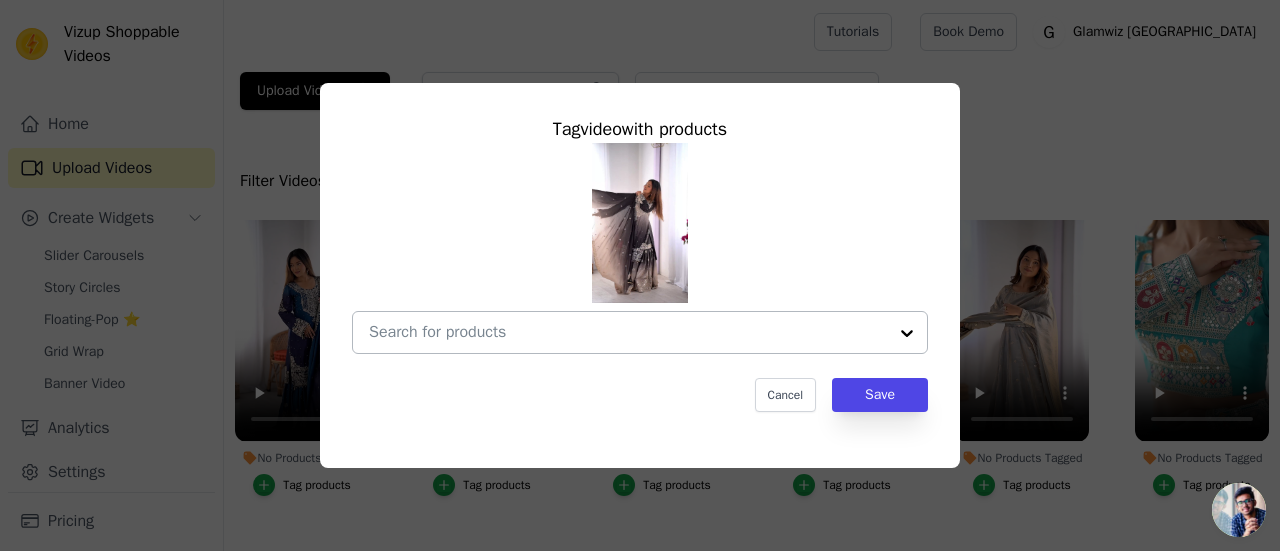 click on "No Products Tagged     Tag  video  with products                         Cancel   Save     Tag products" at bounding box center (628, 332) 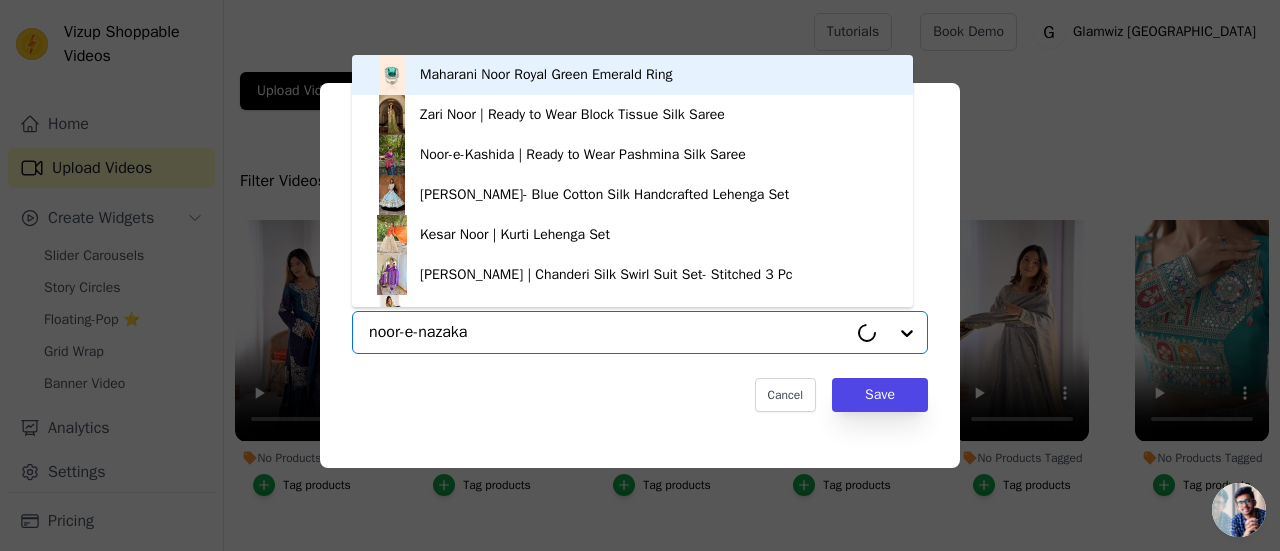 type on "noor-e-nazakat" 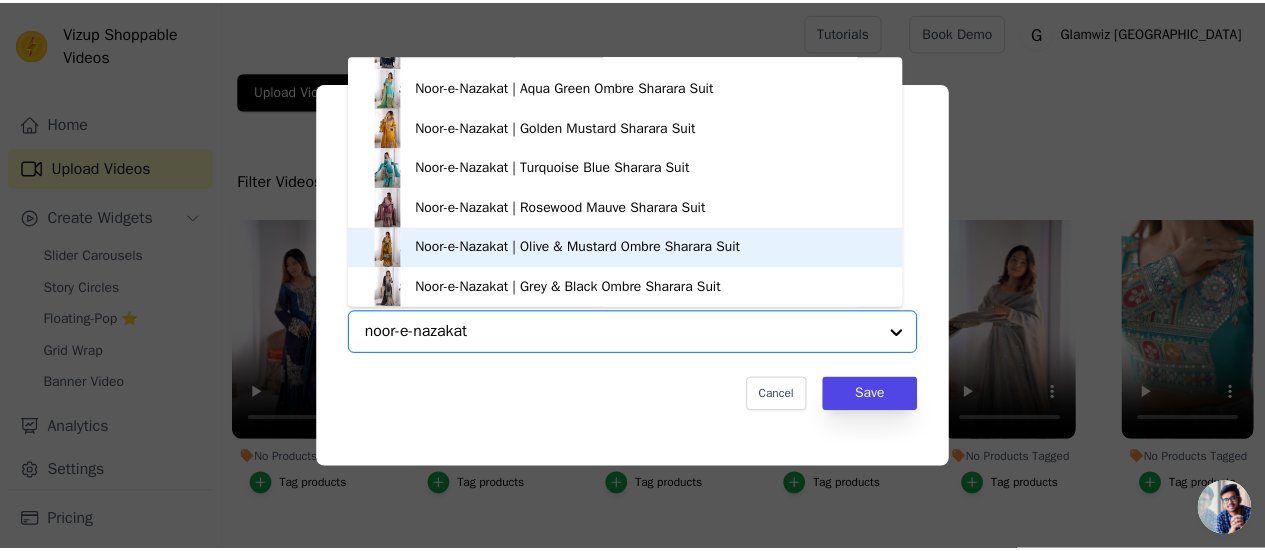 scroll, scrollTop: 68, scrollLeft: 0, axis: vertical 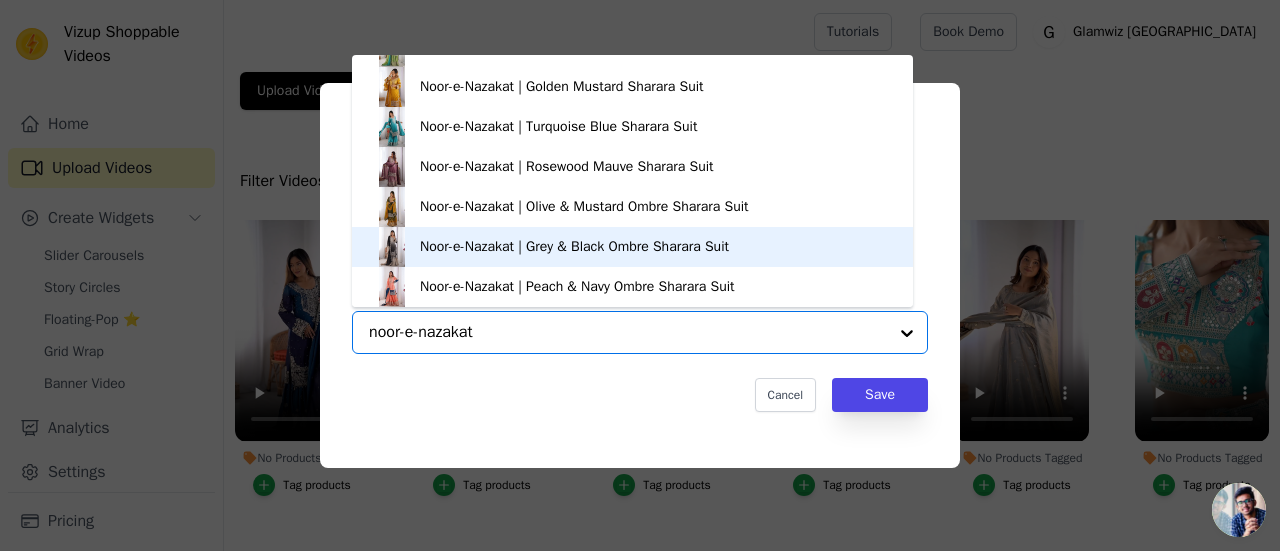 click on "Noor-e-Nazakat | Grey & Black Ombre Sharara Suit" at bounding box center (574, 247) 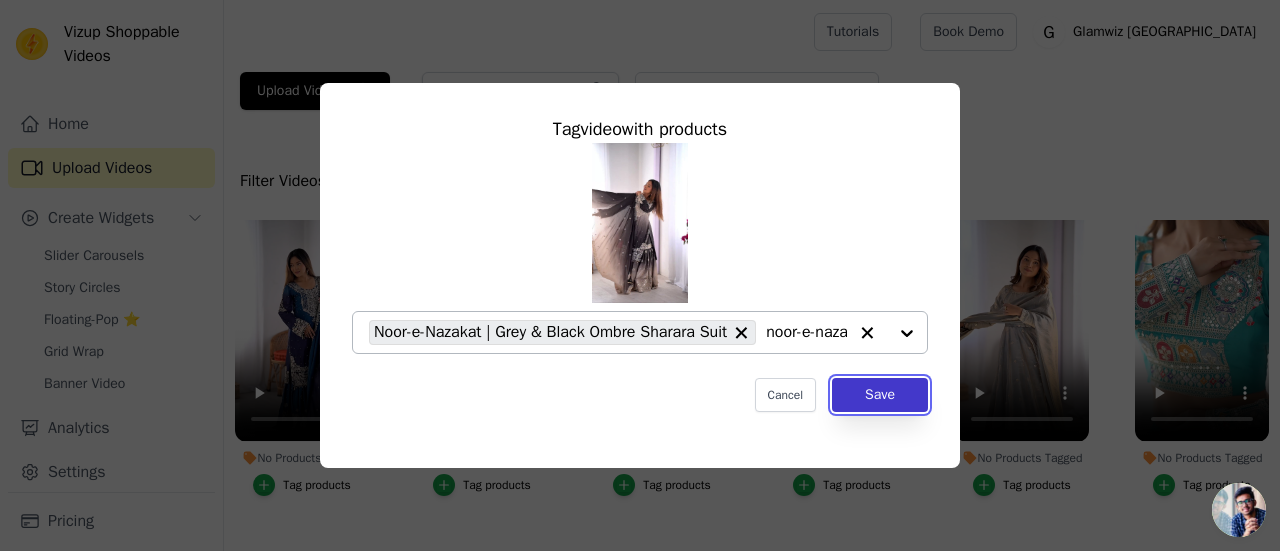 click on "Save" at bounding box center [880, 395] 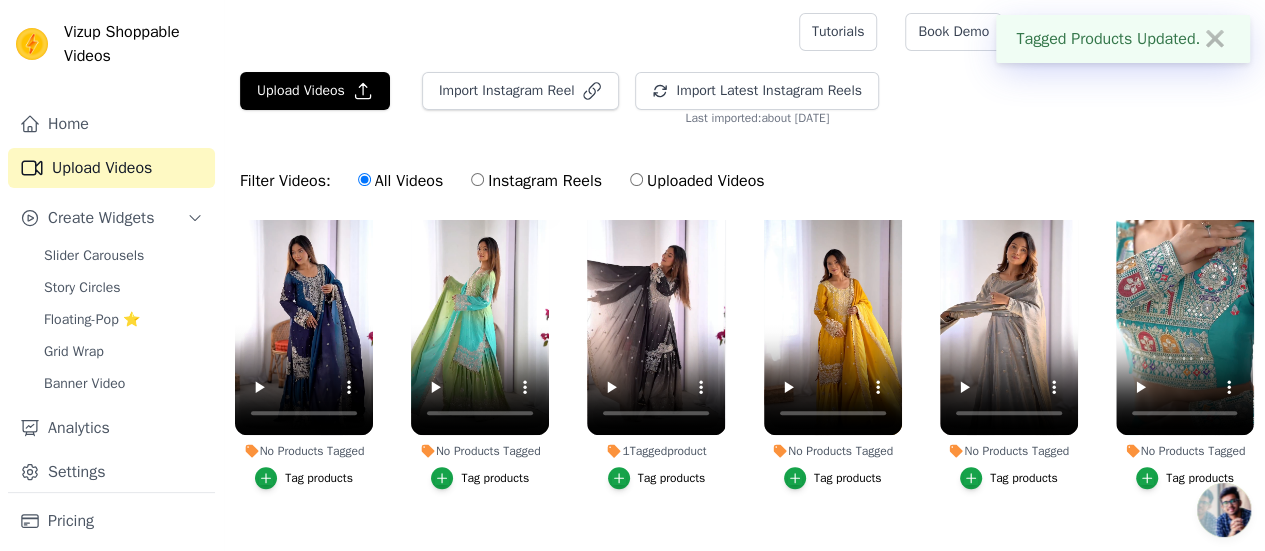 scroll, scrollTop: 764, scrollLeft: 0, axis: vertical 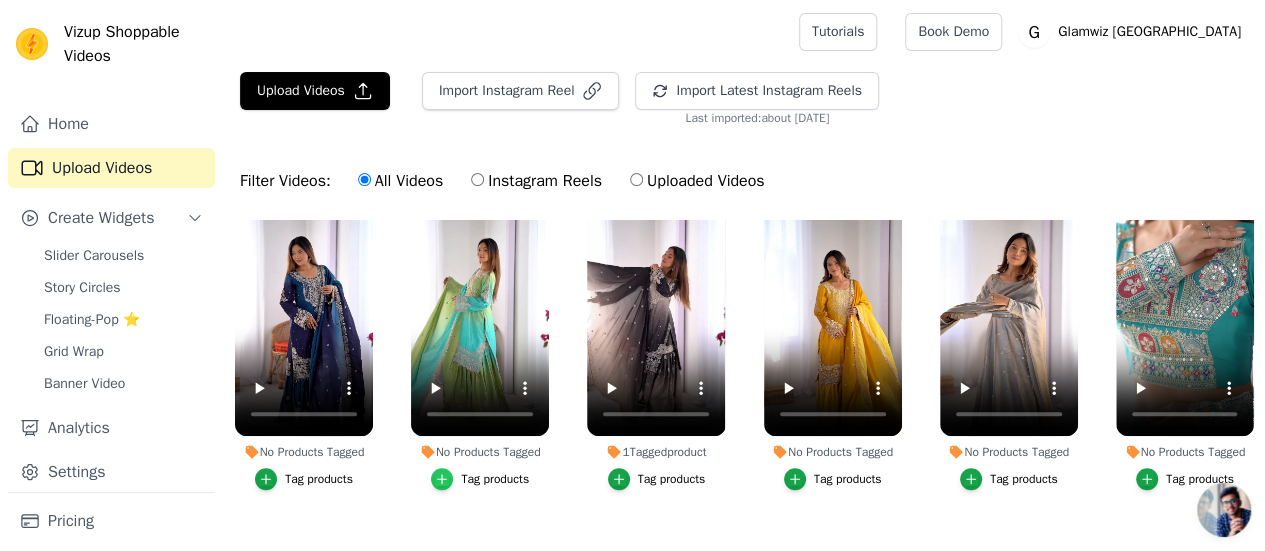 click 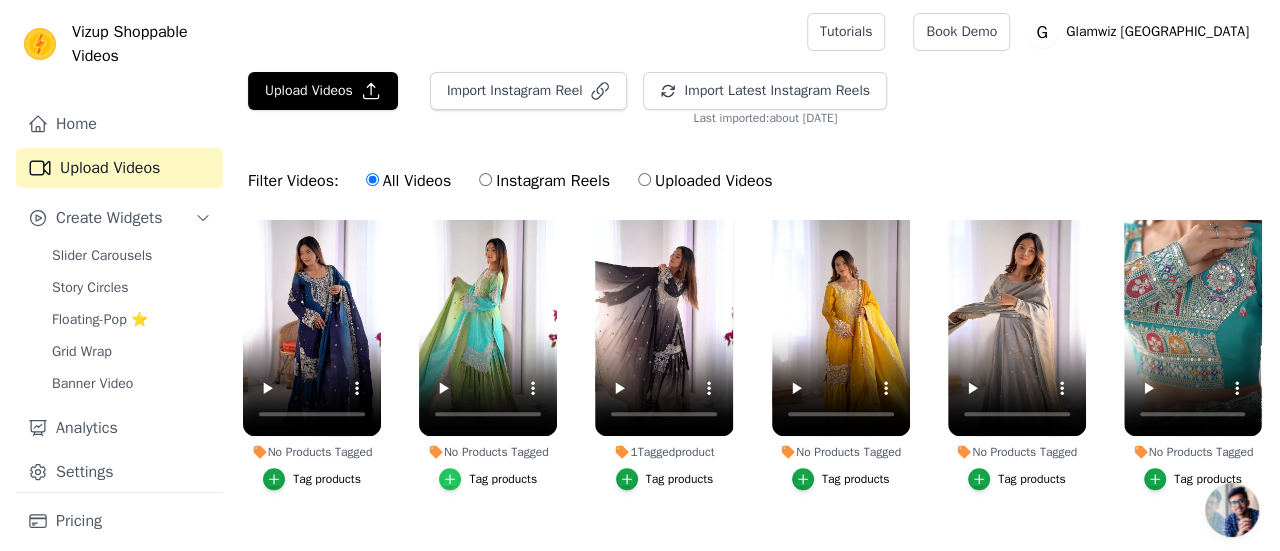 scroll, scrollTop: 772, scrollLeft: 0, axis: vertical 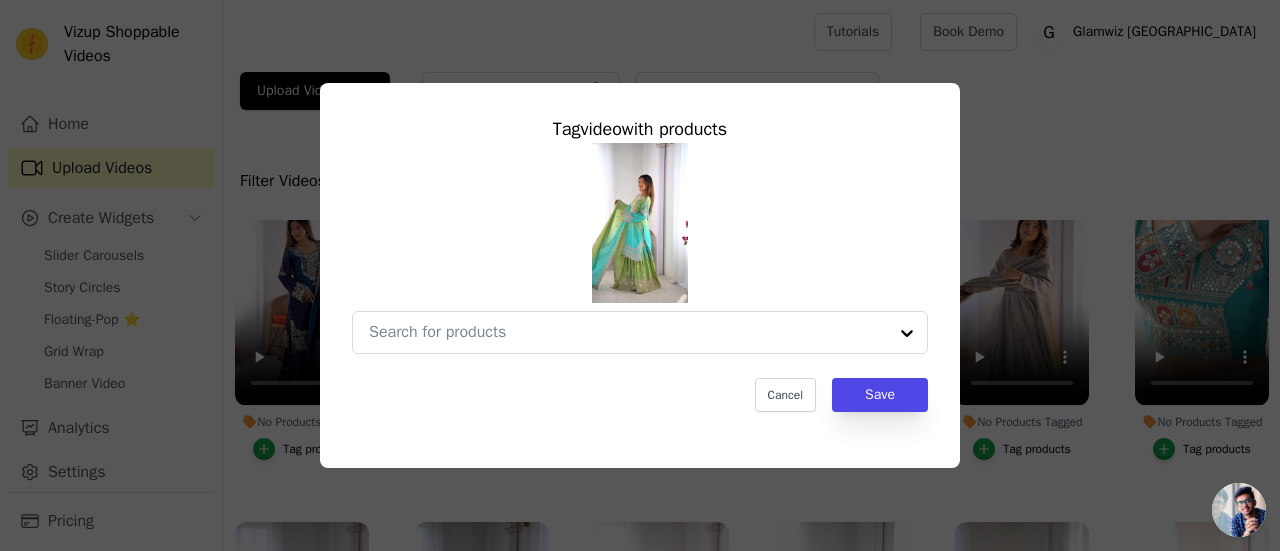 type 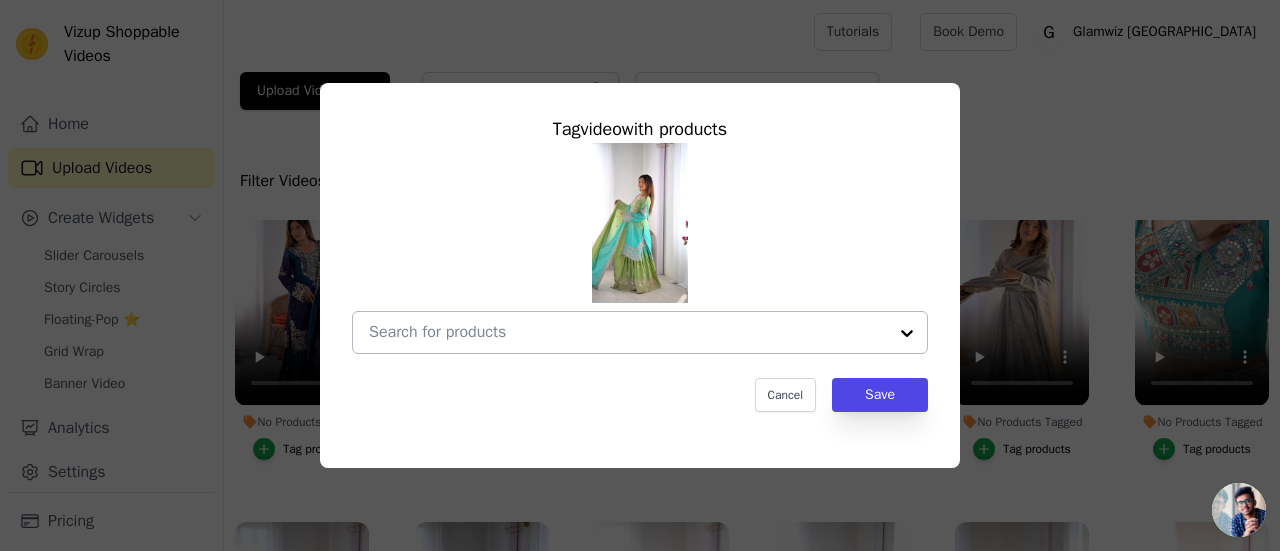 click on "No Products Tagged     Tag  video  with products                         Cancel   Save     Tag products" at bounding box center (628, 332) 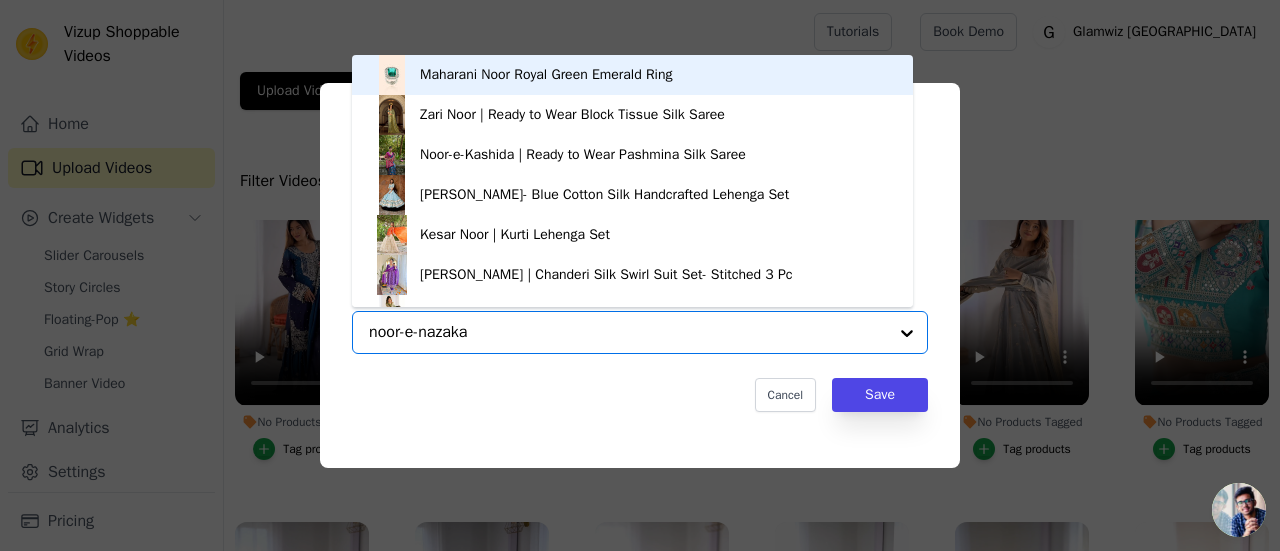 type on "noor-e-nazakat" 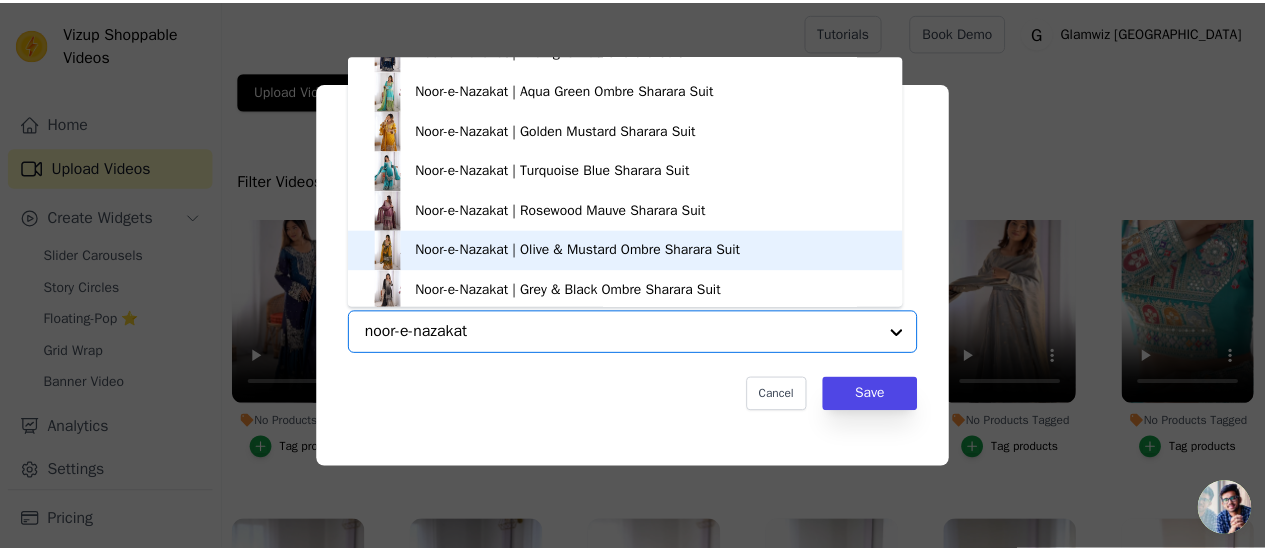 scroll, scrollTop: 26, scrollLeft: 0, axis: vertical 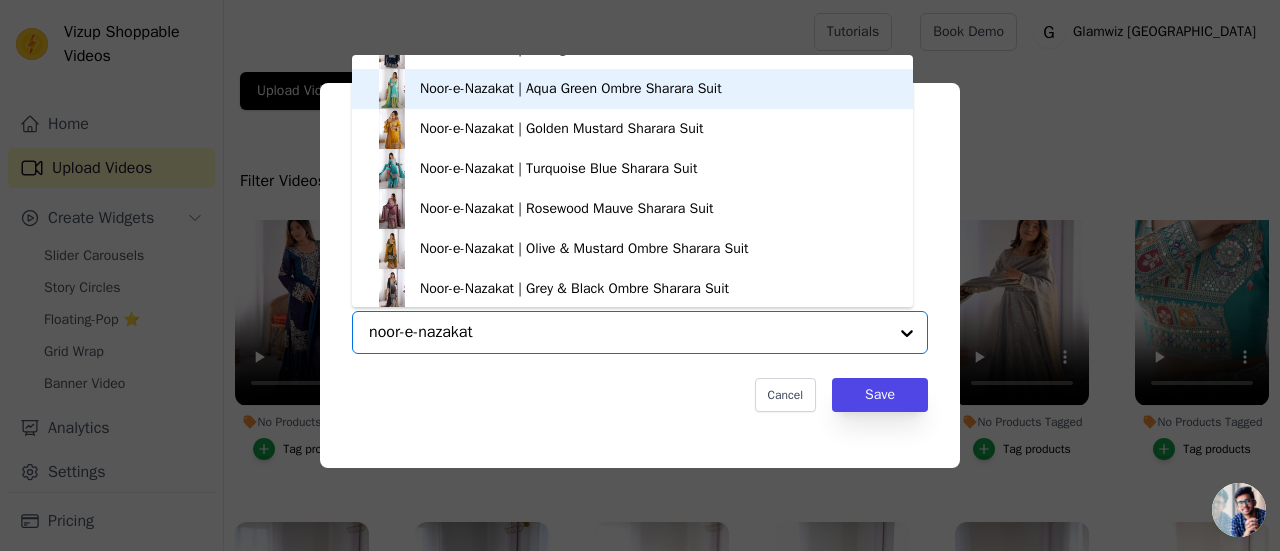 click on "Noor-e-Nazakat | Aqua Green Ombre Sharara Suit" at bounding box center (571, 89) 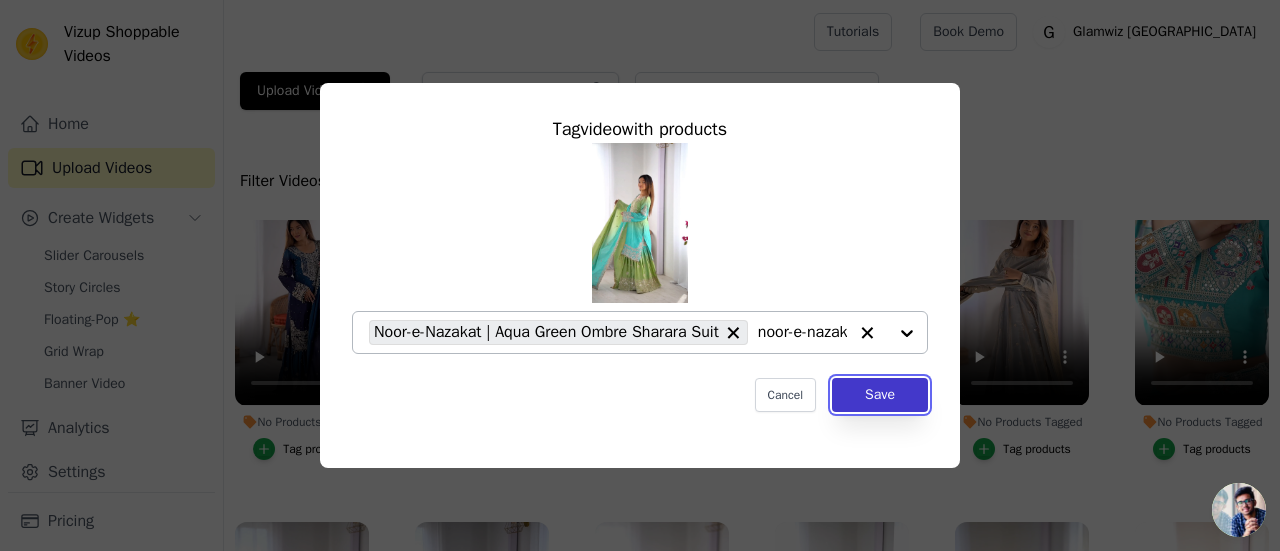 click on "Save" at bounding box center (880, 395) 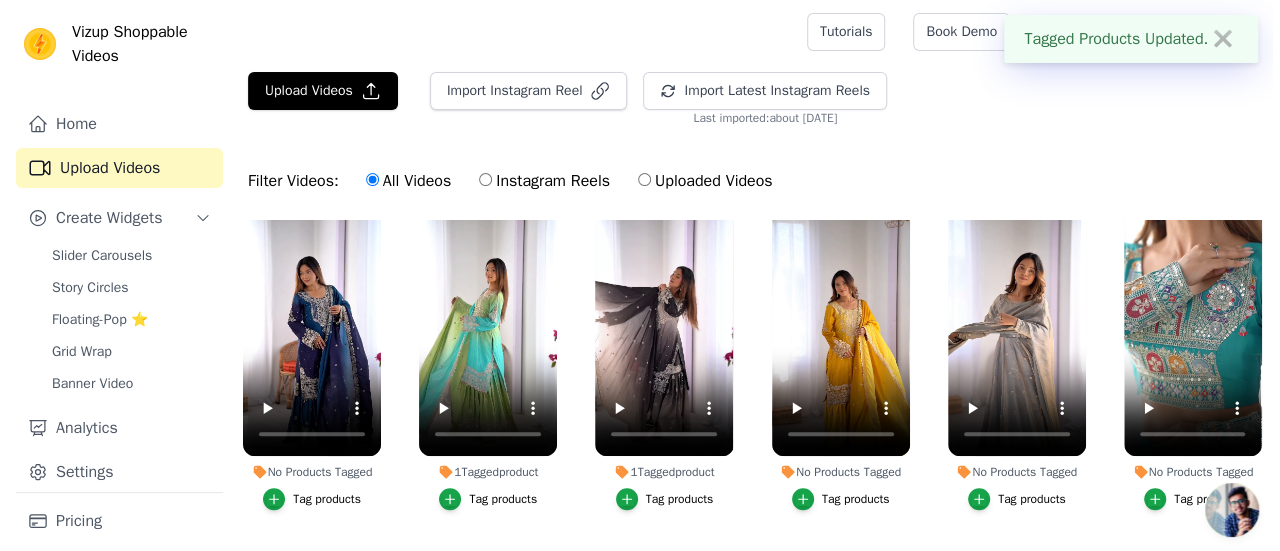 scroll, scrollTop: 740, scrollLeft: 0, axis: vertical 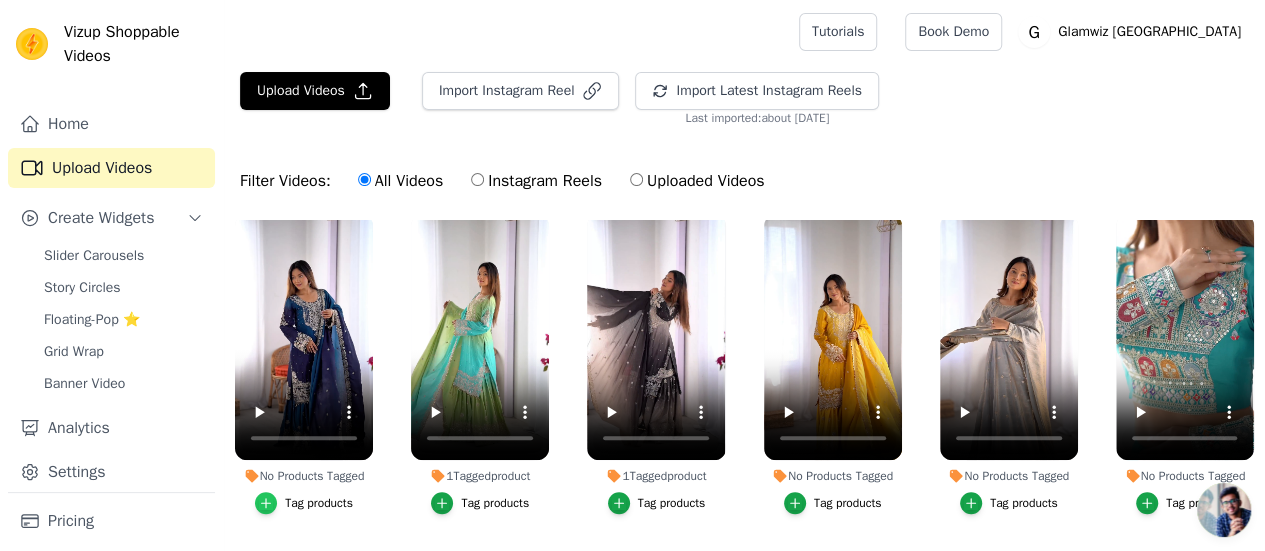 click at bounding box center [266, 503] 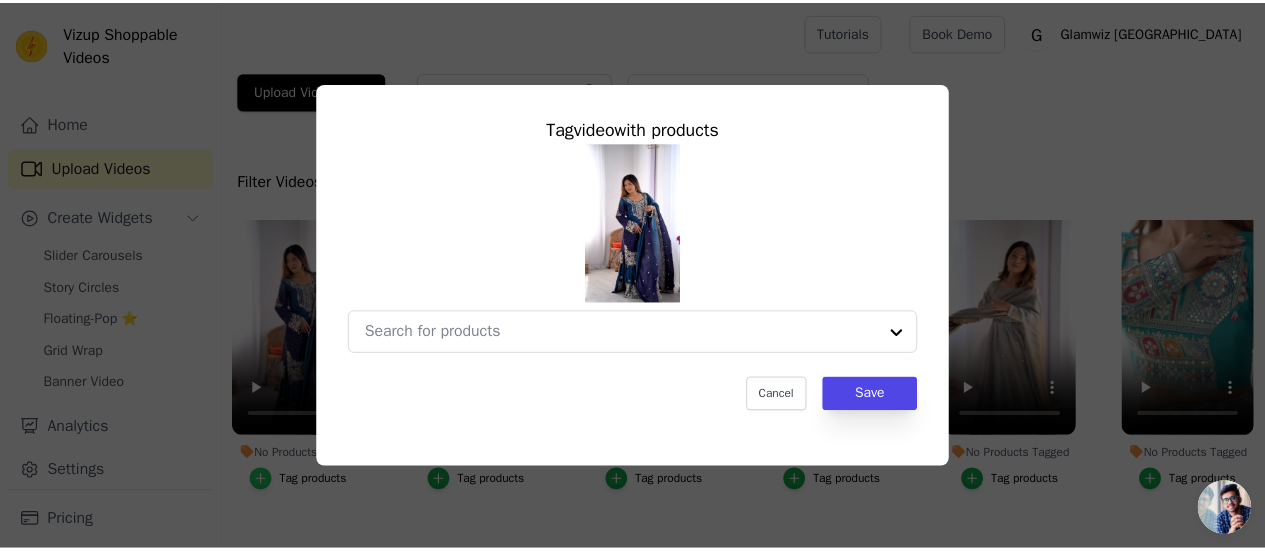 scroll, scrollTop: 748, scrollLeft: 0, axis: vertical 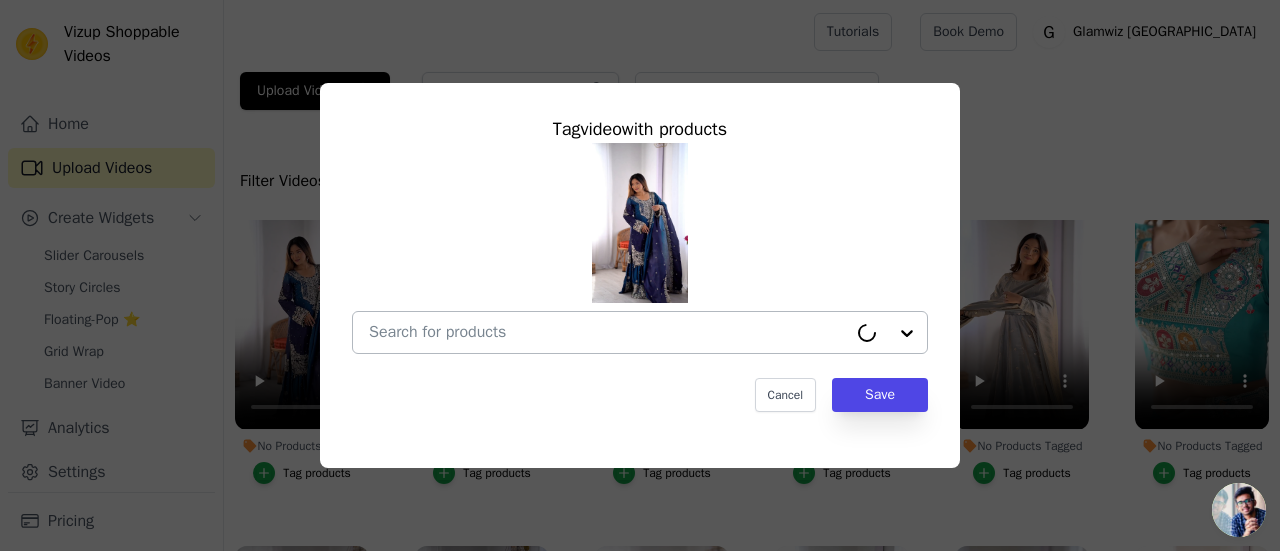 click on "No Products Tagged     Tag  video  with products                         Cancel   Save     Tag products" at bounding box center [608, 332] 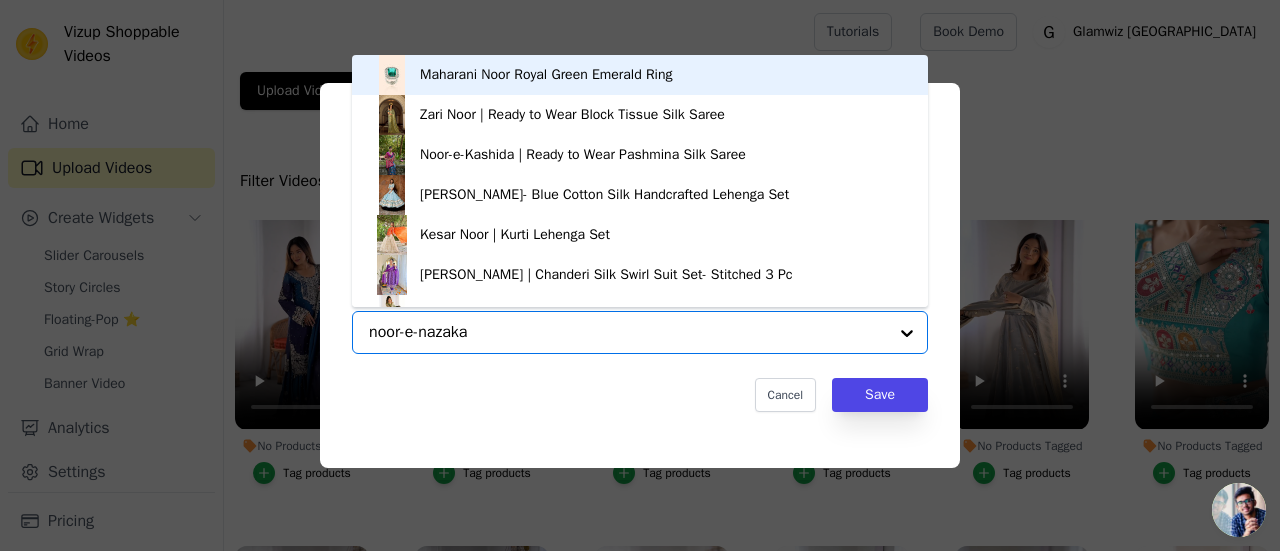 type on "noor-e-nazakat" 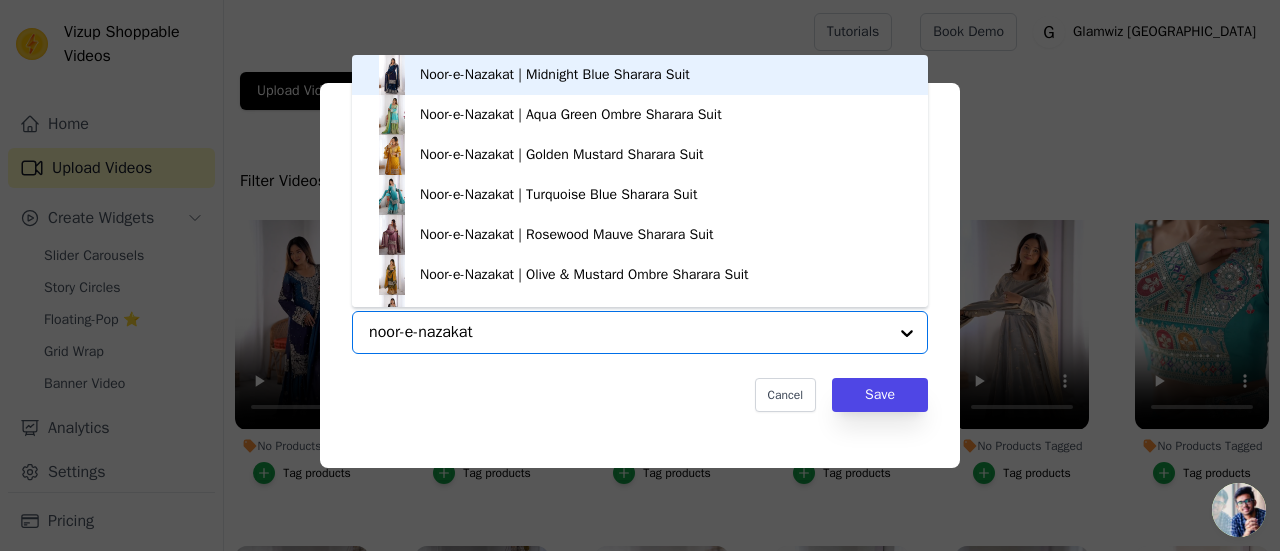 click on "Noor-e-Nazakat | Midnight Blue Sharara Suit" at bounding box center [555, 75] 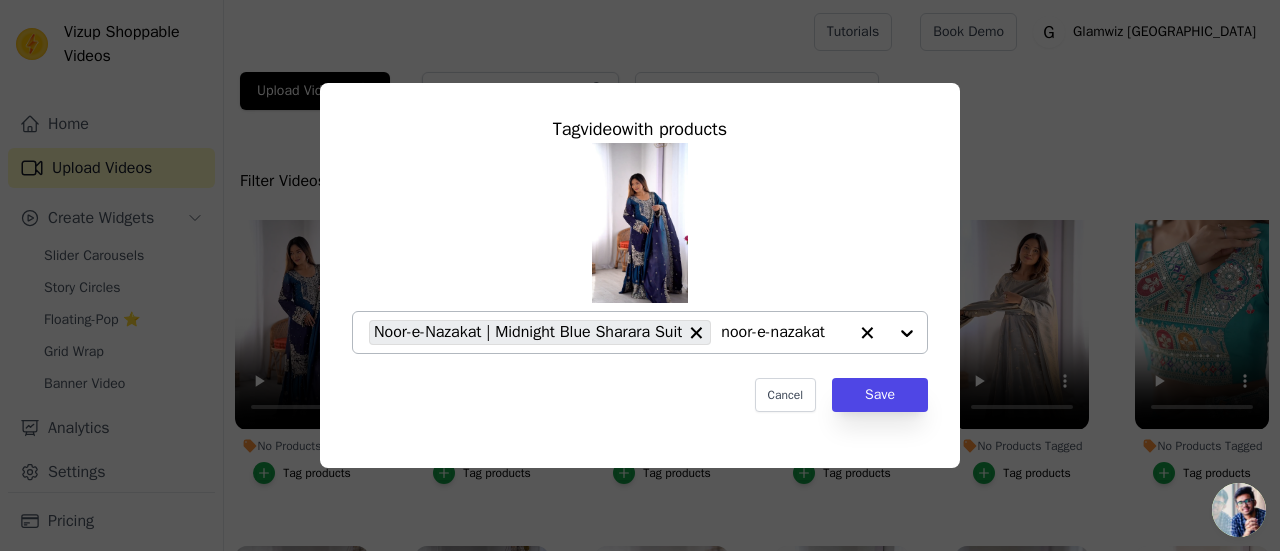 drag, startPoint x: 912, startPoint y: 377, endPoint x: 893, endPoint y: 411, distance: 38.948685 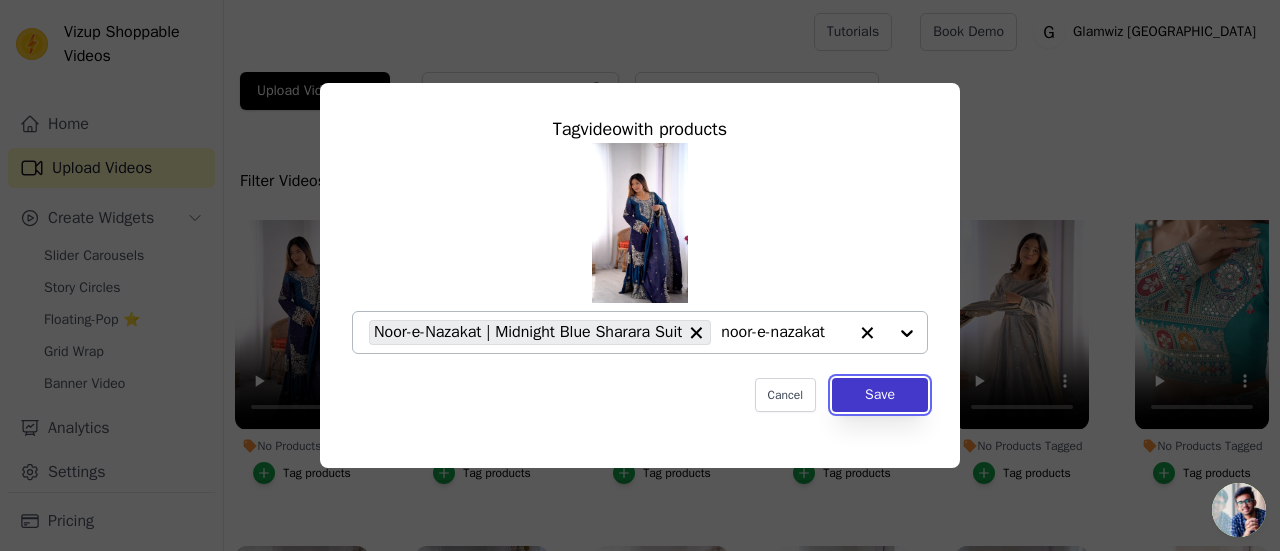 click on "Save" at bounding box center [880, 395] 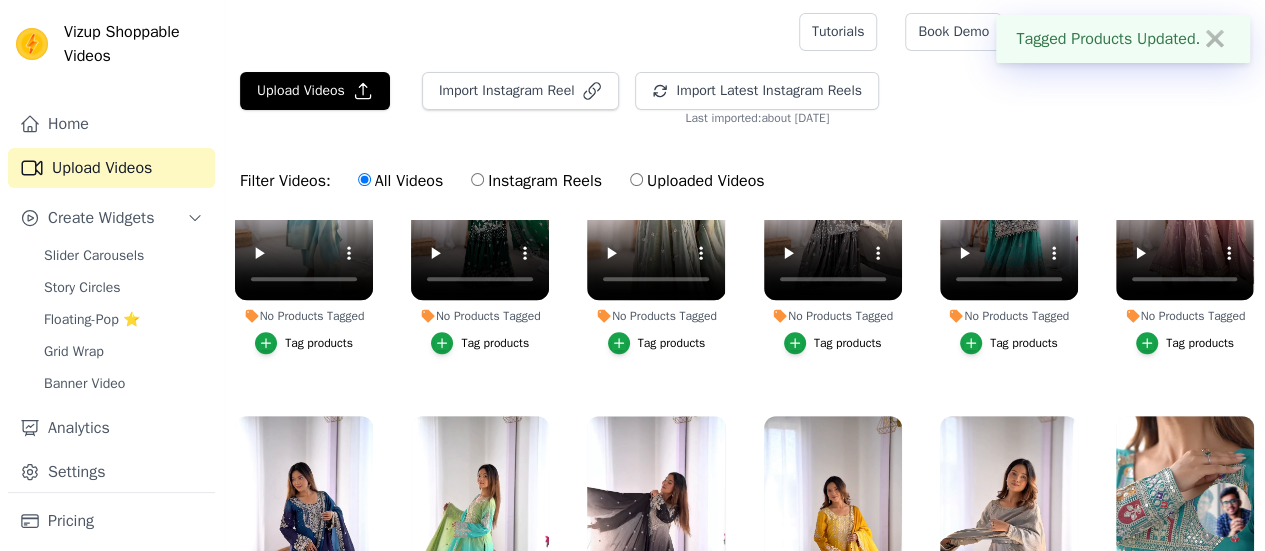 scroll, scrollTop: 362, scrollLeft: 0, axis: vertical 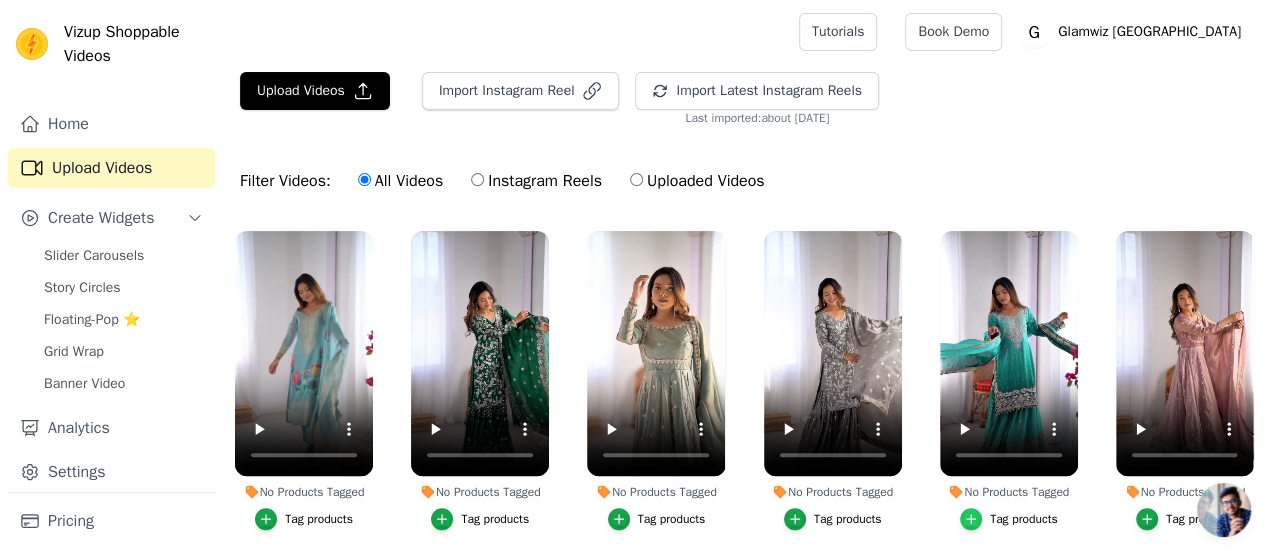 click 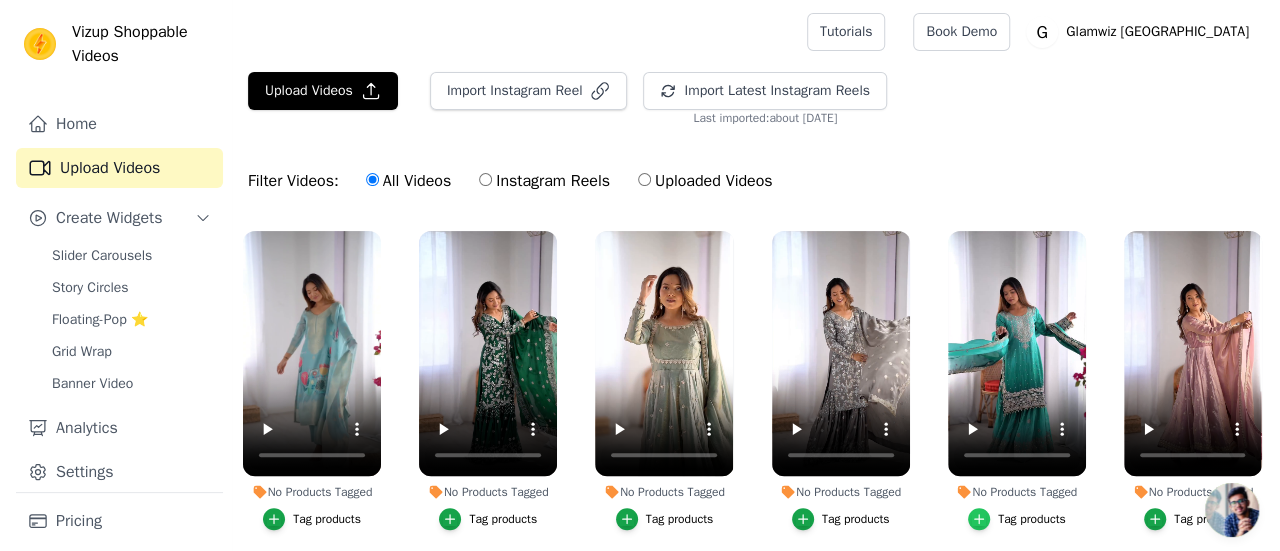 scroll, scrollTop: 366, scrollLeft: 0, axis: vertical 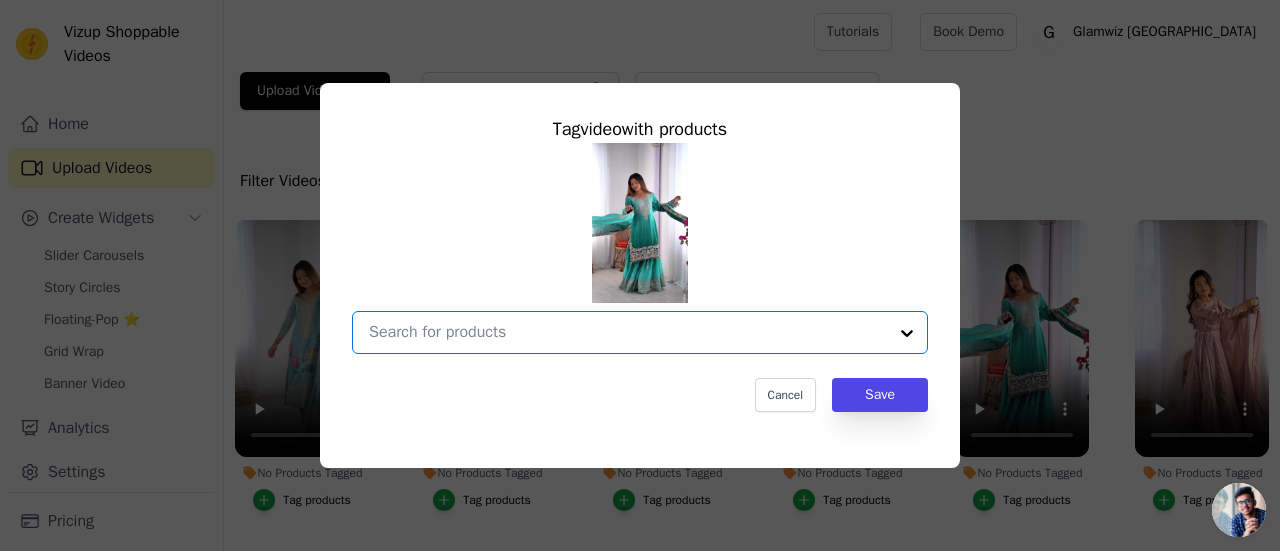 click on "No Products Tagged     Tag  video  with products       Option undefined, selected.   Select is focused, type to refine list, press down to open the menu.                   Cancel   Save     Tag products" at bounding box center [628, 332] 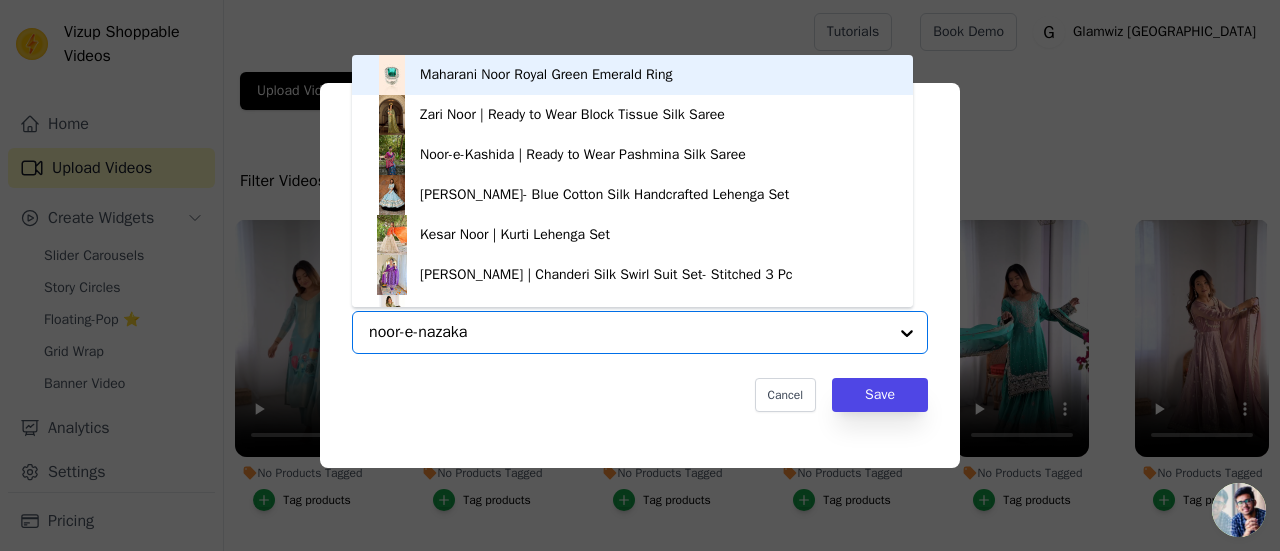 type on "noor-e-nazakat" 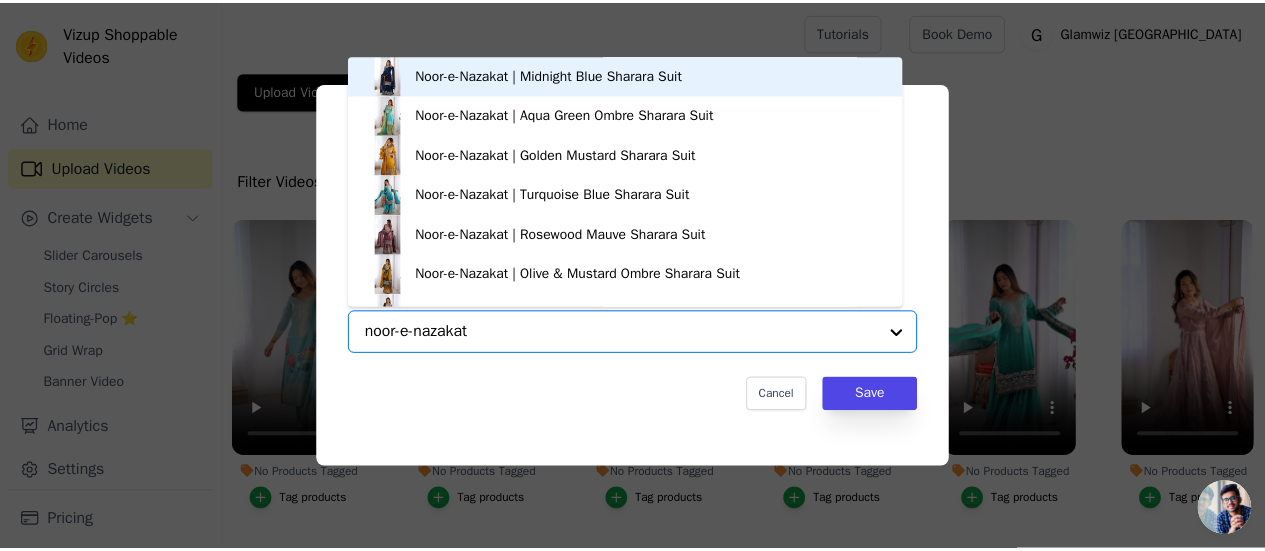 scroll, scrollTop: 28, scrollLeft: 0, axis: vertical 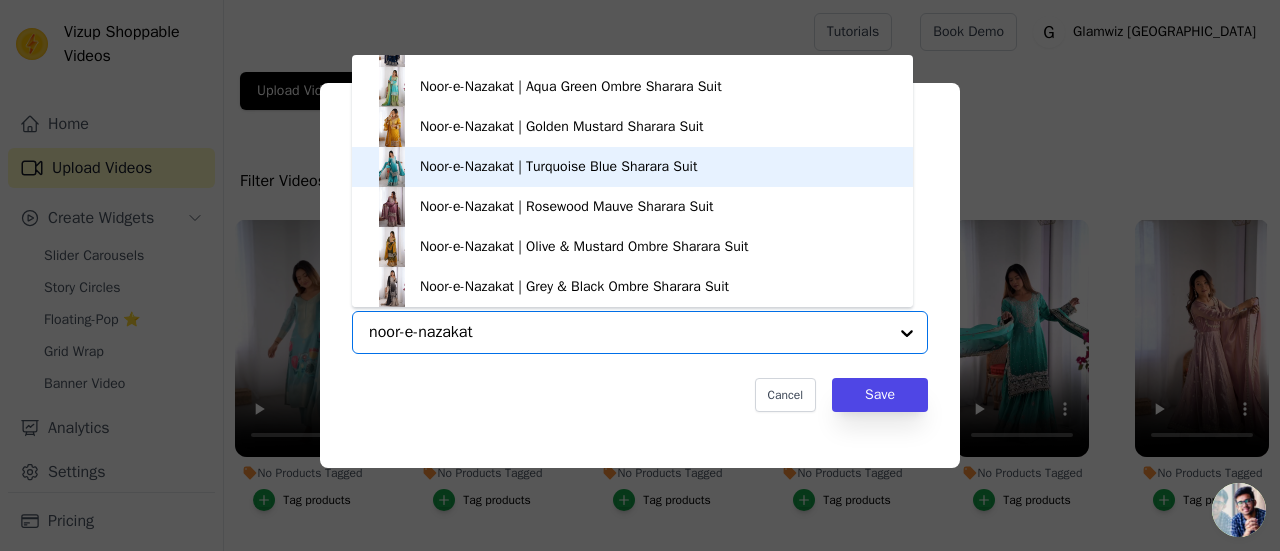 click on "Noor-e-Nazakat | Turquoise Blue Sharara Suit" at bounding box center (558, 167) 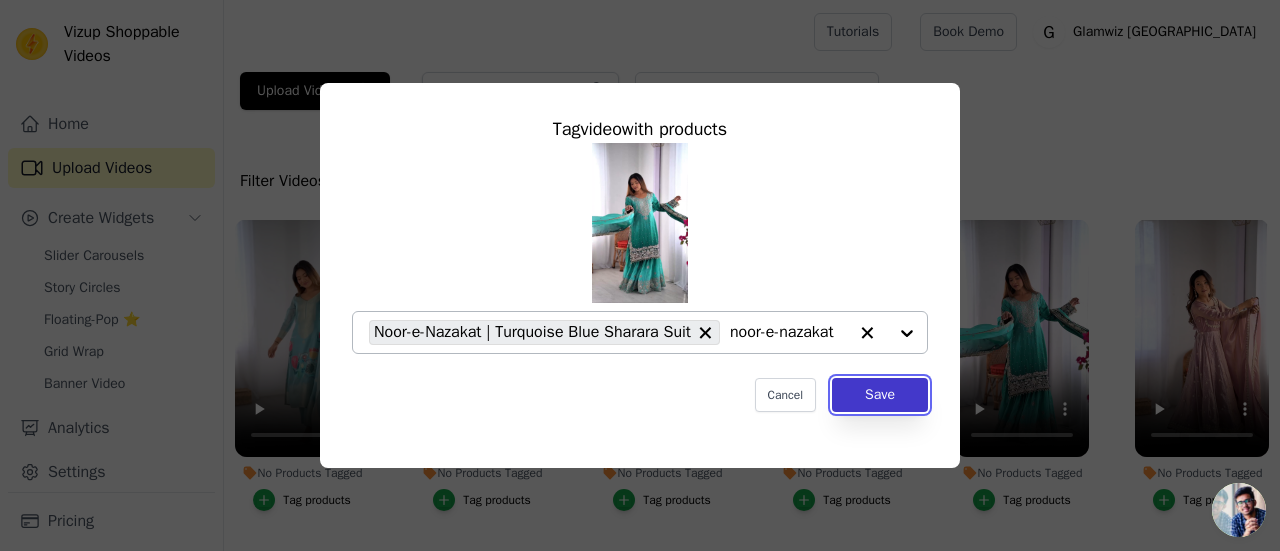 click on "Save" at bounding box center (880, 395) 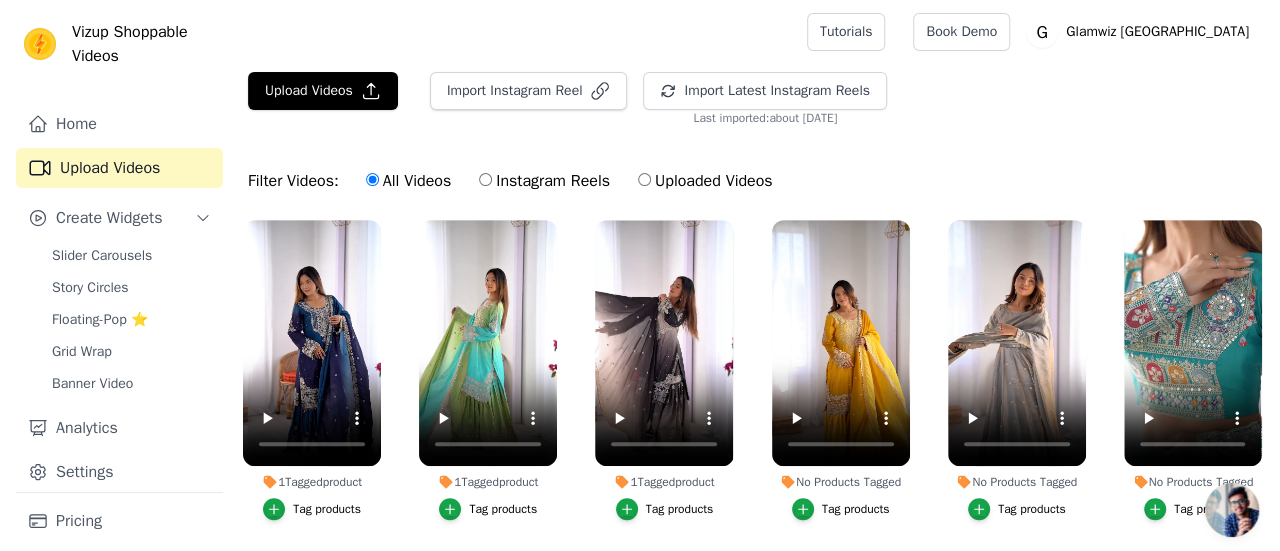 scroll, scrollTop: 754, scrollLeft: 0, axis: vertical 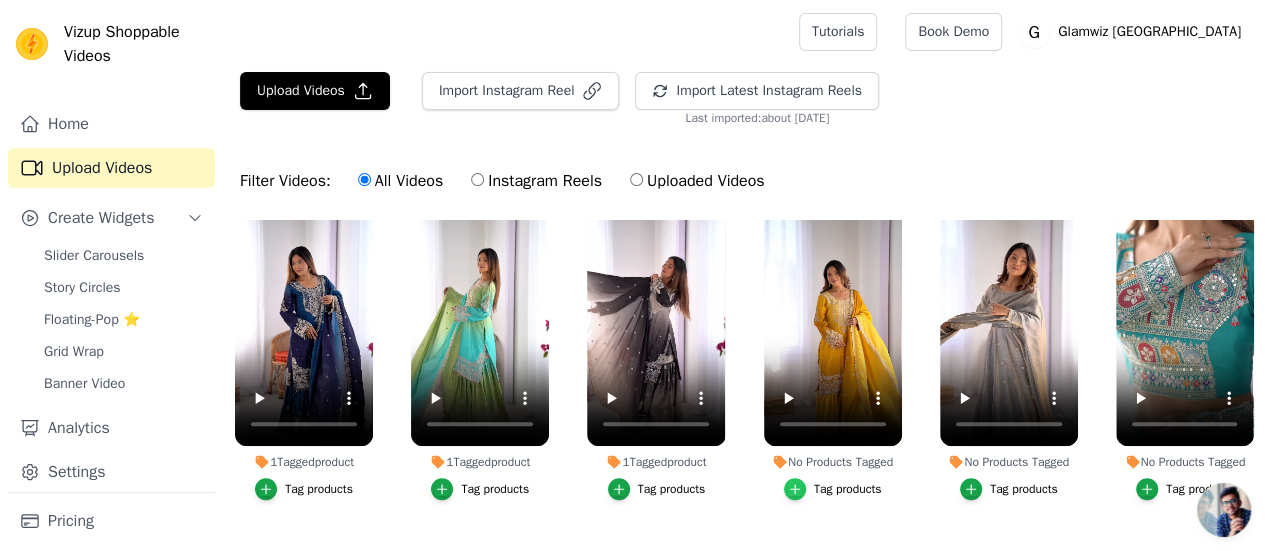 click 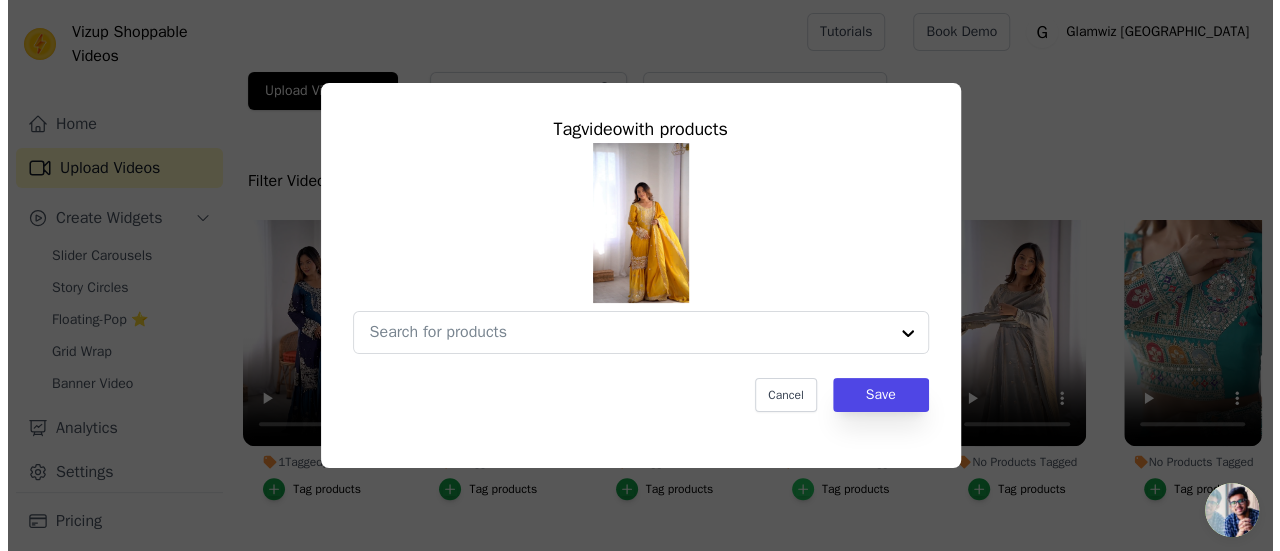 scroll, scrollTop: 762, scrollLeft: 0, axis: vertical 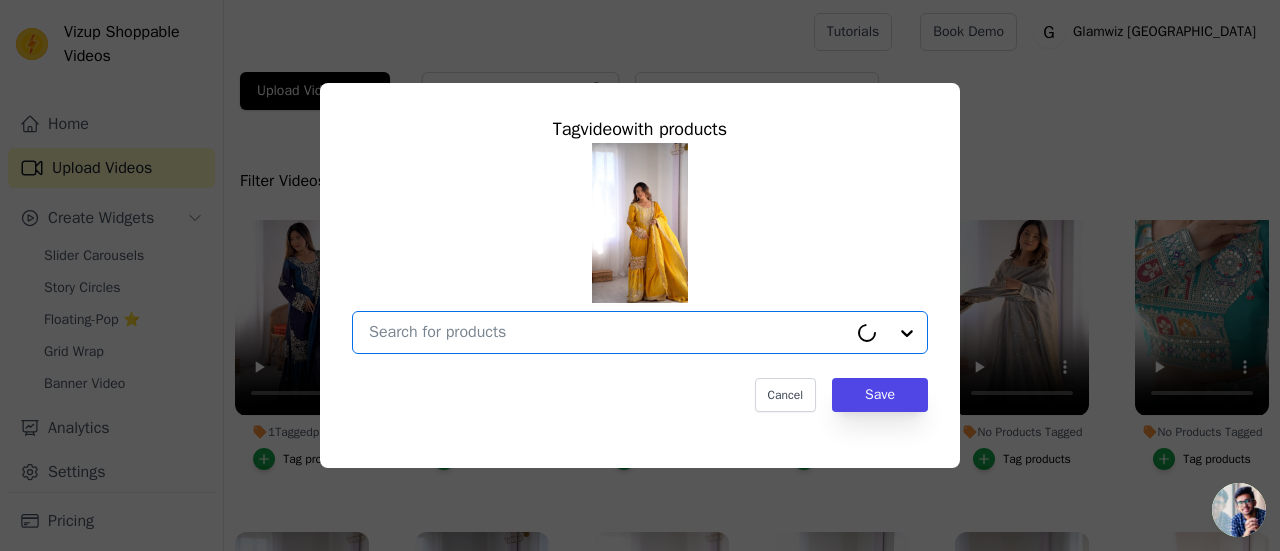 click on "No Products Tagged     Tag  video  with products       Option undefined, selected.   Select is focused, type to refine list, press down to open the menu.                   Cancel   Save     Tag products" at bounding box center (608, 332) 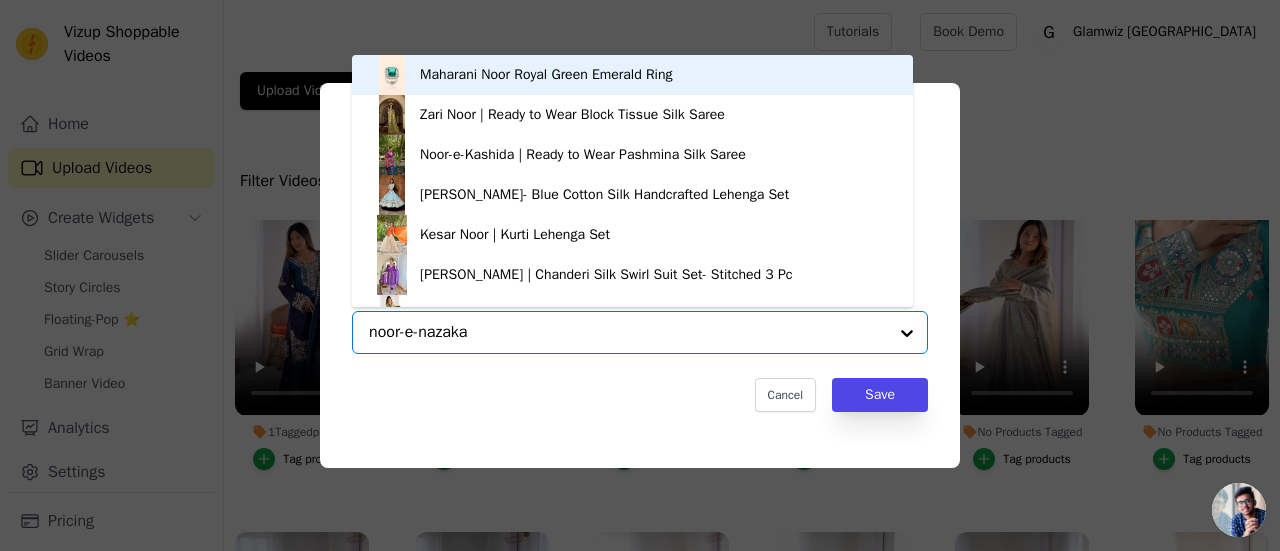 type on "noor-e-nazakat" 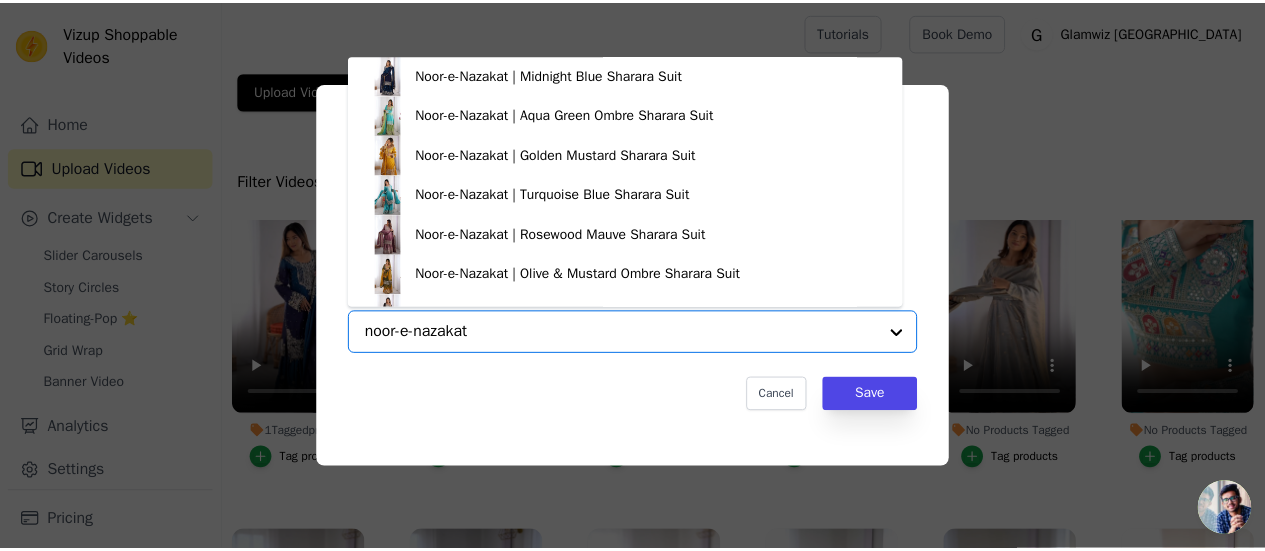 scroll, scrollTop: 68, scrollLeft: 0, axis: vertical 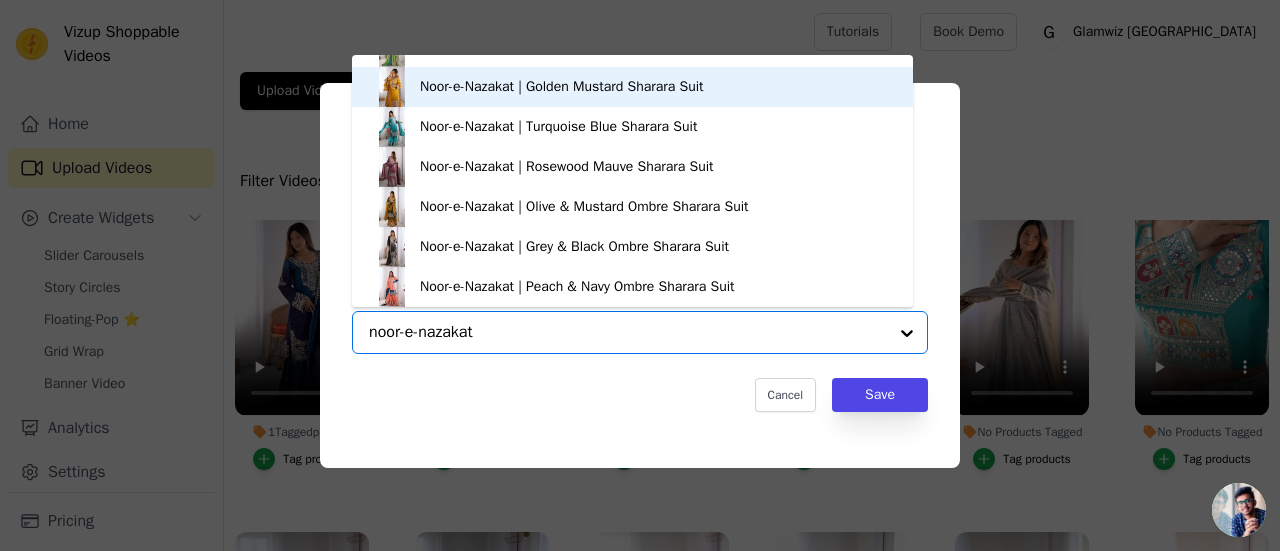 click on "Noor-e-Nazakat | Golden Mustard Sharara Suit" at bounding box center [562, 87] 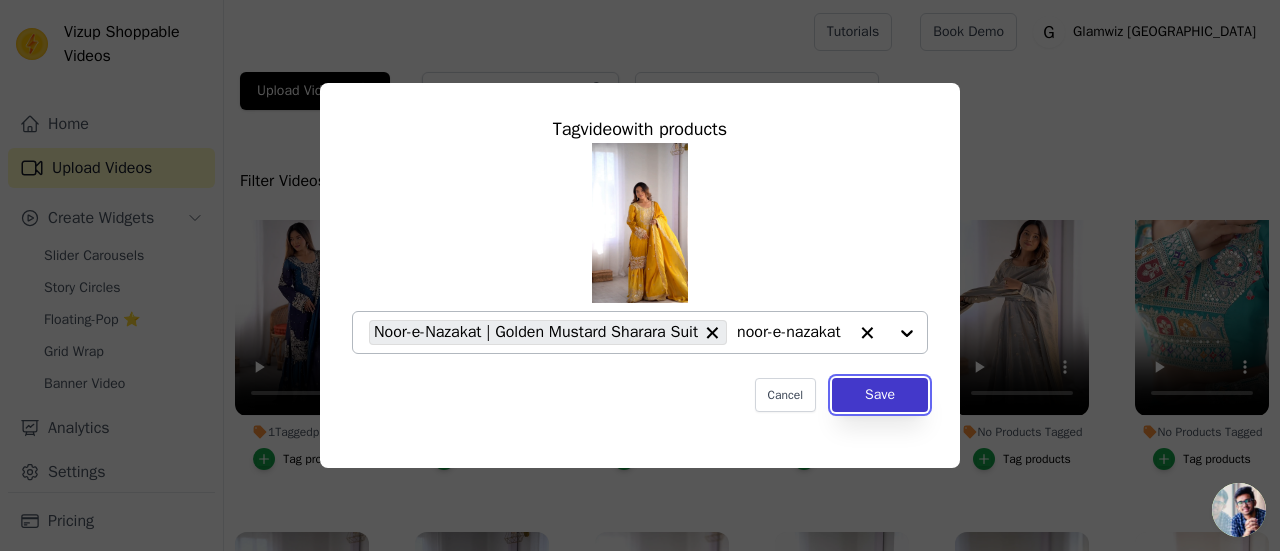 click on "Save" at bounding box center [880, 395] 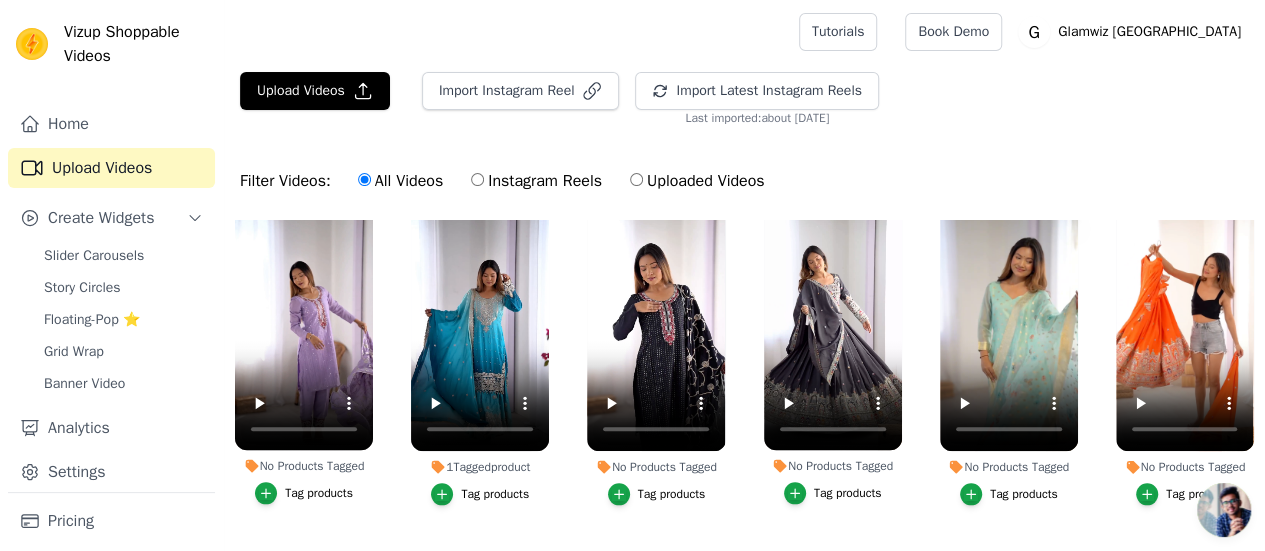 scroll, scrollTop: 1127, scrollLeft: 0, axis: vertical 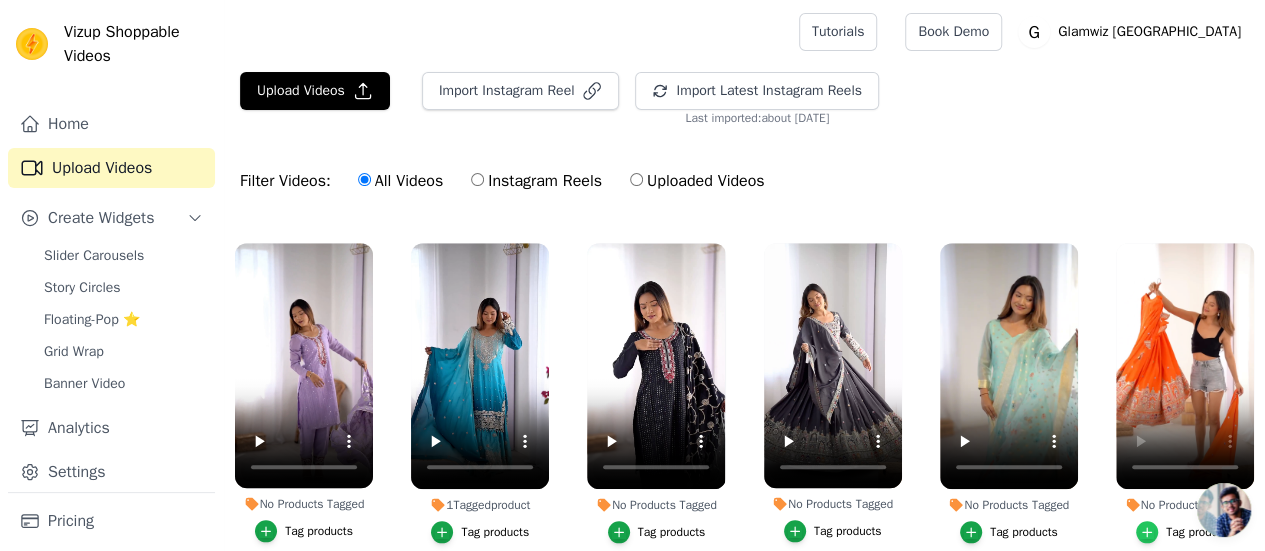 click 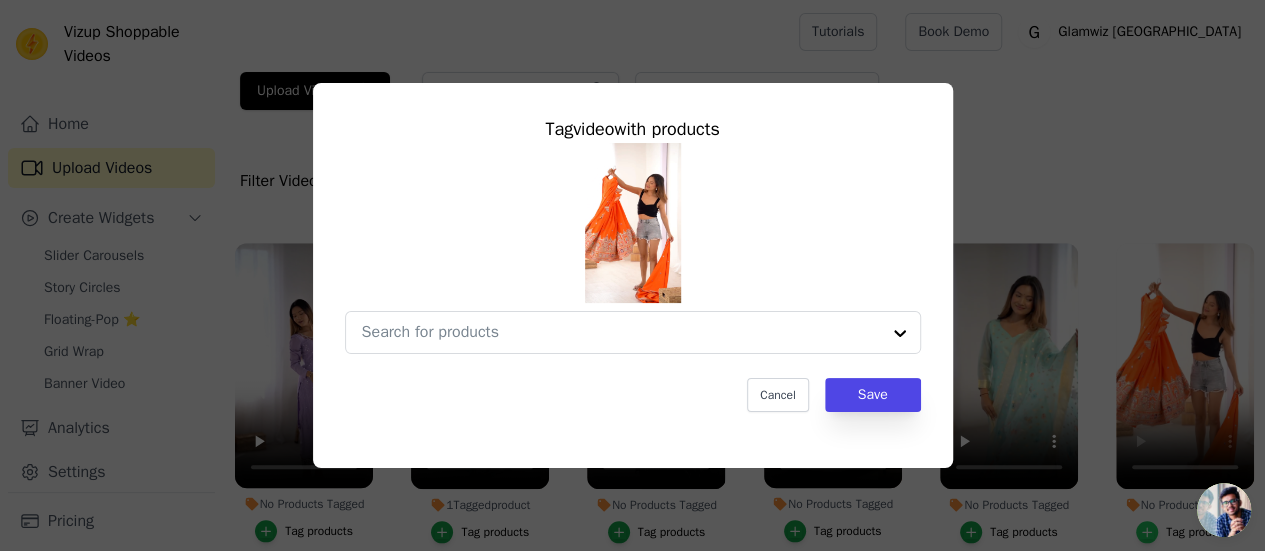 scroll, scrollTop: 1086, scrollLeft: 0, axis: vertical 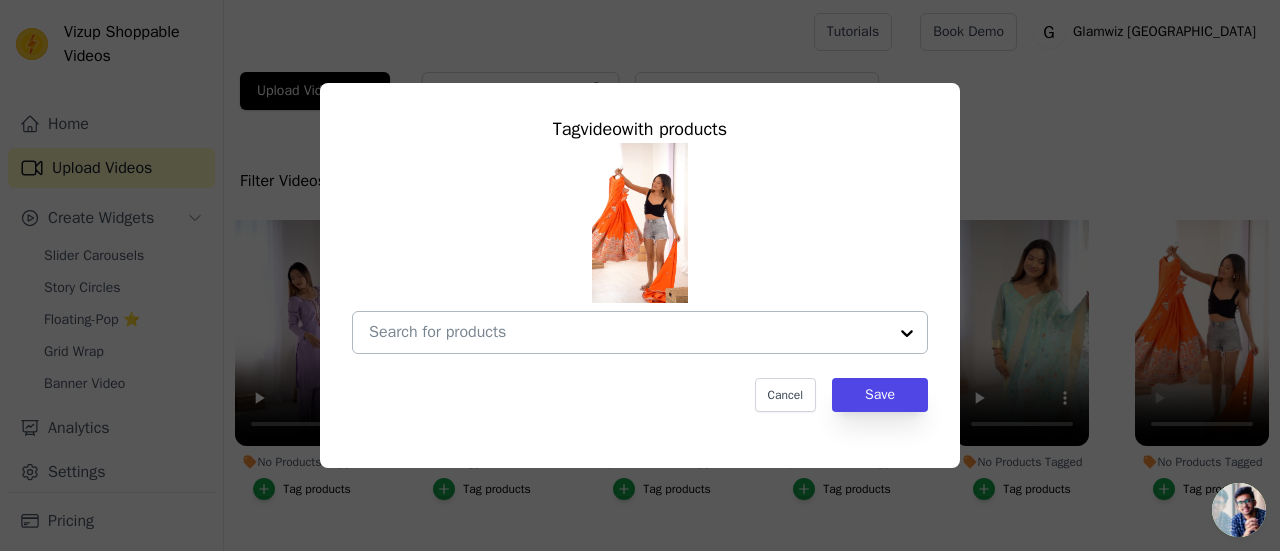 click on "No Products Tagged     Tag  video  with products                         Cancel   Save     Tag products" at bounding box center (628, 332) 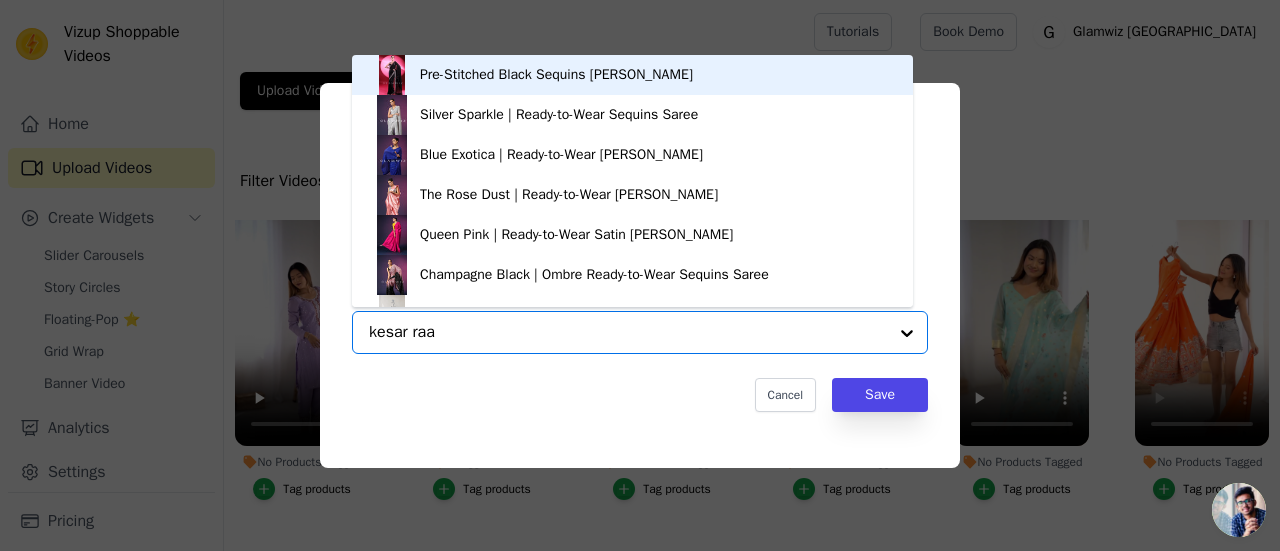type on "kesar raag" 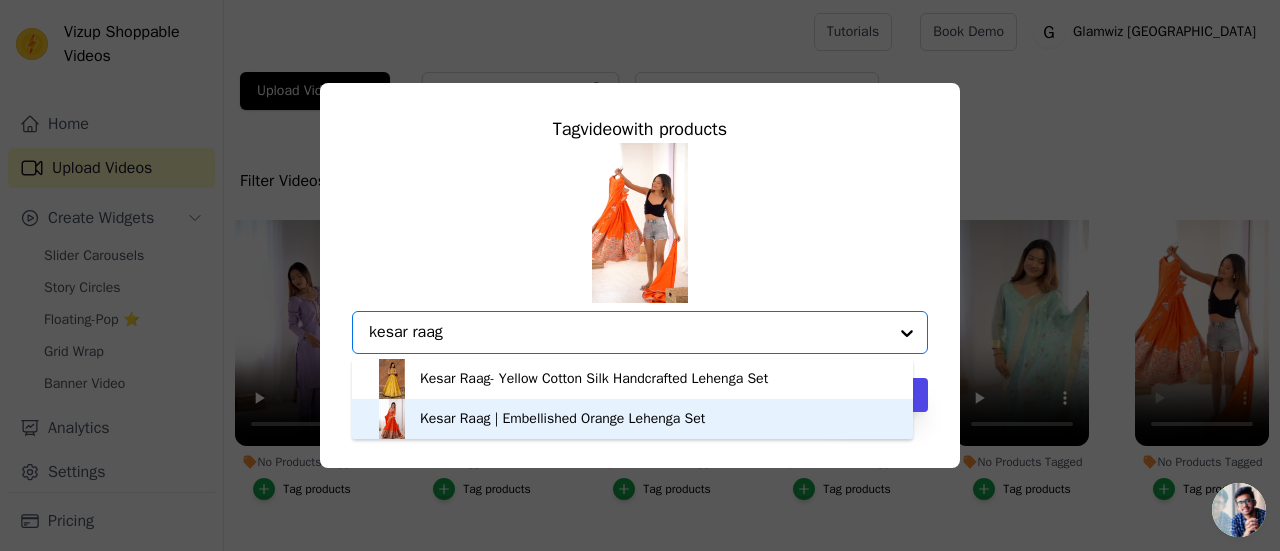 click on "Kesar Raag | Embellished Orange Lehenga Set" at bounding box center (632, 419) 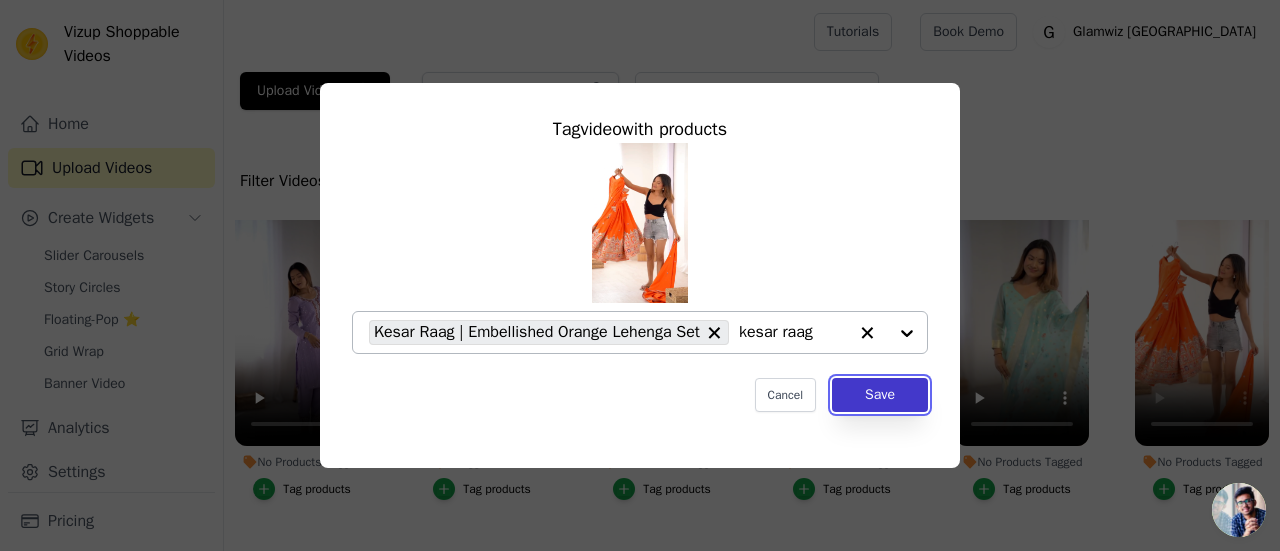 click on "Save" at bounding box center (880, 395) 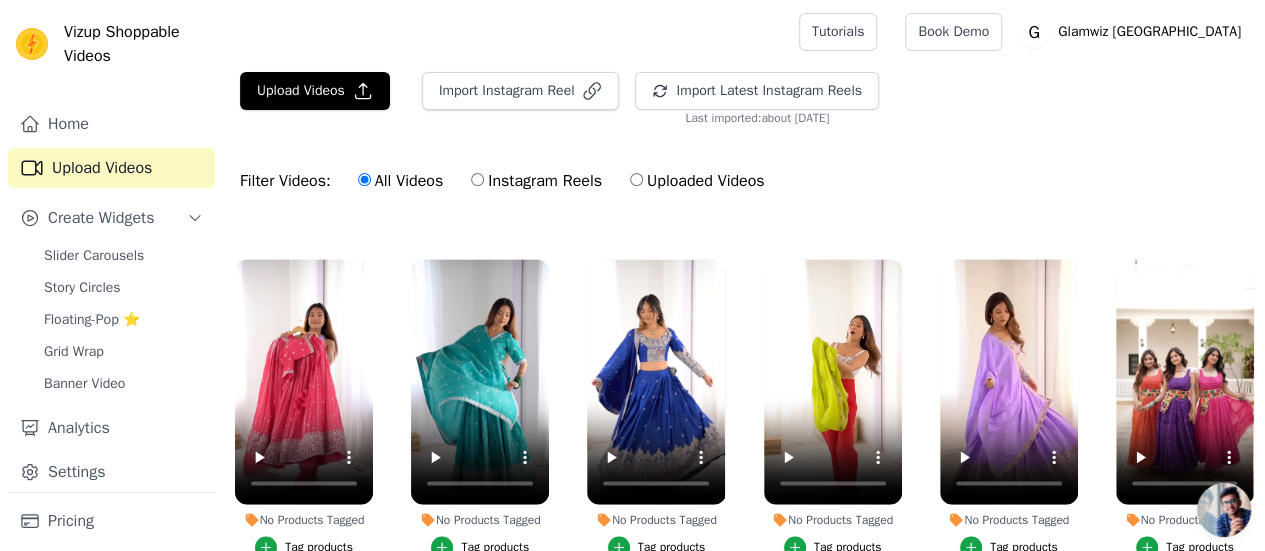 scroll, scrollTop: 1420, scrollLeft: 0, axis: vertical 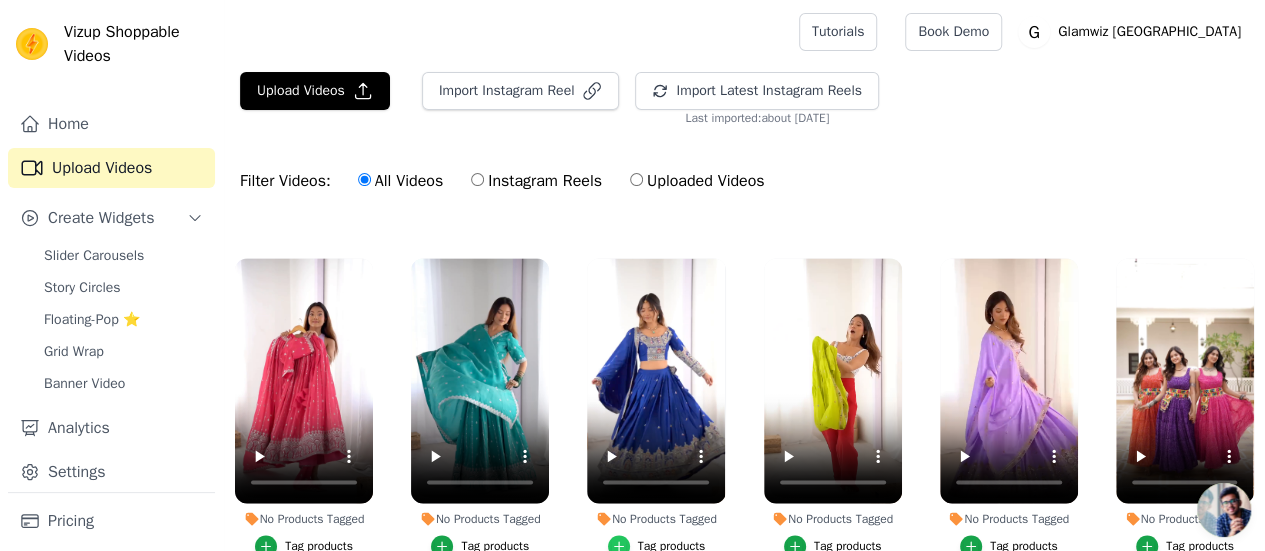 click at bounding box center [619, 546] 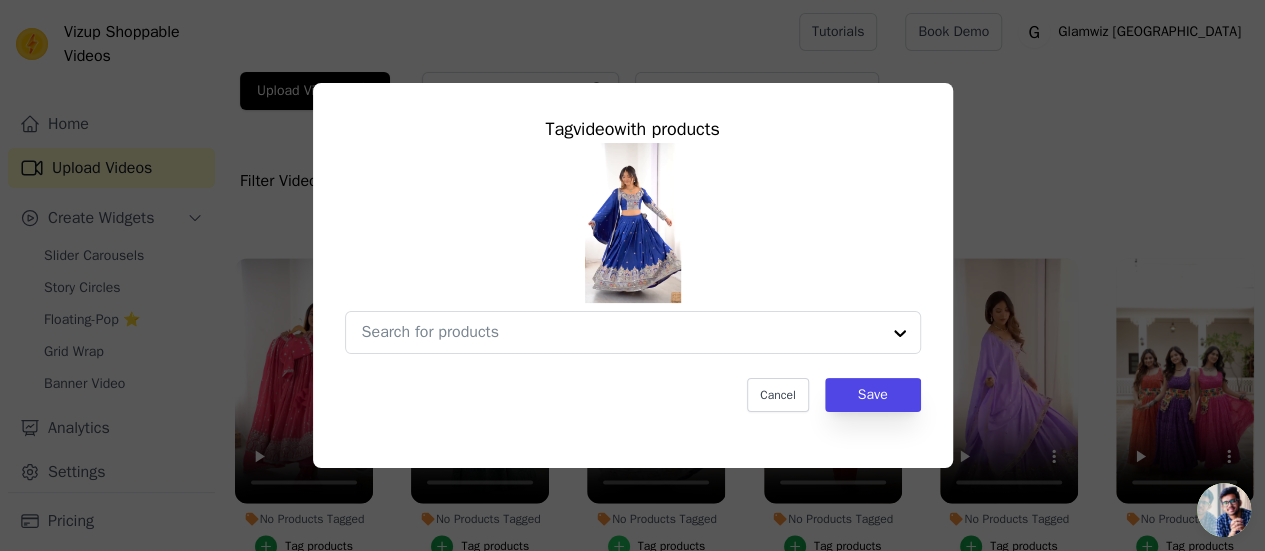 scroll, scrollTop: 1438, scrollLeft: 0, axis: vertical 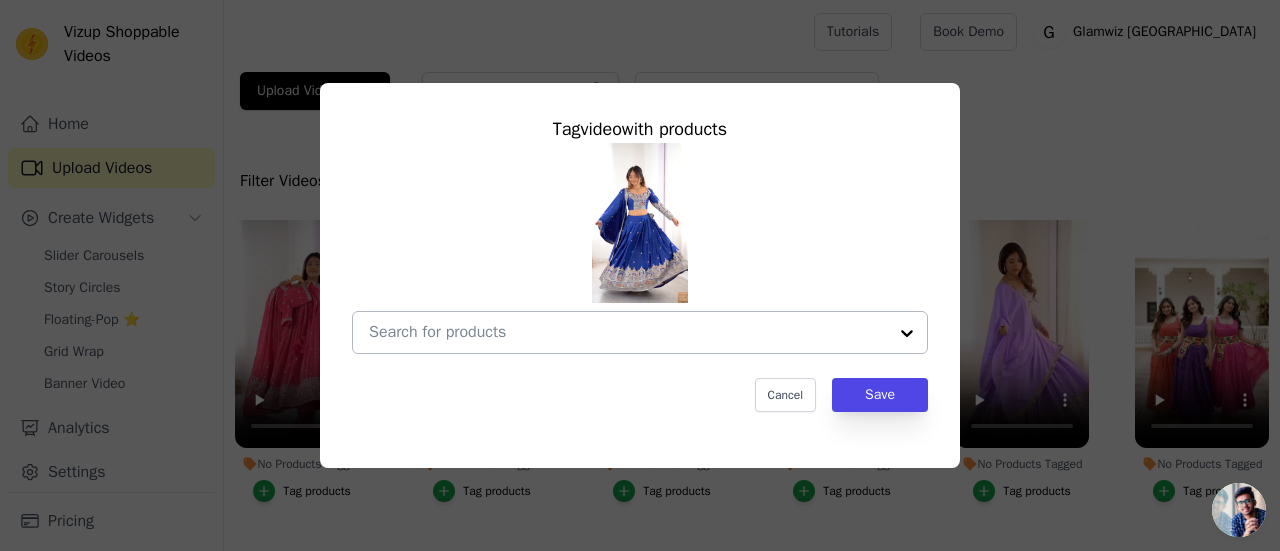 click on "No Products Tagged     Tag  video  with products                         Cancel   Save     Tag products" at bounding box center [628, 332] 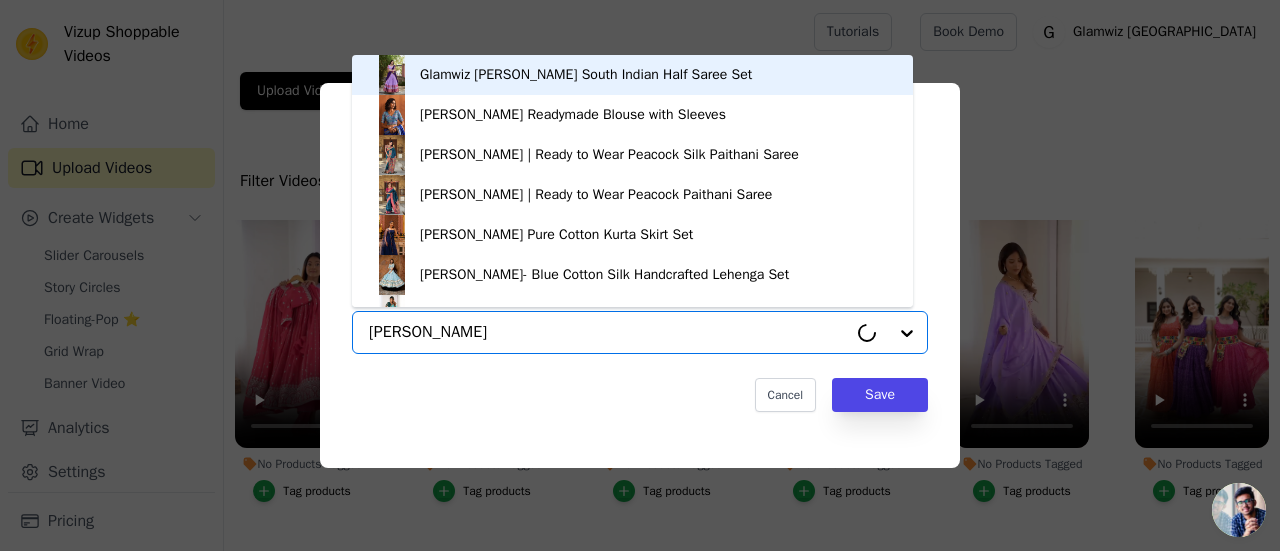 type on "[PERSON_NAME]" 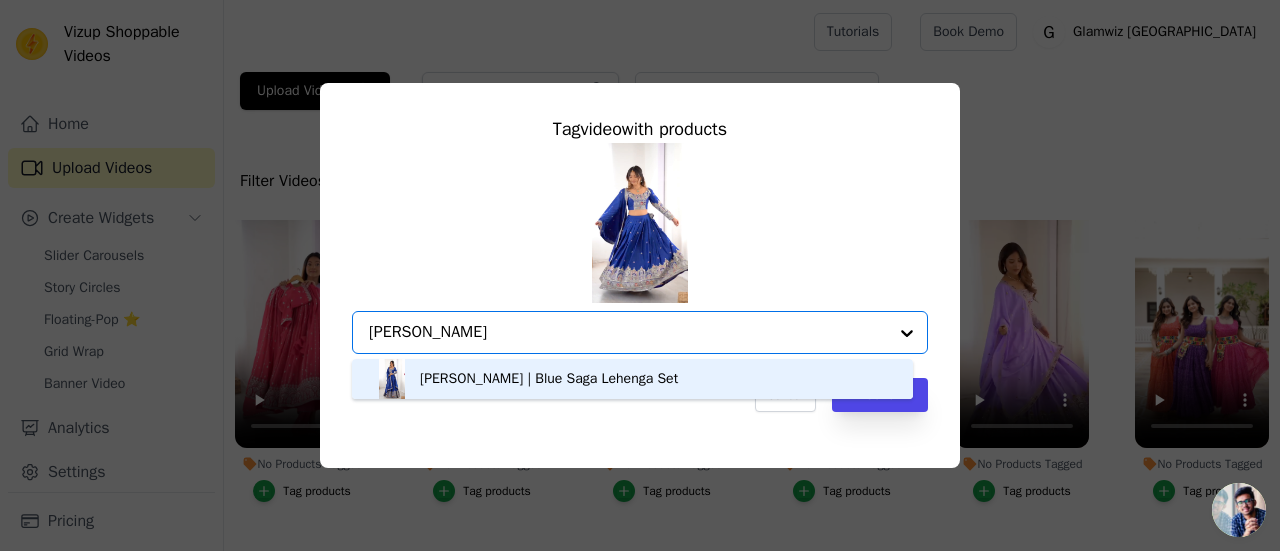 click on "[PERSON_NAME] | Blue Saga Lehenga Set" at bounding box center (549, 379) 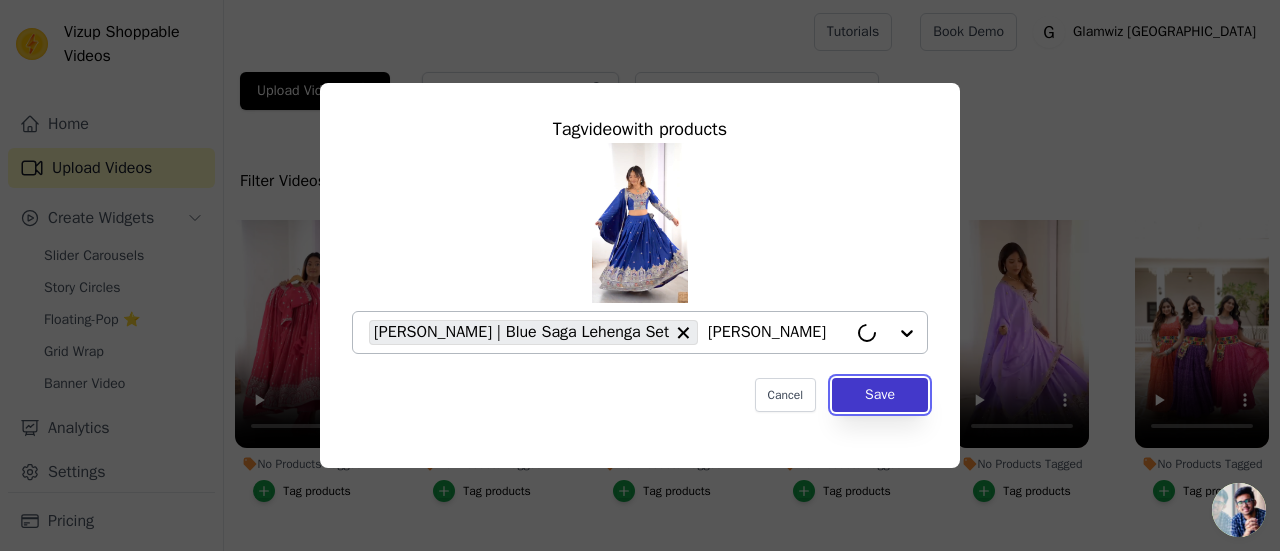 click on "Save" at bounding box center (880, 395) 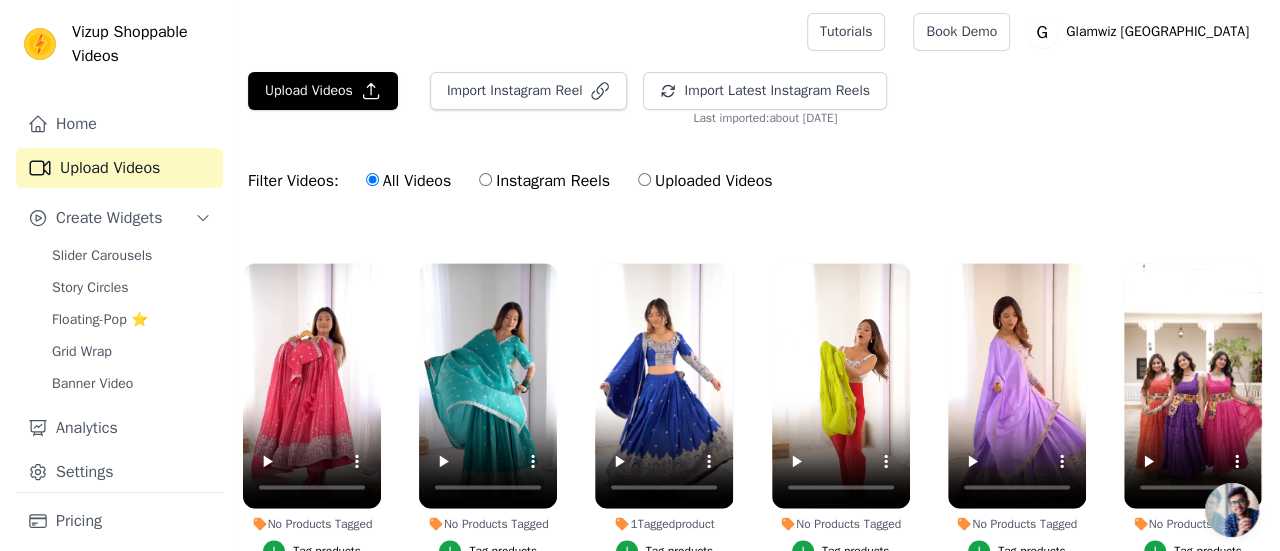 scroll, scrollTop: 1414, scrollLeft: 0, axis: vertical 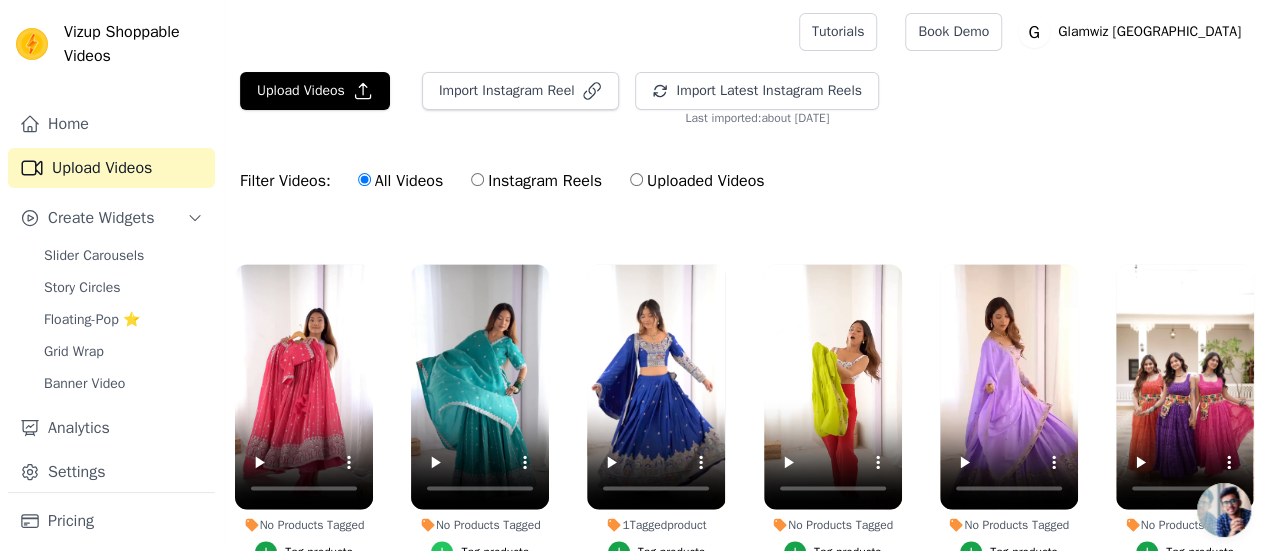 click 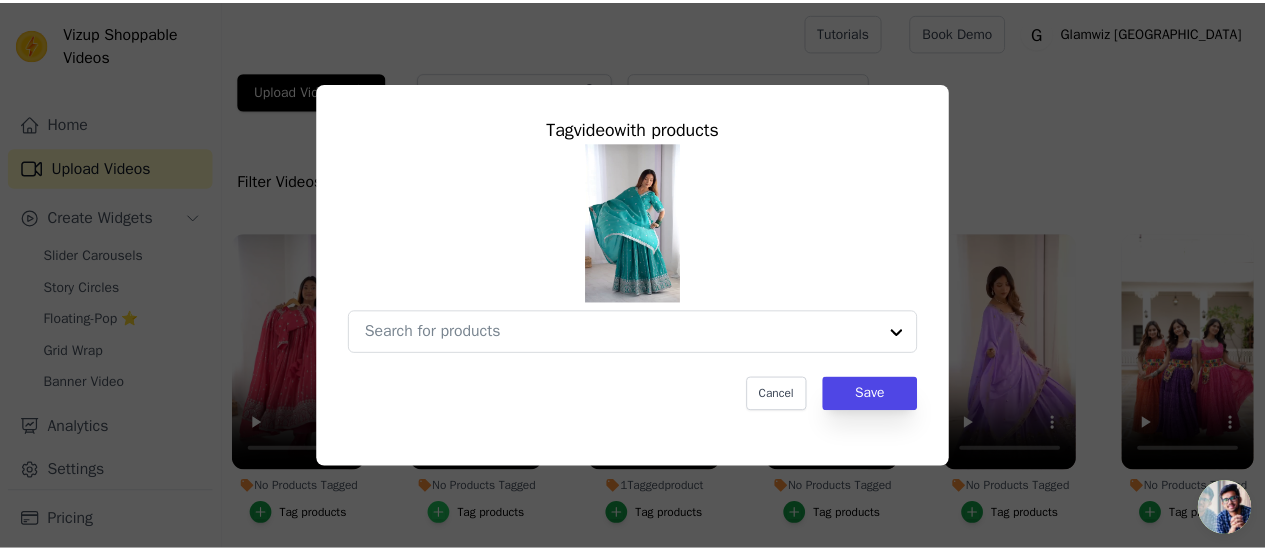 scroll, scrollTop: 1432, scrollLeft: 0, axis: vertical 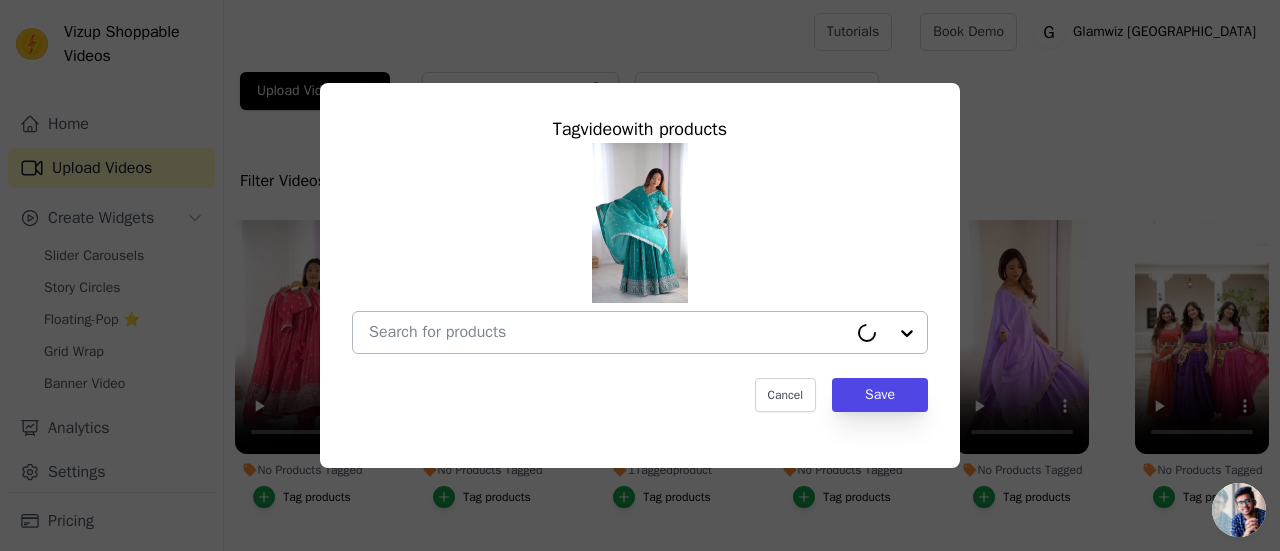 click at bounding box center (608, 332) 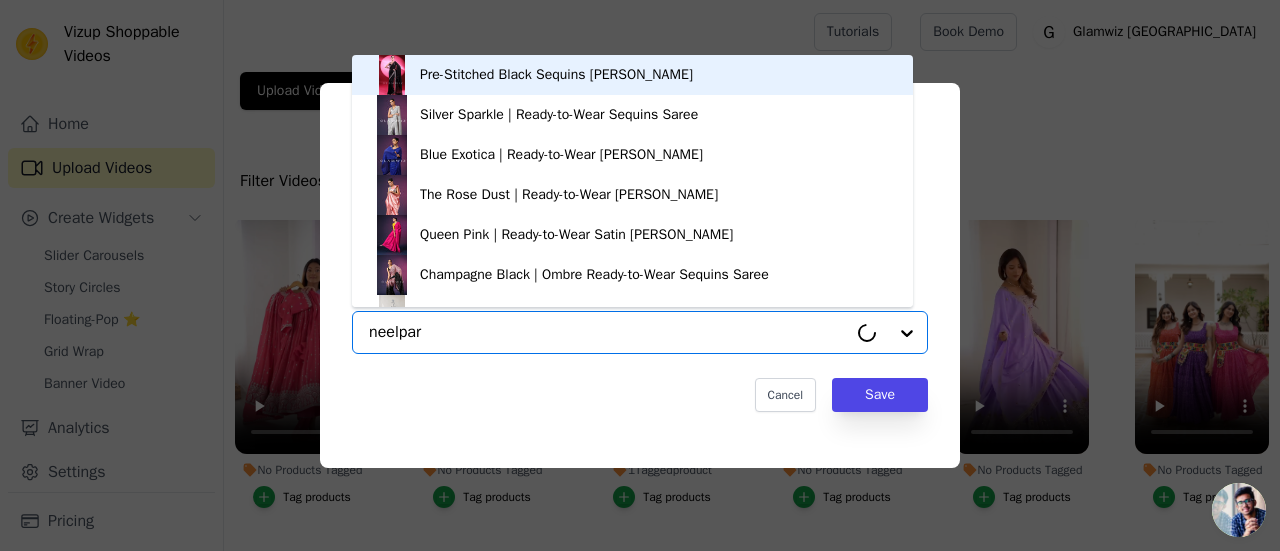type on "neelpari" 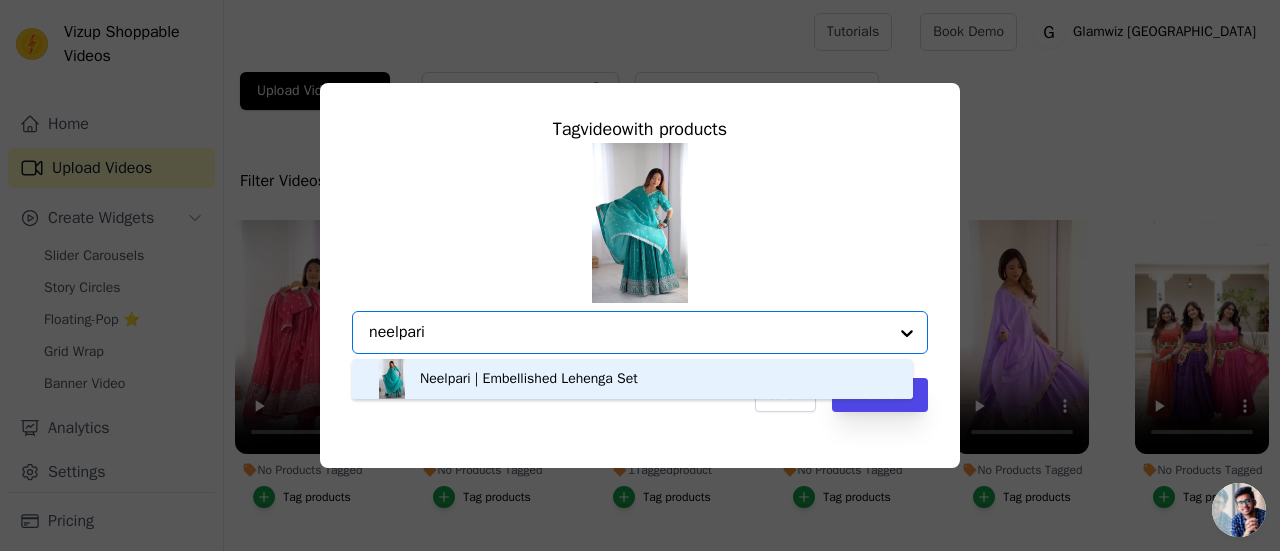 click on "Neelpari | Embellished Lehenga Set" at bounding box center [529, 379] 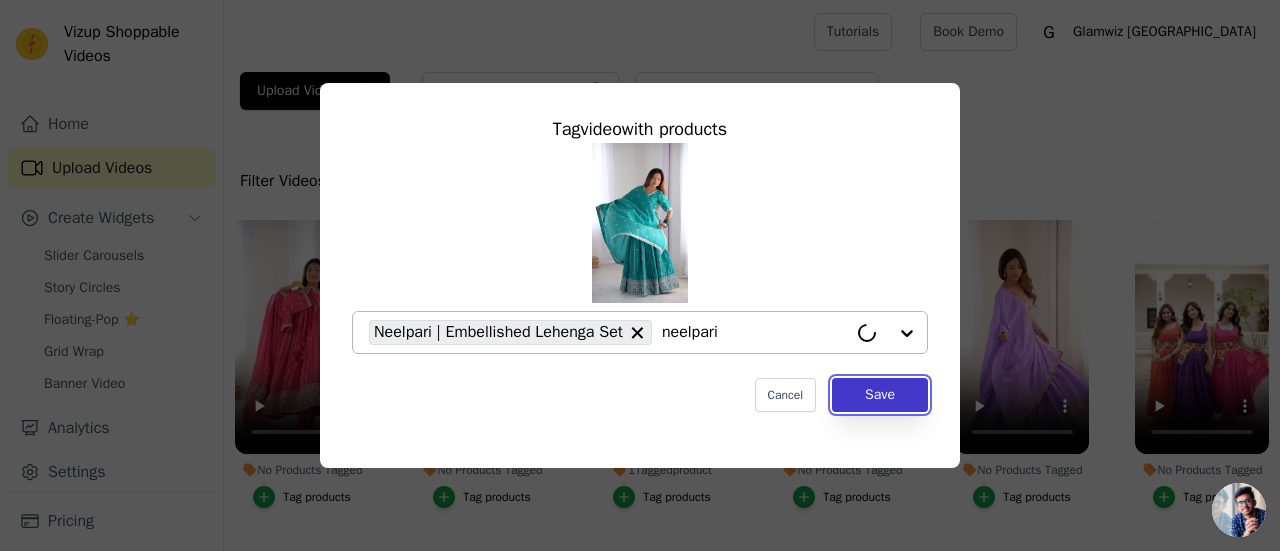 click on "Save" at bounding box center (880, 395) 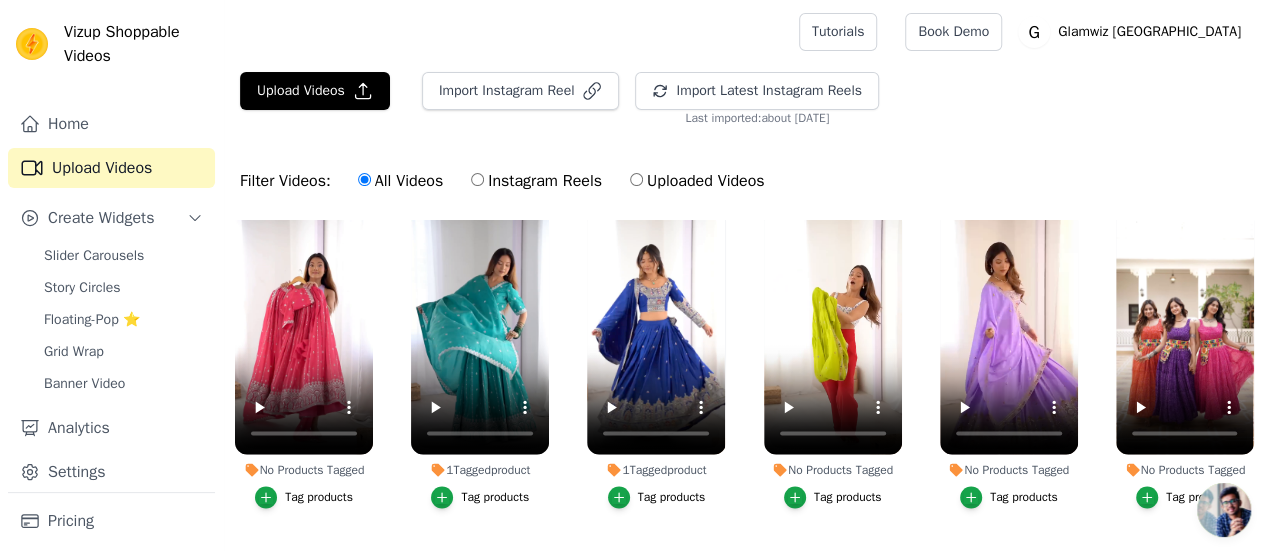 scroll, scrollTop: 1470, scrollLeft: 0, axis: vertical 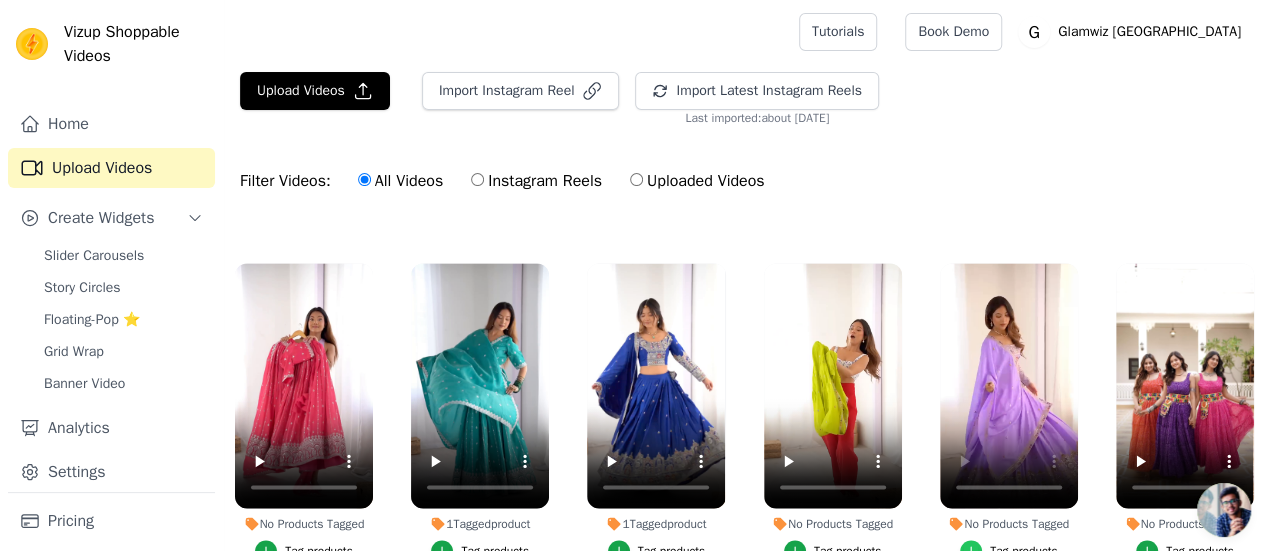 click 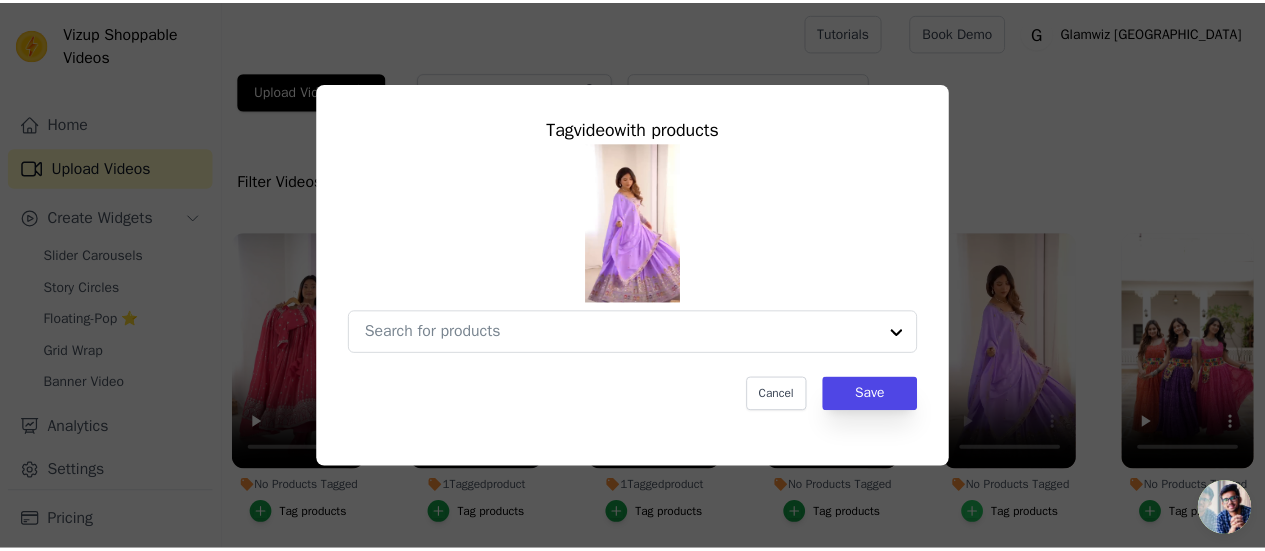 scroll, scrollTop: 1434, scrollLeft: 0, axis: vertical 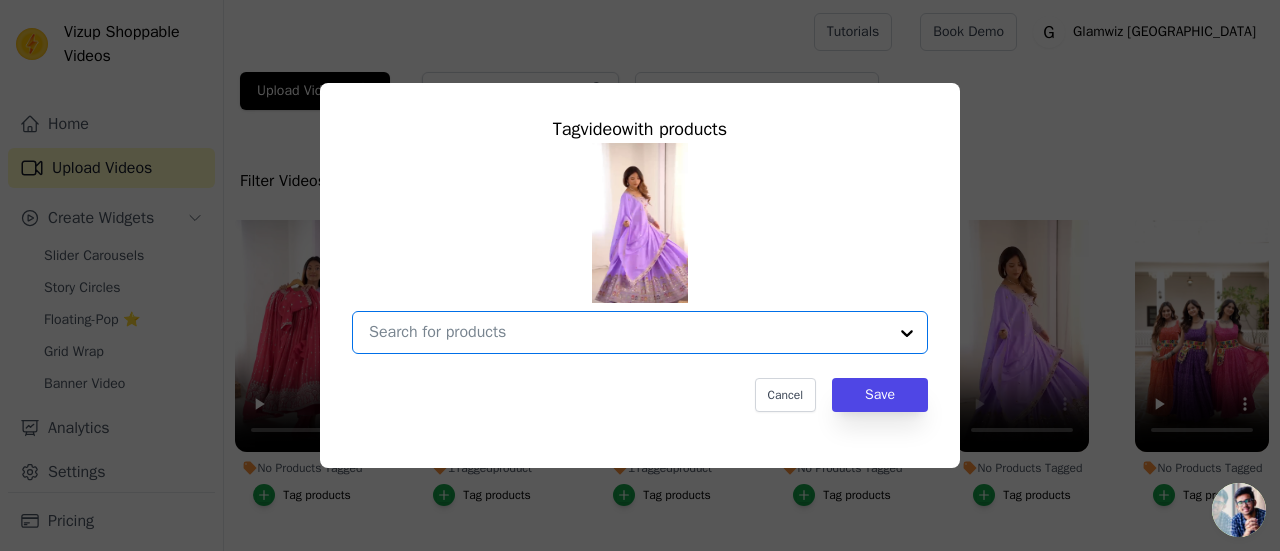 click on "No Products Tagged     Tag  video  with products       Option undefined, selected.   Select is focused, type to refine list, press down to open the menu.                   Cancel   Save     Tag products" at bounding box center (628, 332) 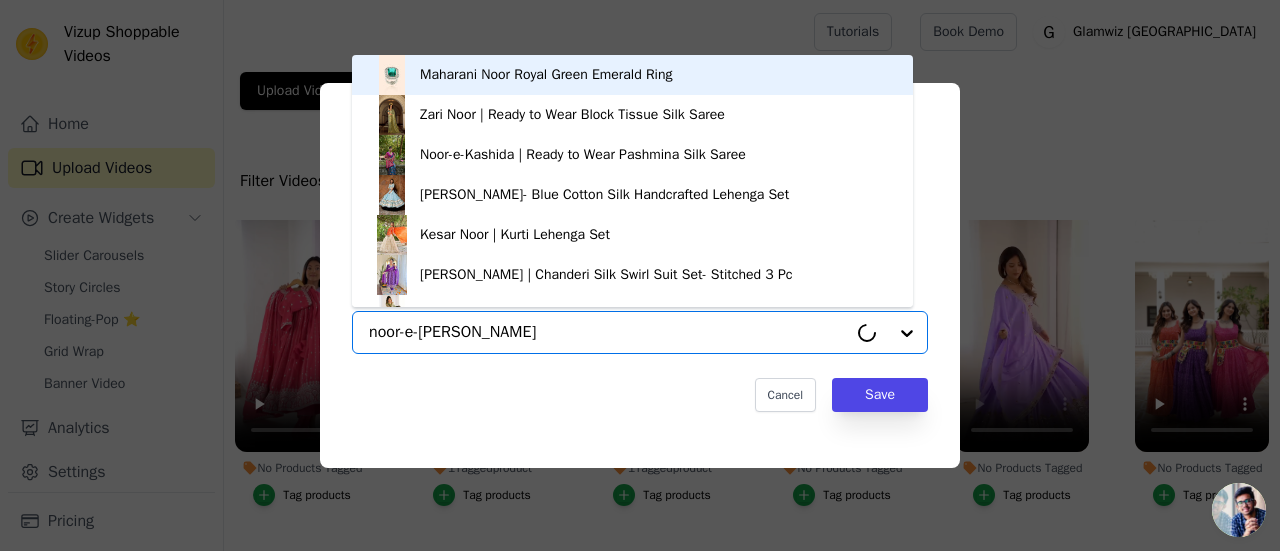 type on "noor-e-nargis" 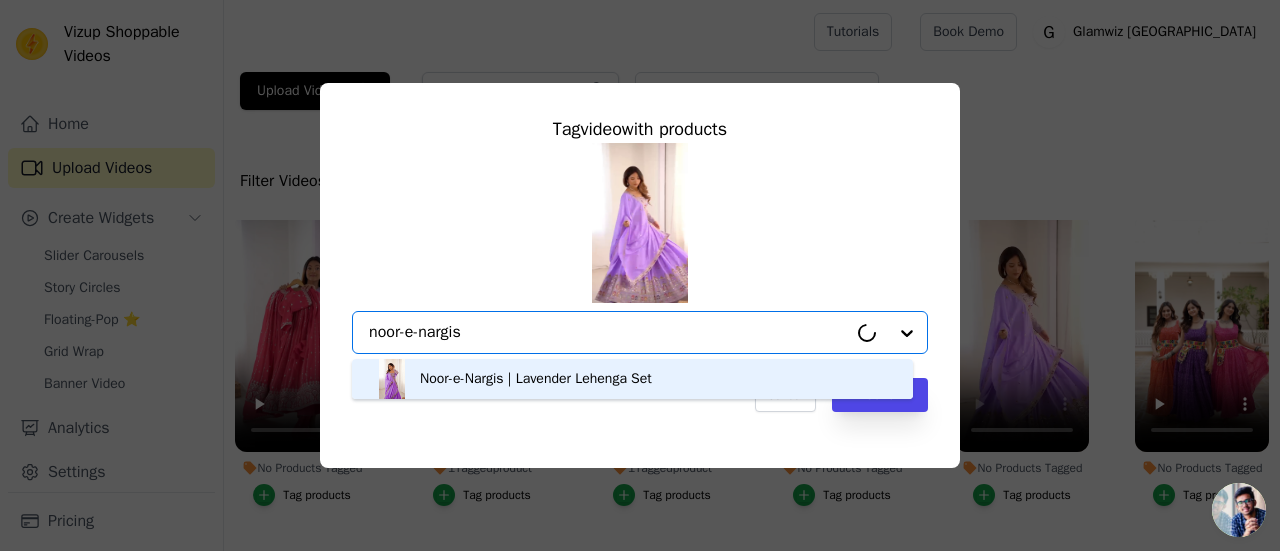 click on "Noor-e-Nargis | Lavender Lehenga Set" at bounding box center [632, 379] 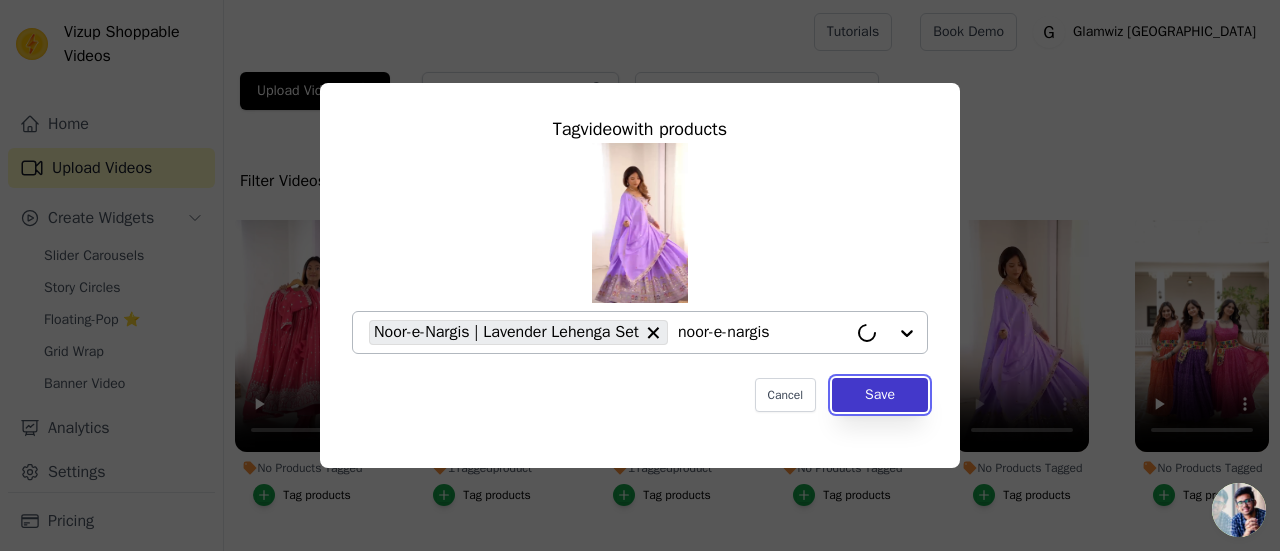 click on "Save" at bounding box center [880, 395] 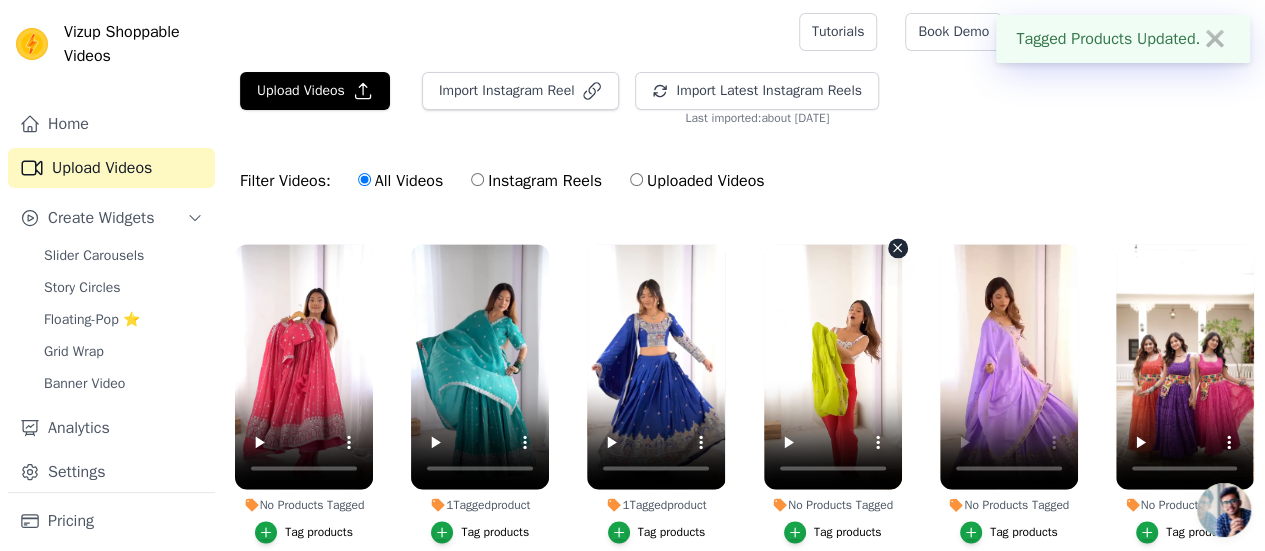 scroll, scrollTop: 1415, scrollLeft: 0, axis: vertical 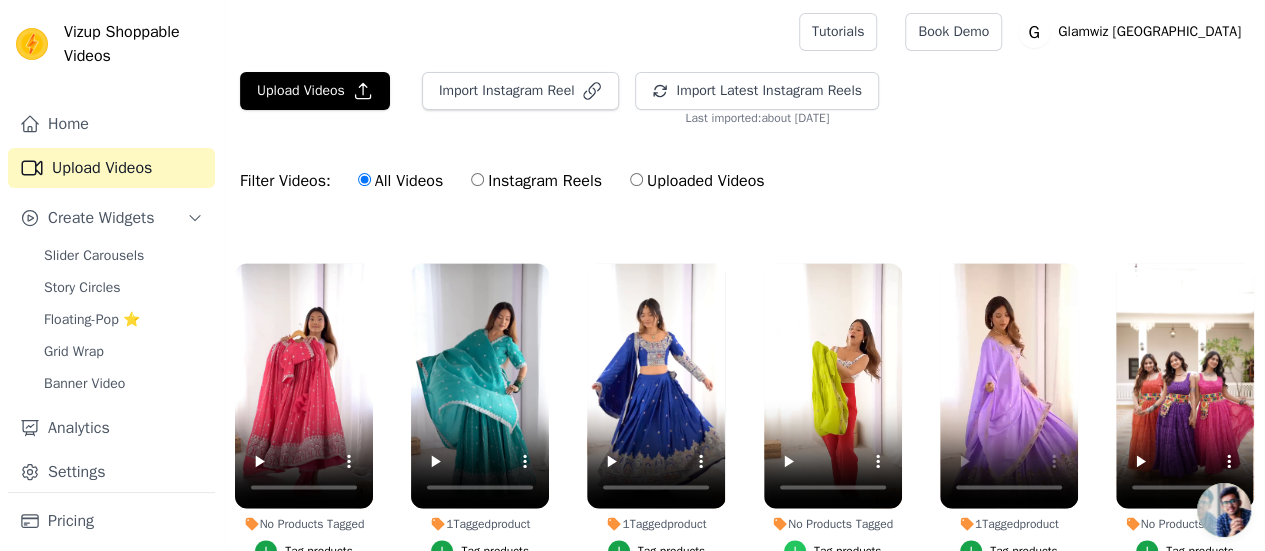click 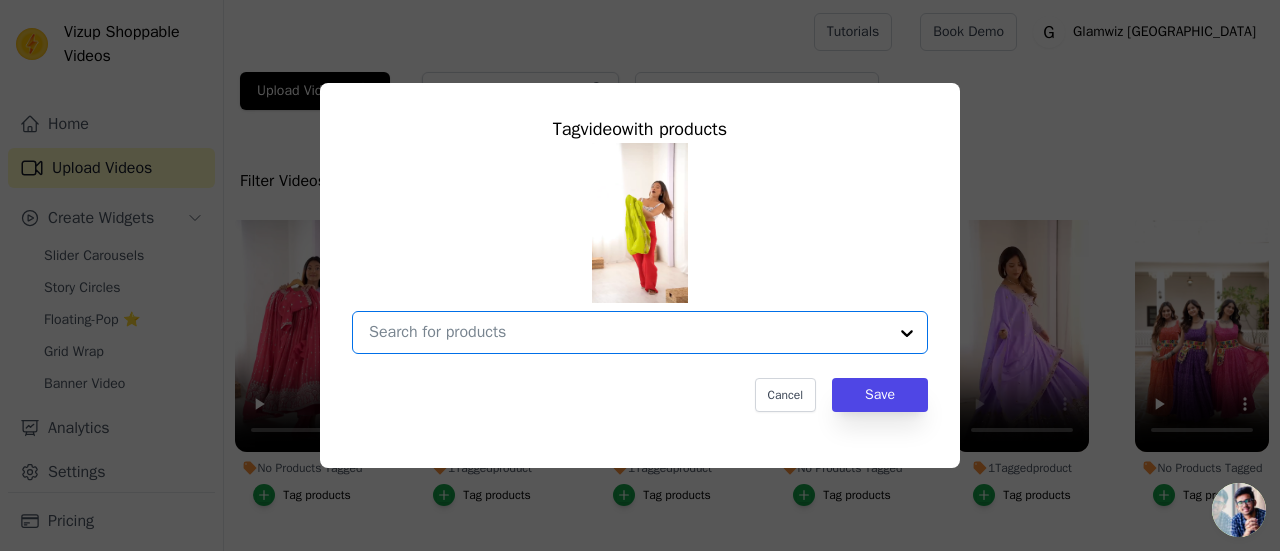 click on "No Products Tagged     Tag  video  with products       Option undefined, selected.   Select is focused, type to refine list, press down to open the menu.                   Cancel   Save     Tag products" at bounding box center [628, 332] 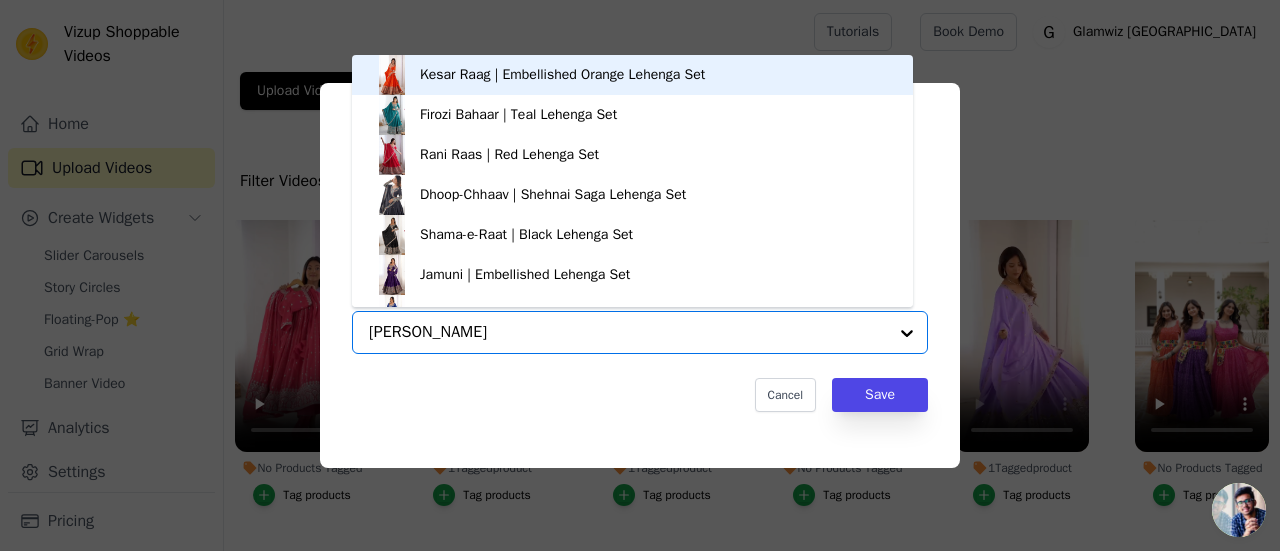 type on "shehnai green" 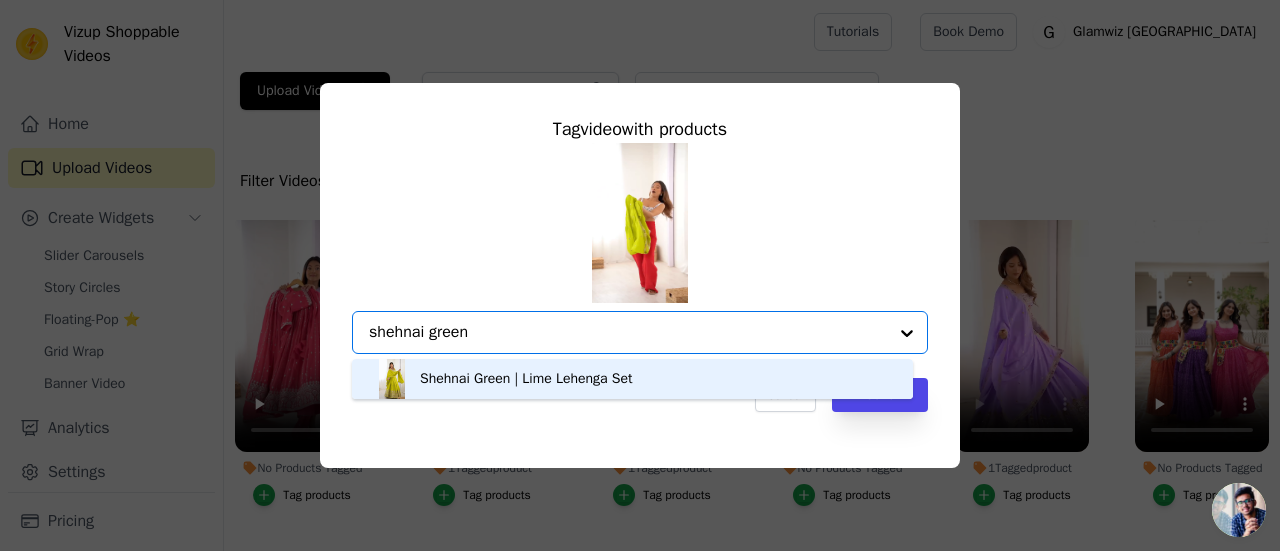 click on "Shehnai Green | Lime Lehenga Set" at bounding box center (526, 379) 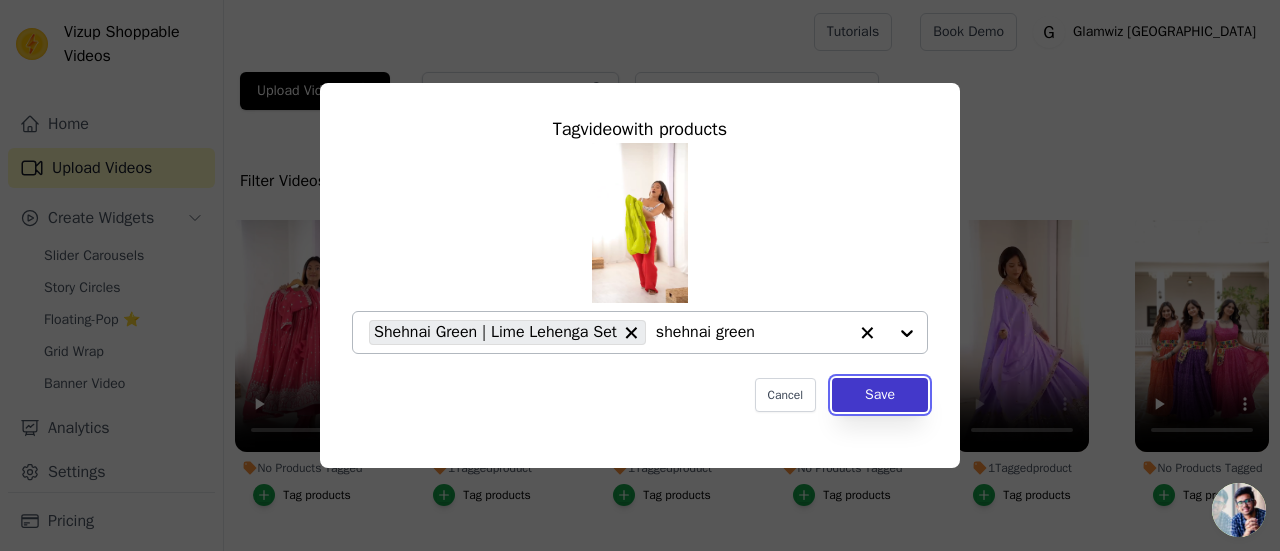 click on "Save" at bounding box center [880, 395] 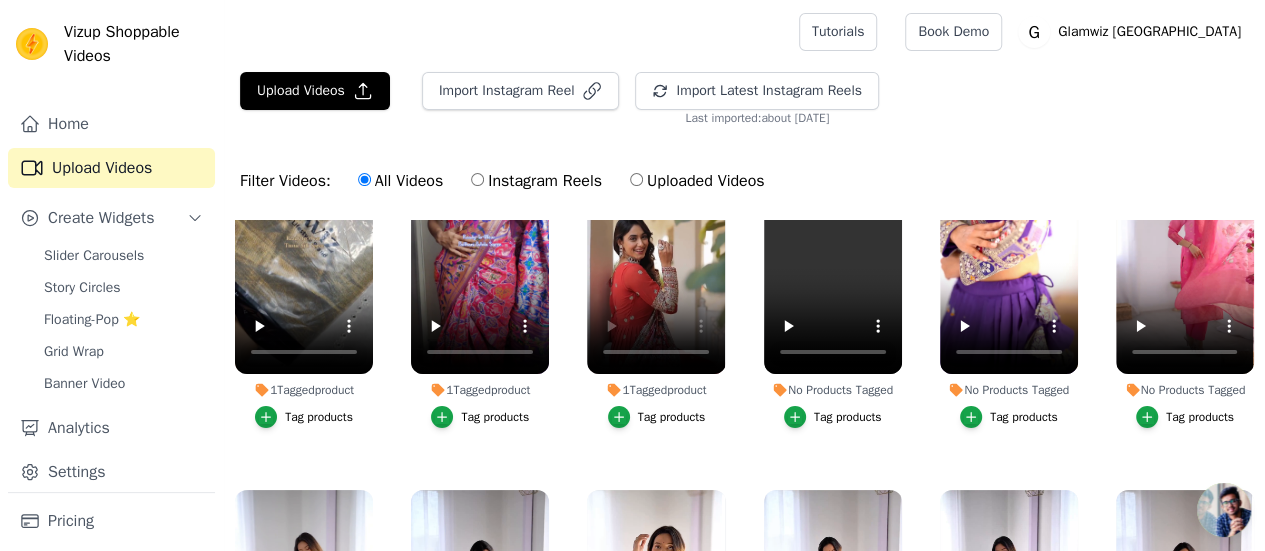 scroll, scrollTop: 104, scrollLeft: 0, axis: vertical 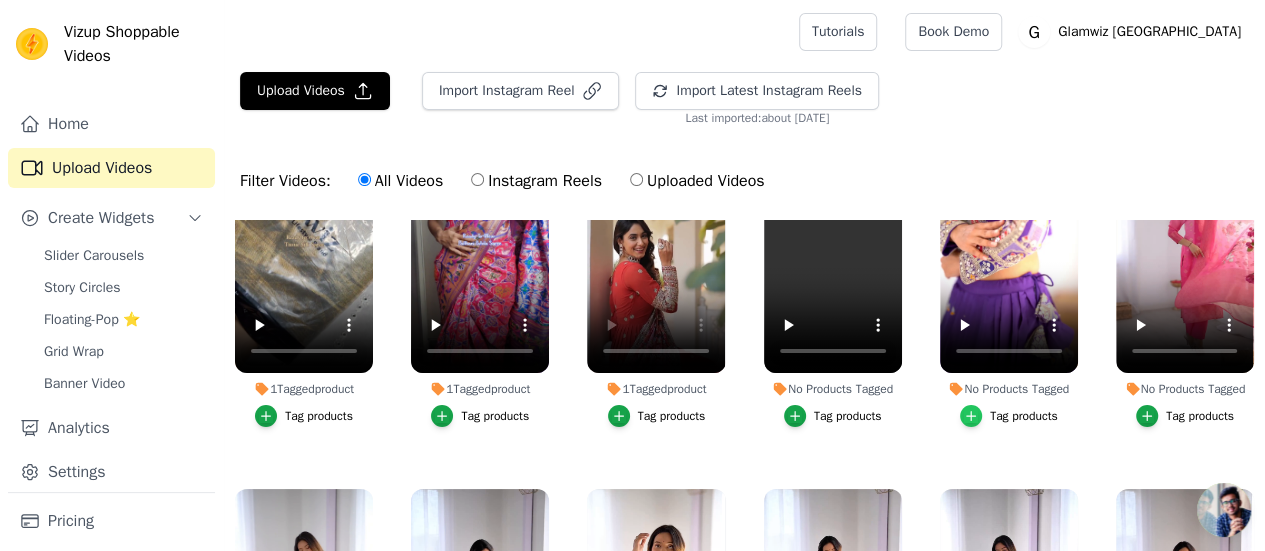 click 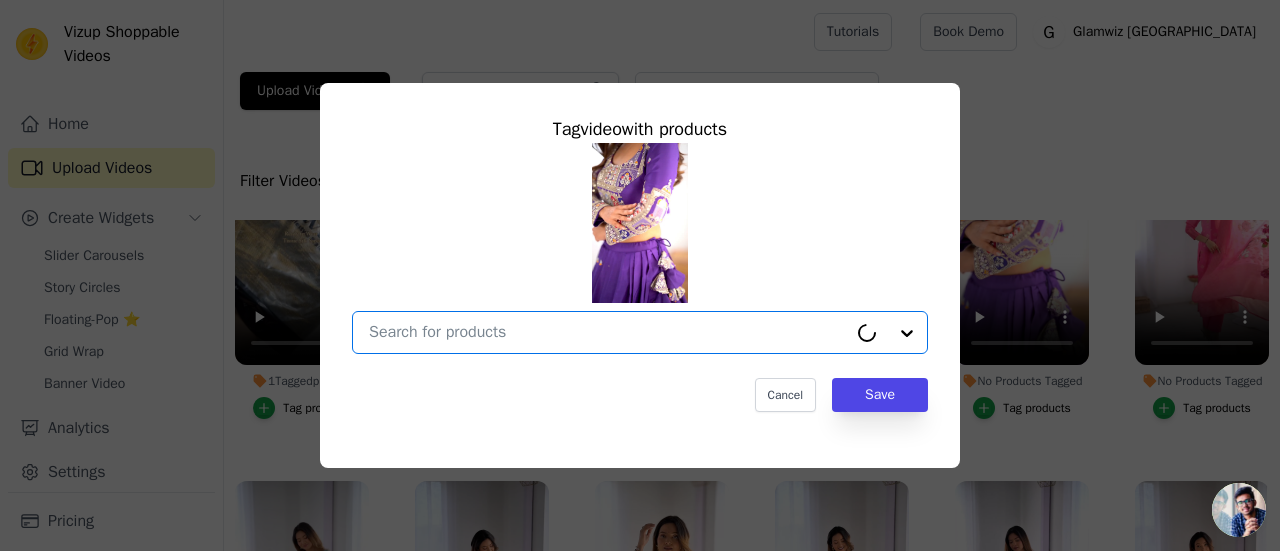 click on "No Products Tagged     Tag  video  with products       Option undefined, selected.   Select is focused, type to refine list, press down to open the menu.                   Cancel   Save     Tag products" at bounding box center (608, 332) 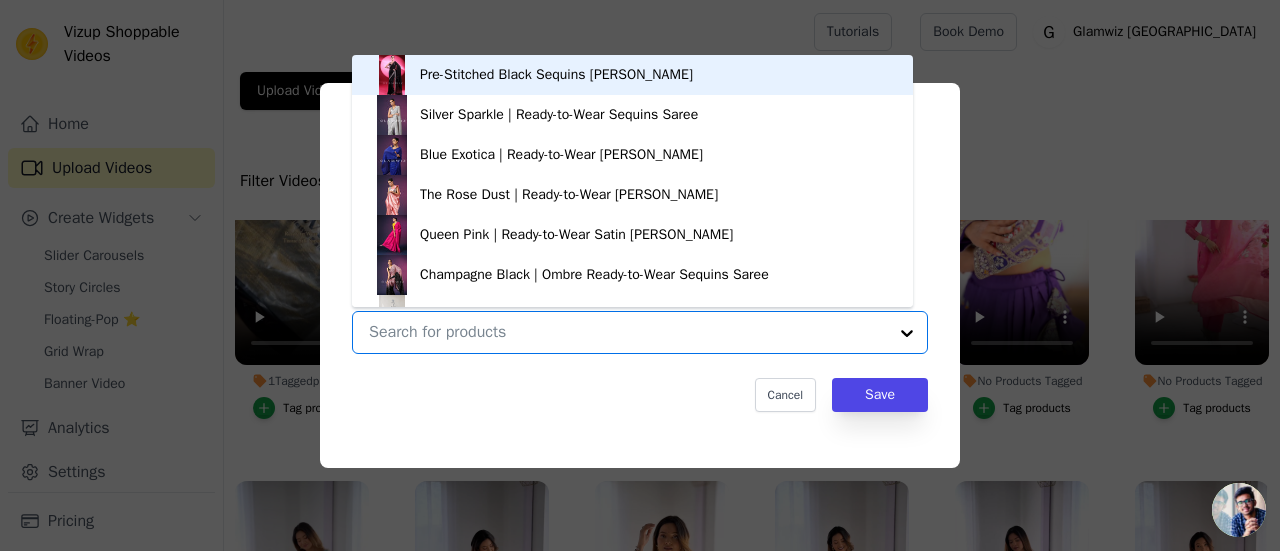 type on "a" 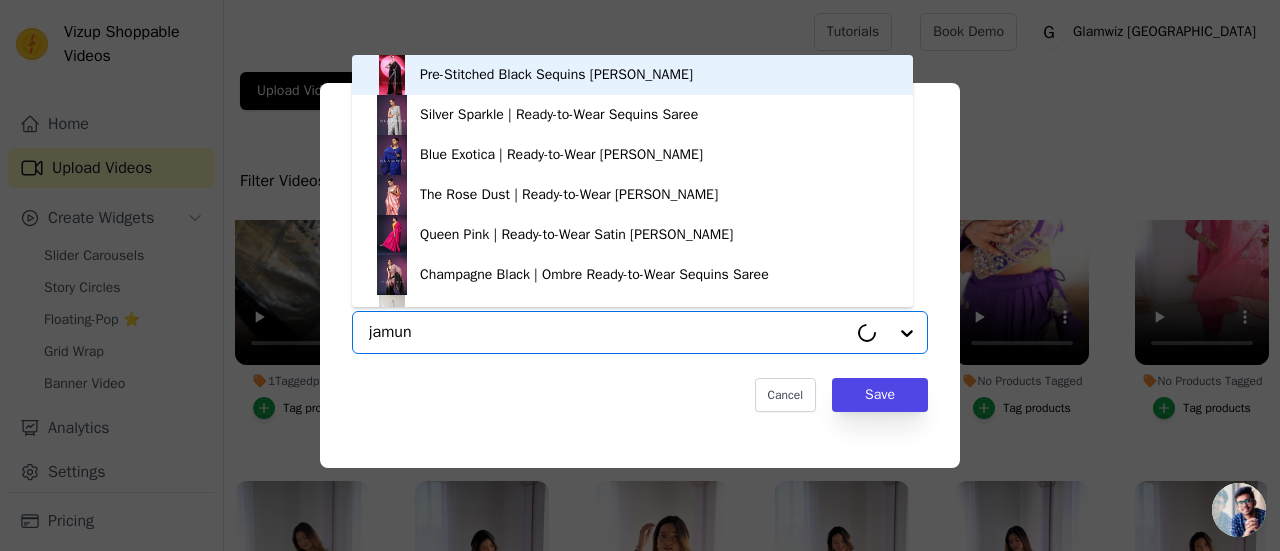type on "jamuni" 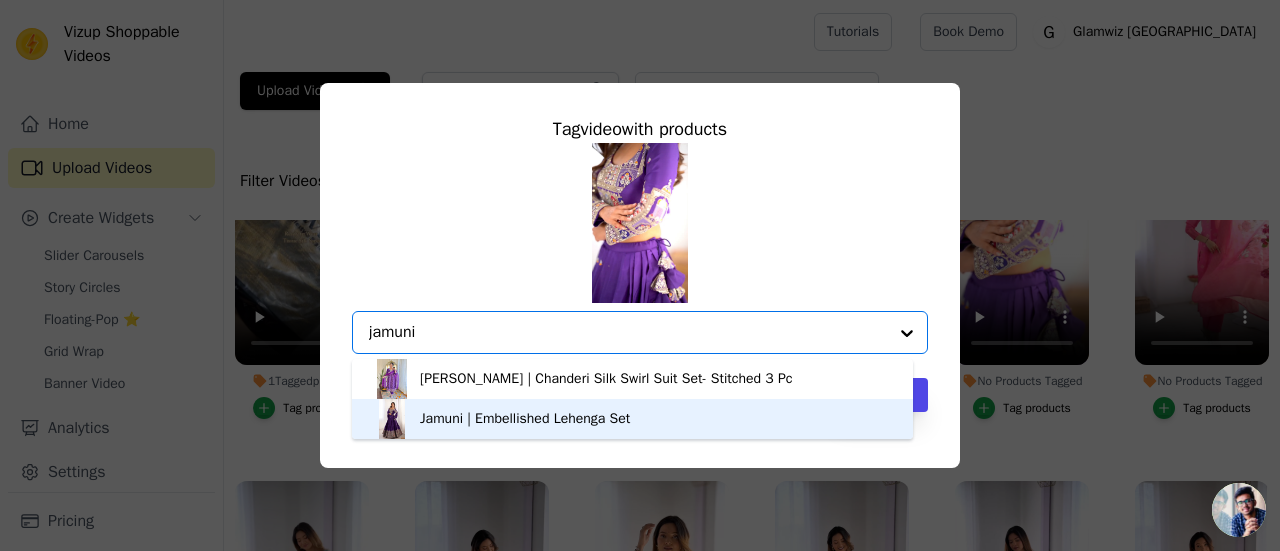 click on "Jamuni | Embellished Lehenga Set" at bounding box center [525, 419] 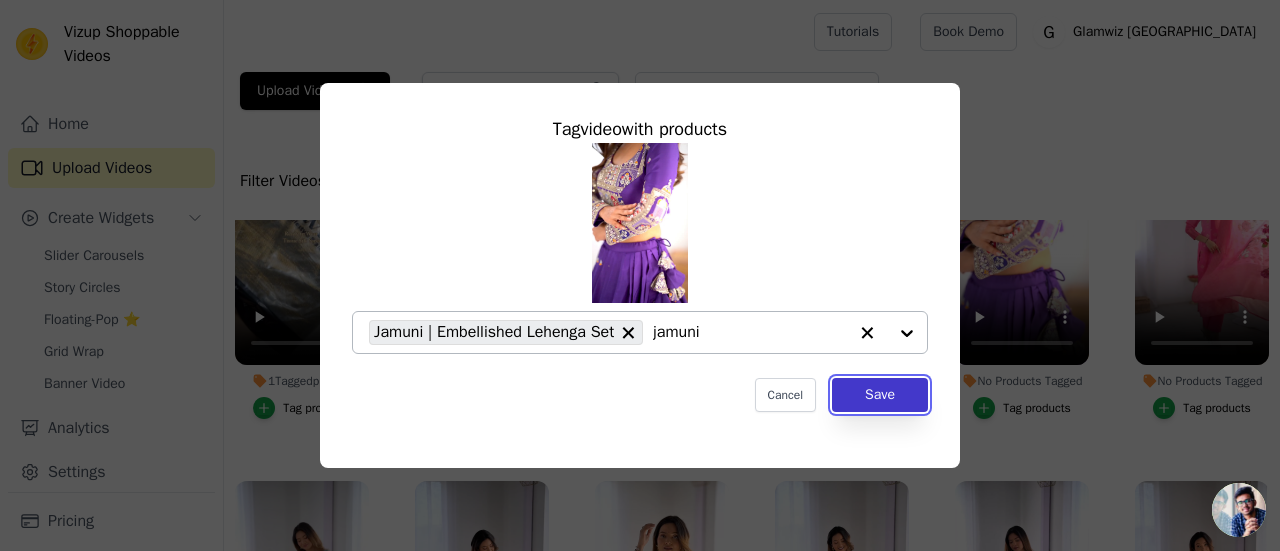 click on "Save" at bounding box center [880, 395] 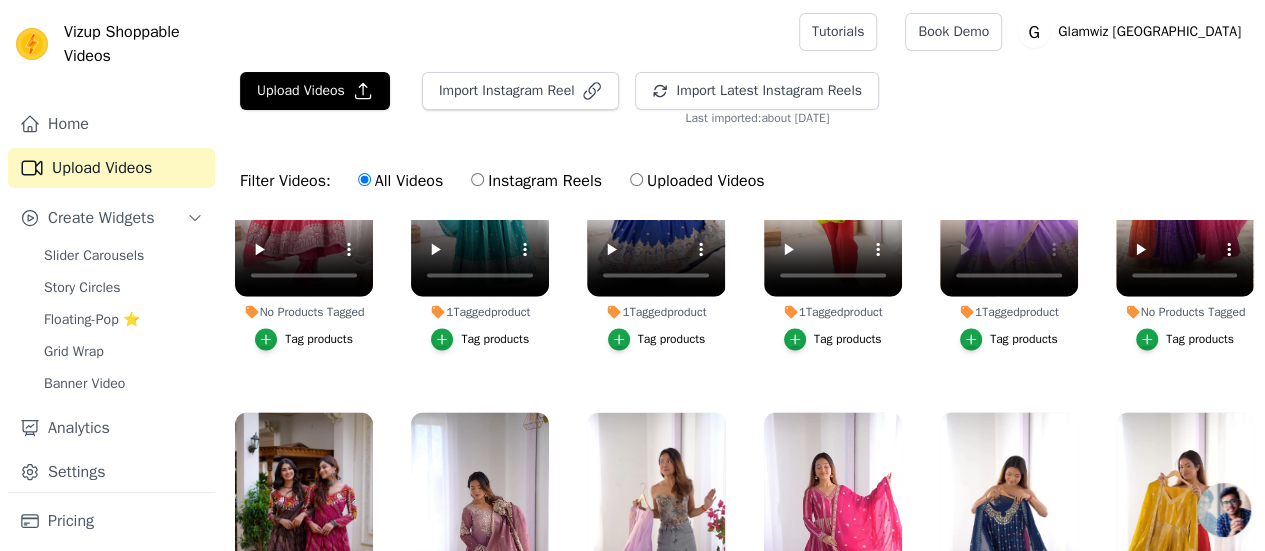 scroll, scrollTop: 1628, scrollLeft: 0, axis: vertical 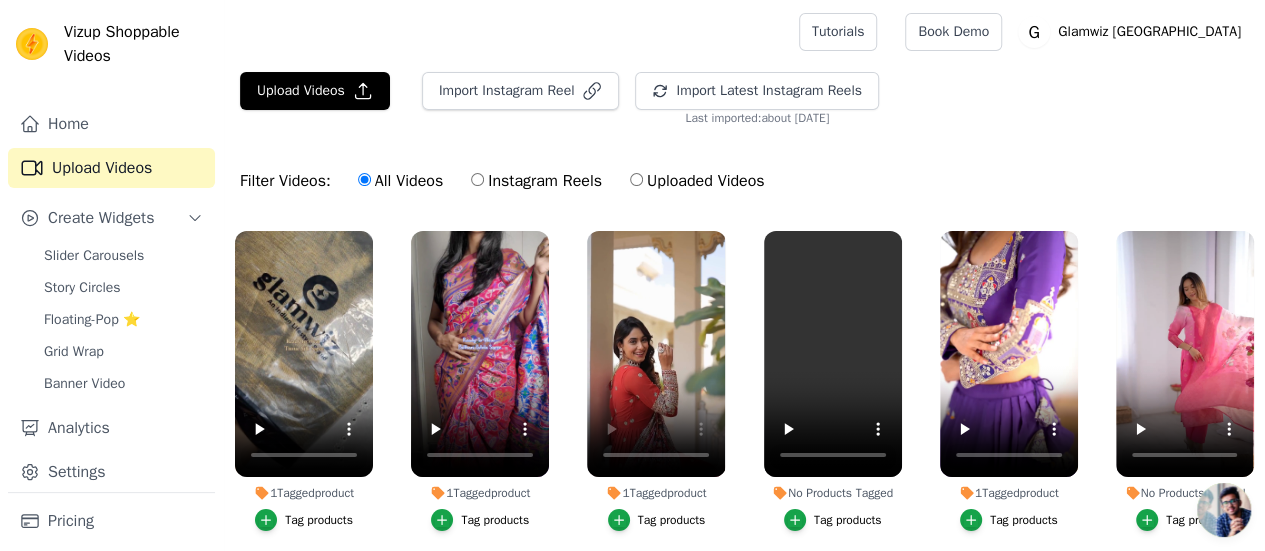 click on "1  Tagged  product" at bounding box center [656, 493] 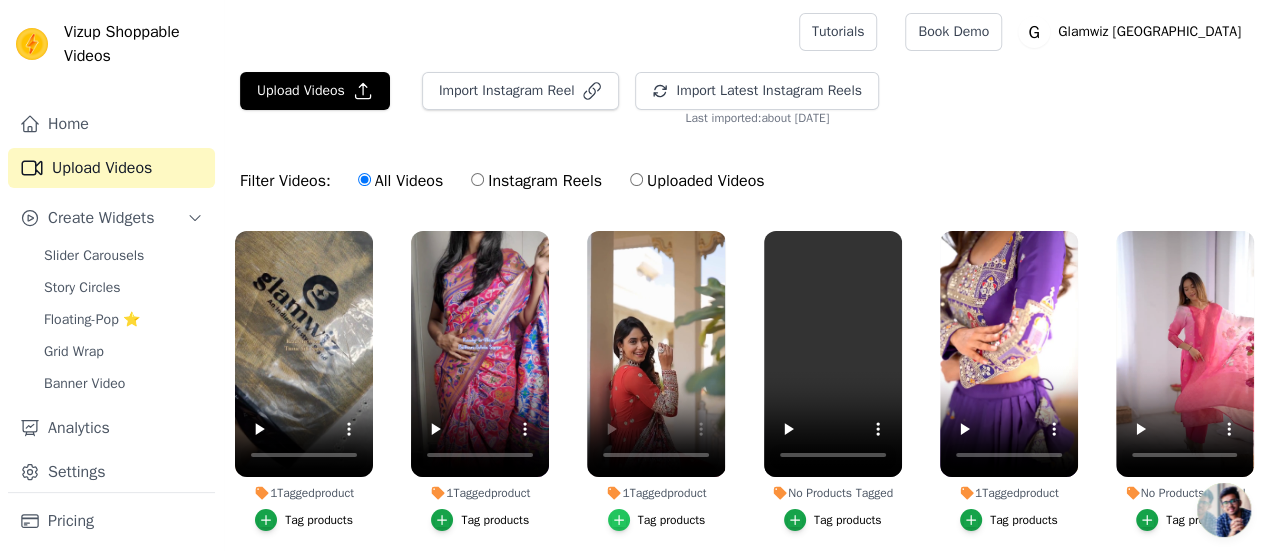 click 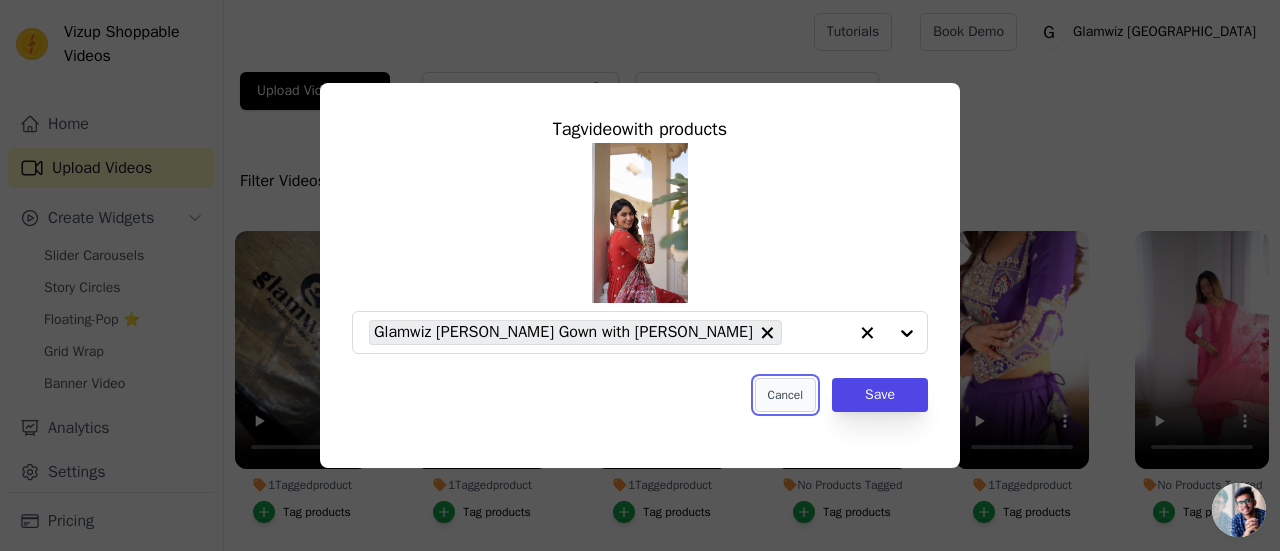 click on "Cancel" at bounding box center (785, 395) 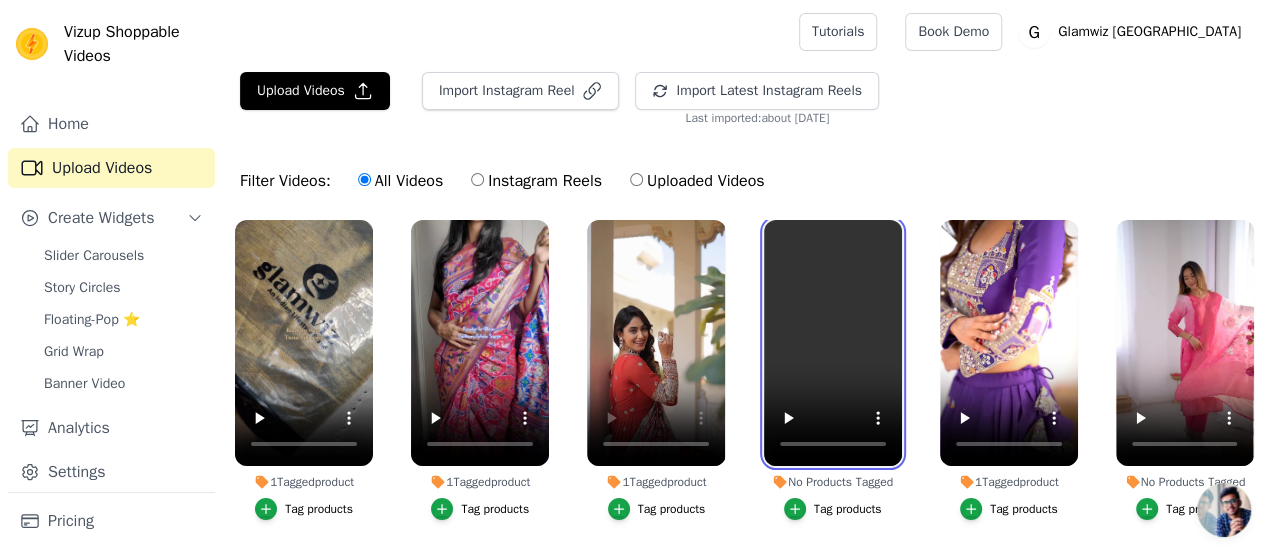 scroll, scrollTop: 54, scrollLeft: 0, axis: vertical 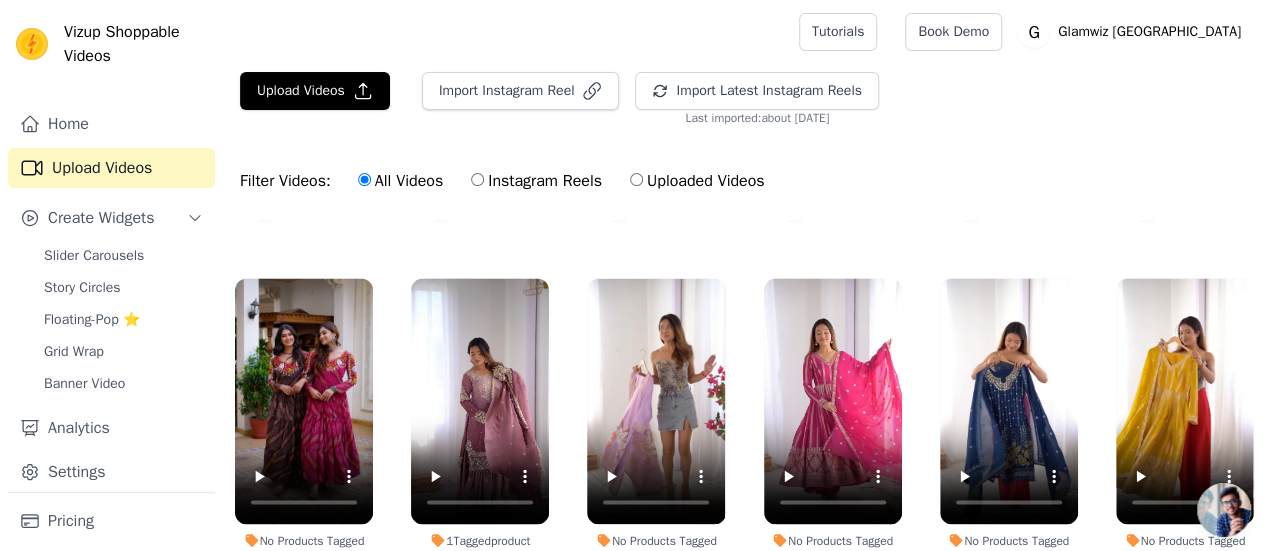 click 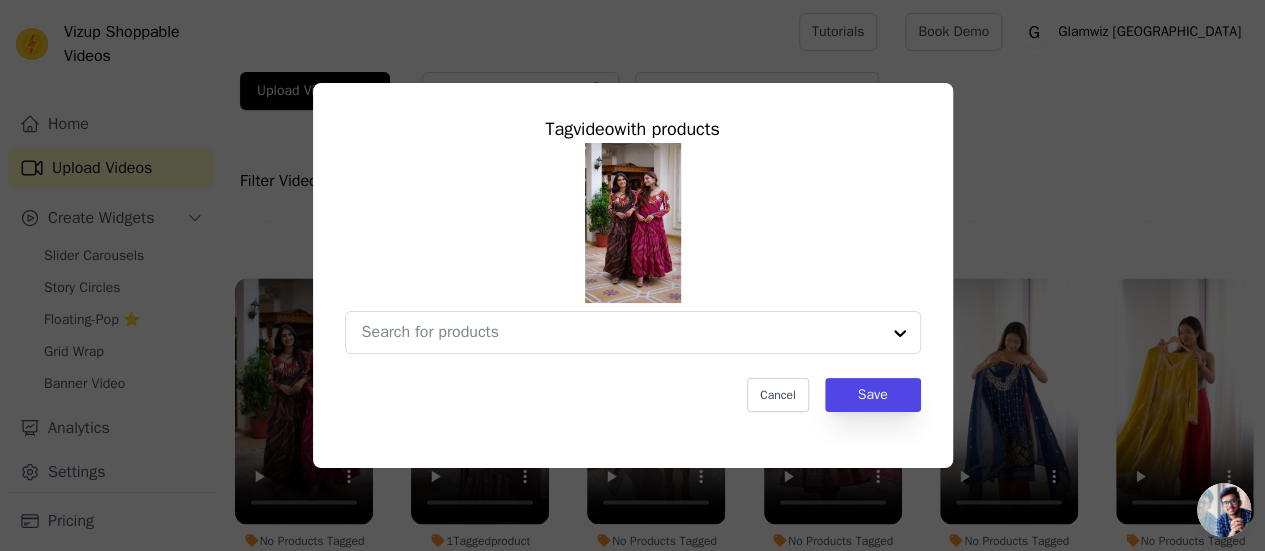 scroll, scrollTop: 1784, scrollLeft: 0, axis: vertical 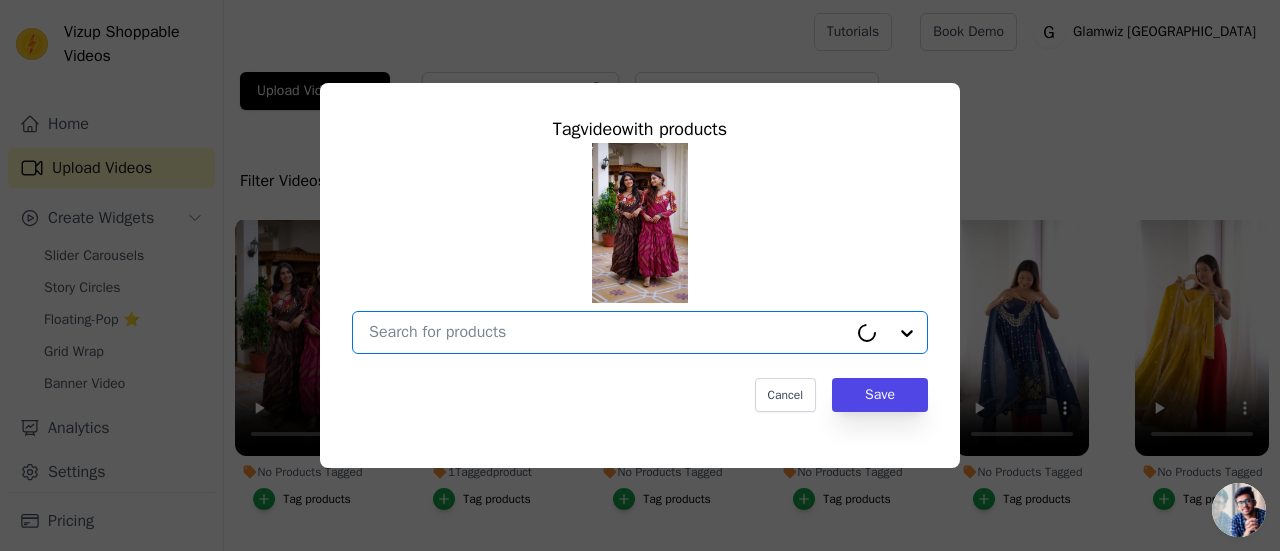 click on "No Products Tagged     Tag  video  with products       Option undefined, selected.                     Cancel   Save     Tag products" at bounding box center [608, 332] 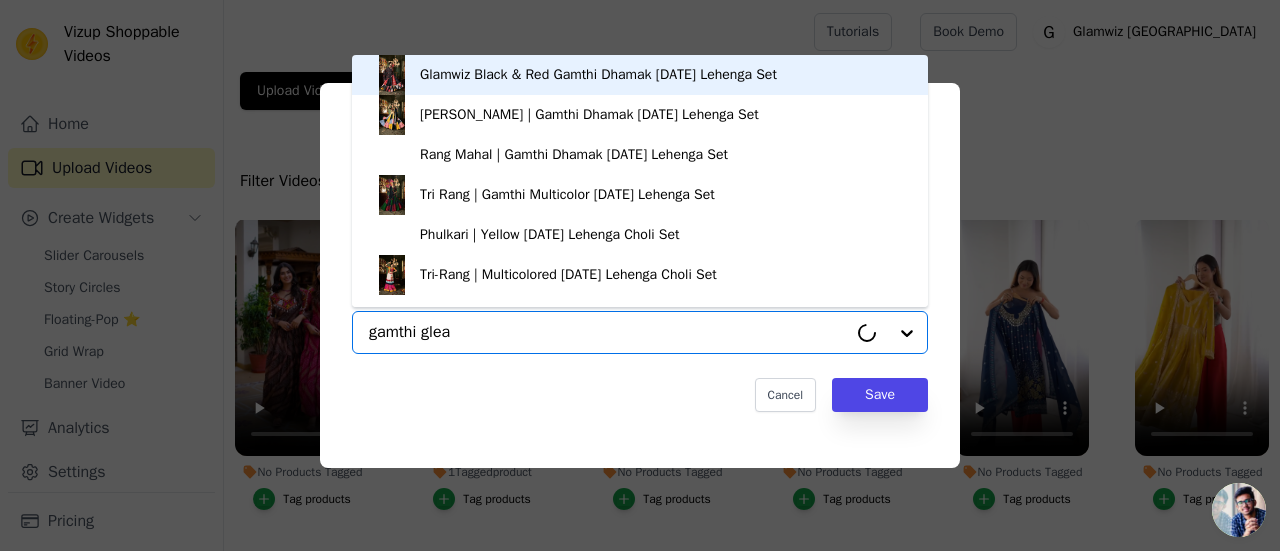 type on "gamthi gleam" 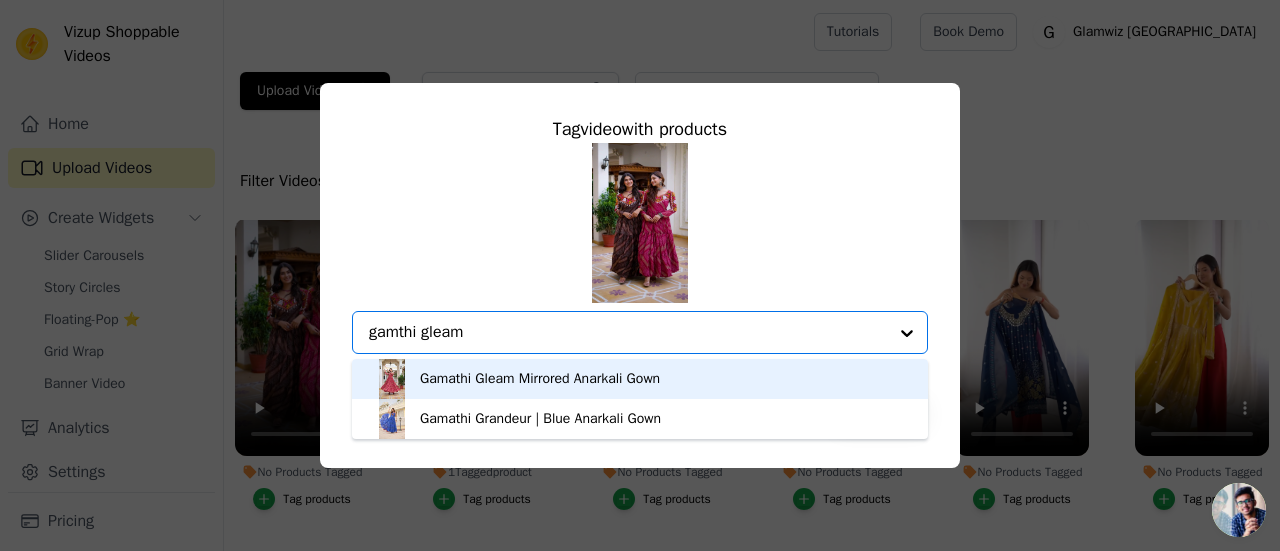 click on "Gamathi Gleam Mirrored Anarkali Gown" at bounding box center [540, 379] 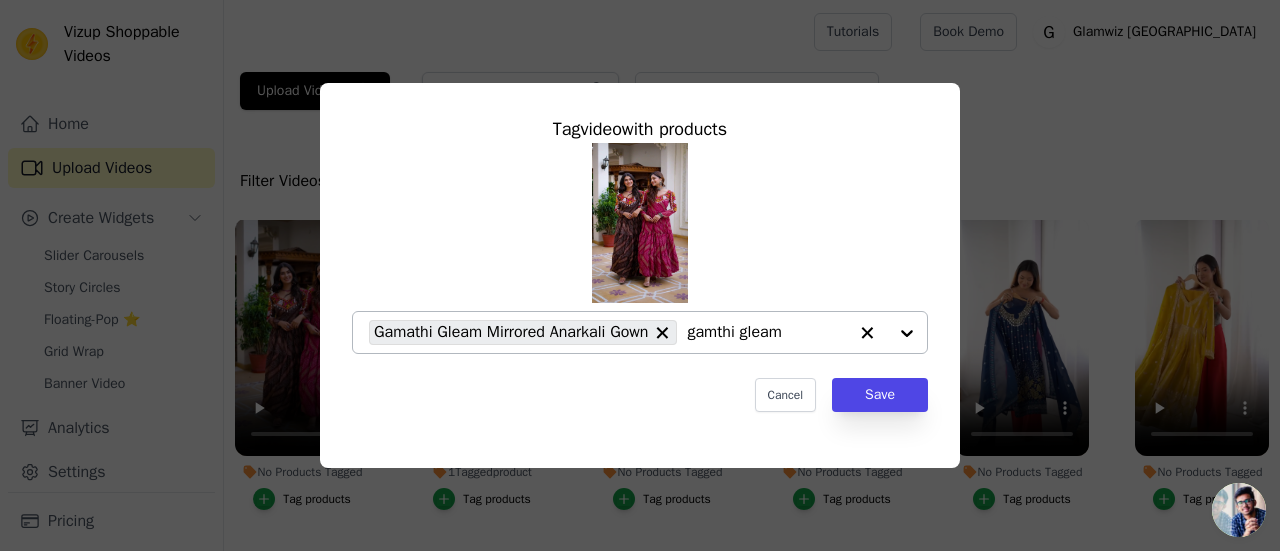 type 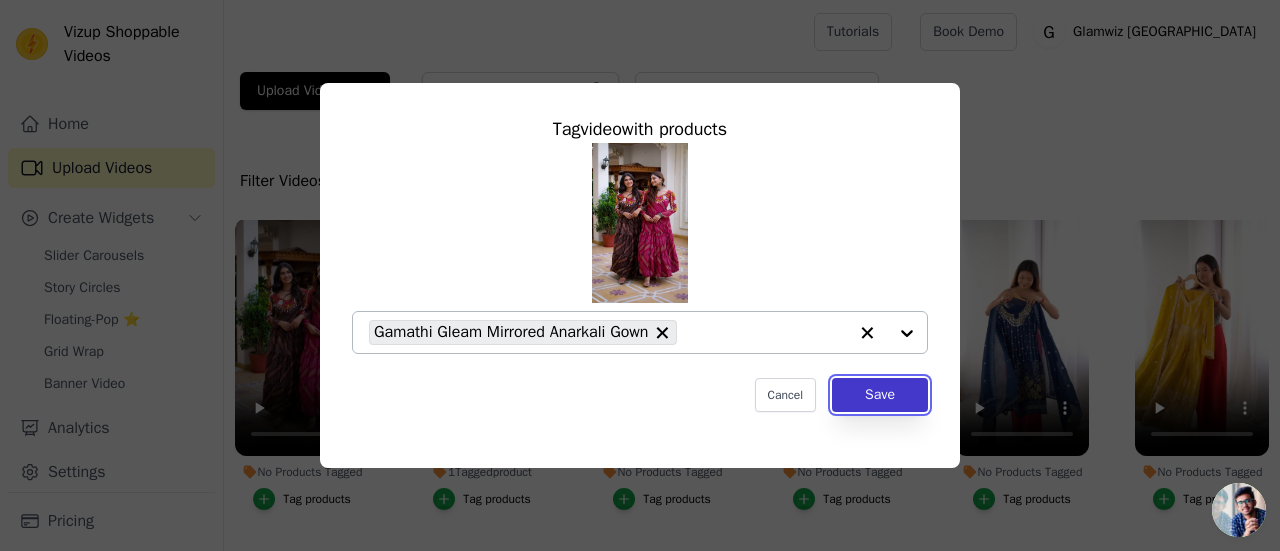 click on "Save" at bounding box center (880, 395) 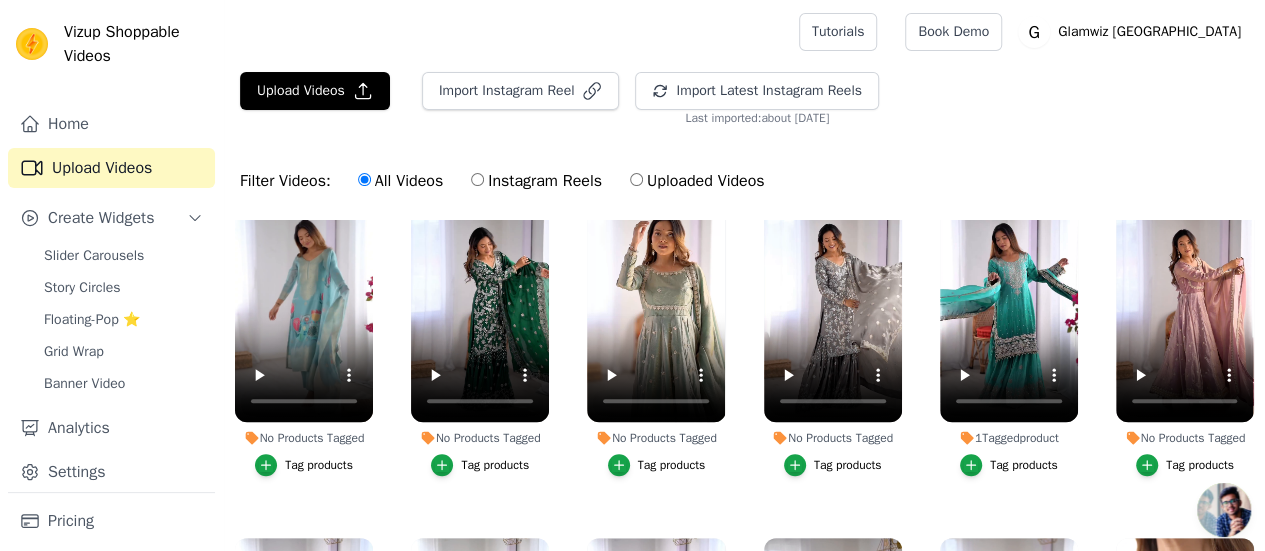 scroll, scrollTop: 417, scrollLeft: 0, axis: vertical 